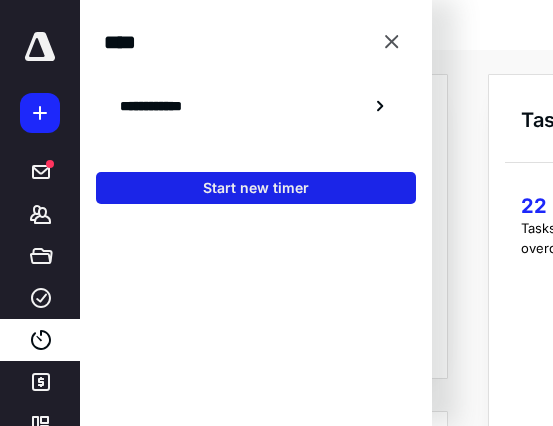 scroll, scrollTop: 0, scrollLeft: 0, axis: both 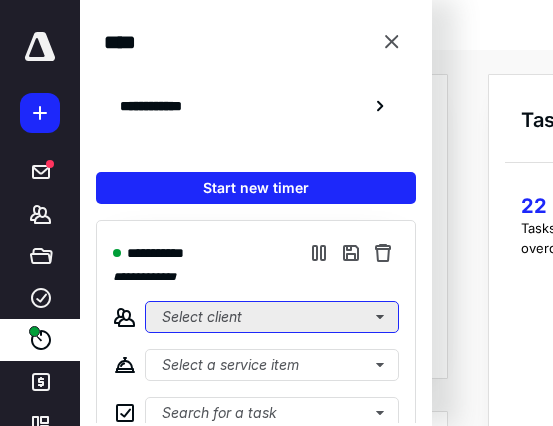 click on "Select client" at bounding box center (272, 317) 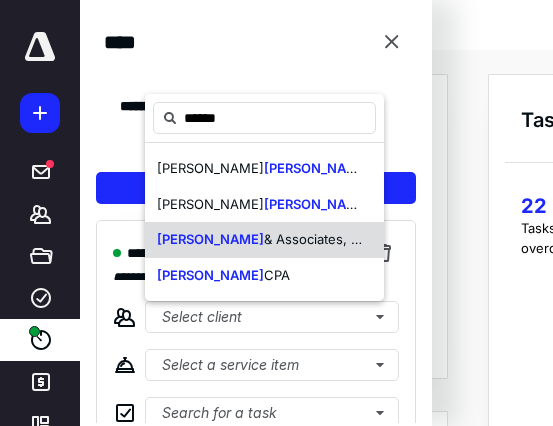 click on "[PERSON_NAME]" at bounding box center (210, 239) 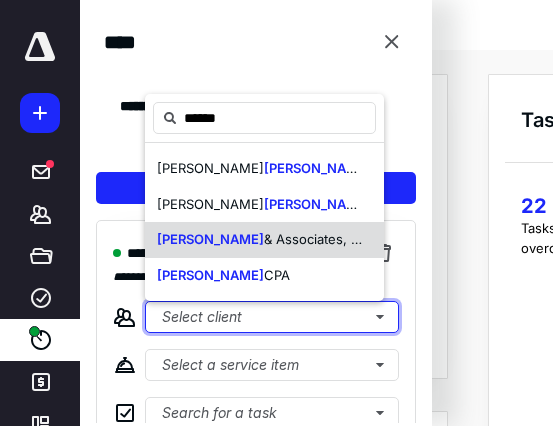 type 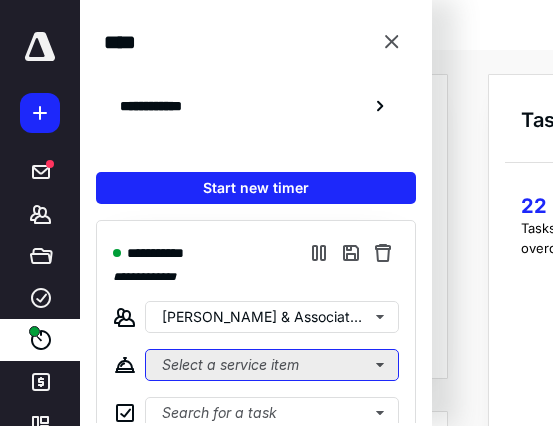 click on "Select a service item" at bounding box center [272, 365] 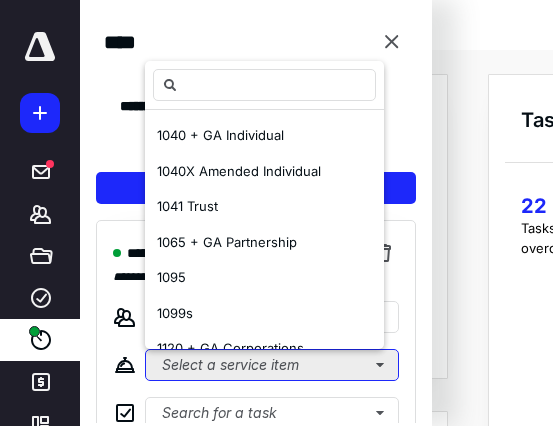 type 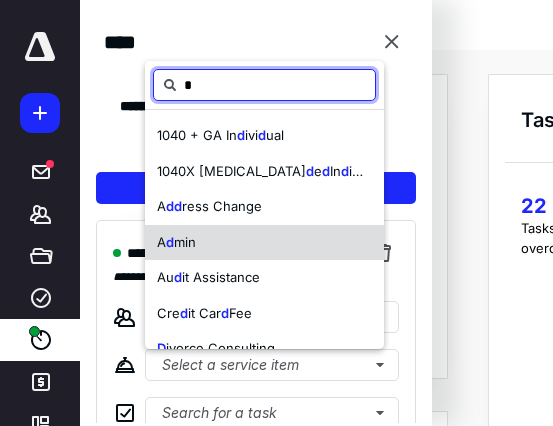 click on "min" at bounding box center [185, 242] 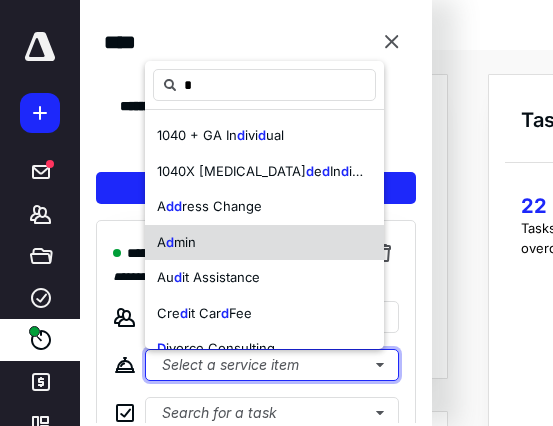 type 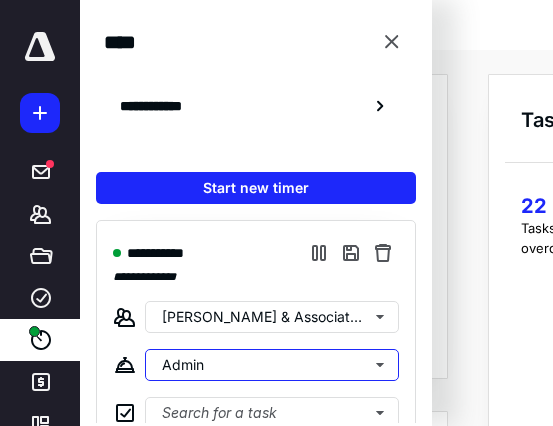 scroll, scrollTop: 119, scrollLeft: 0, axis: vertical 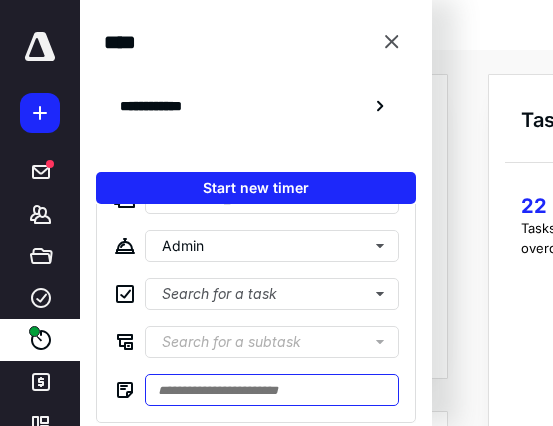 click at bounding box center (272, 390) 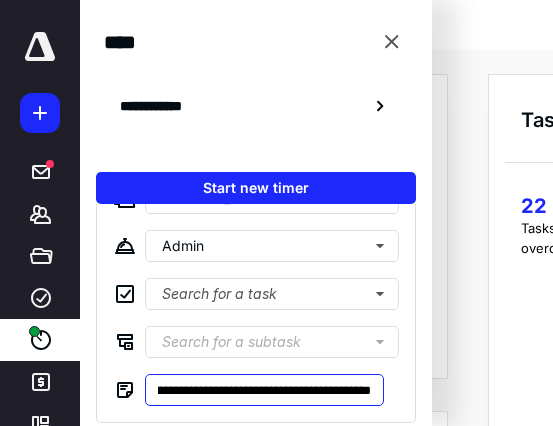 scroll, scrollTop: 0, scrollLeft: 697, axis: horizontal 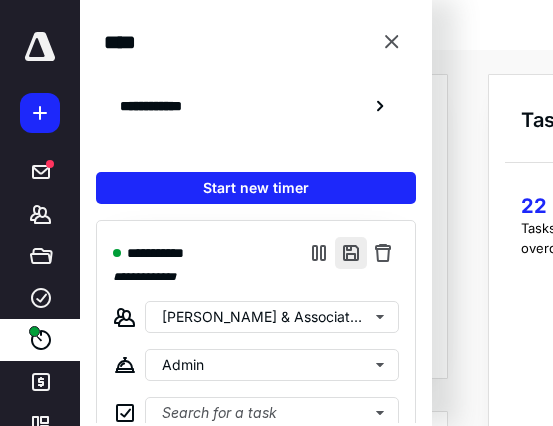 type on "**********" 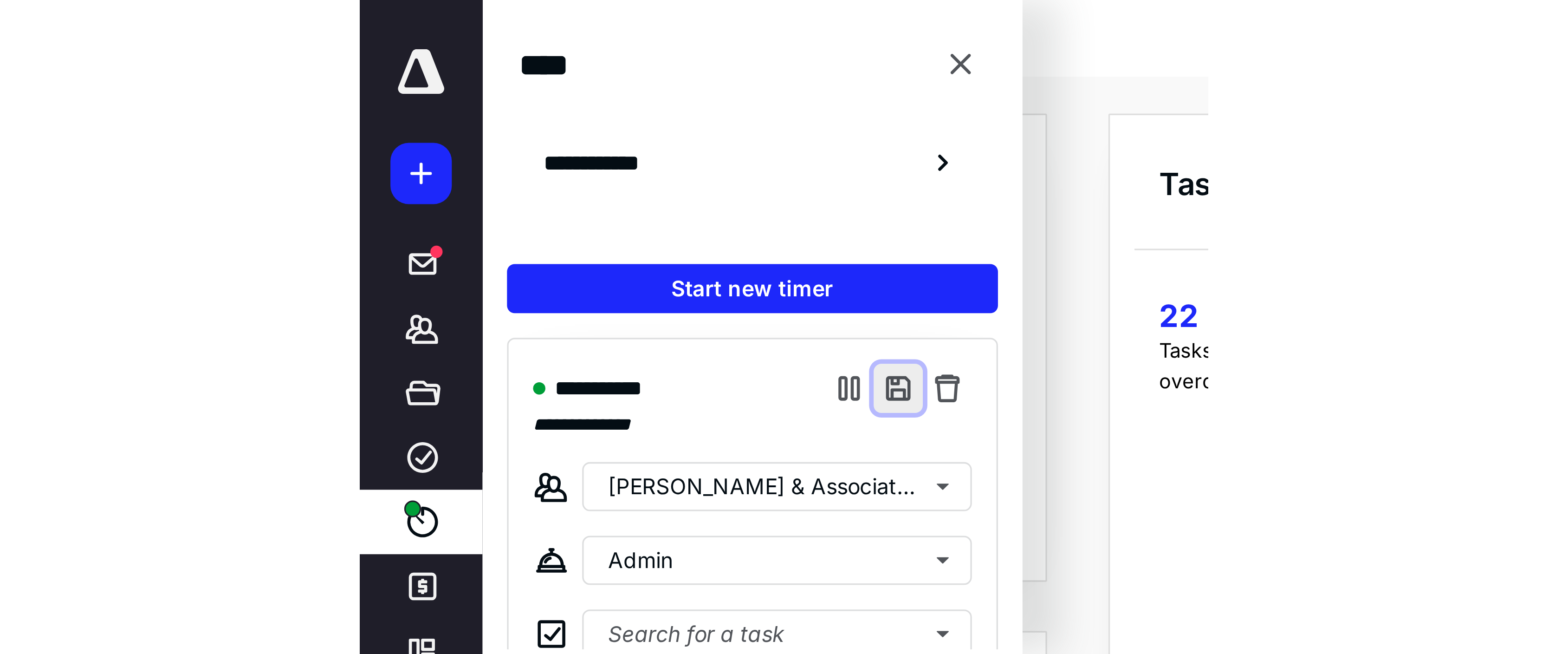 scroll, scrollTop: 0, scrollLeft: 0, axis: both 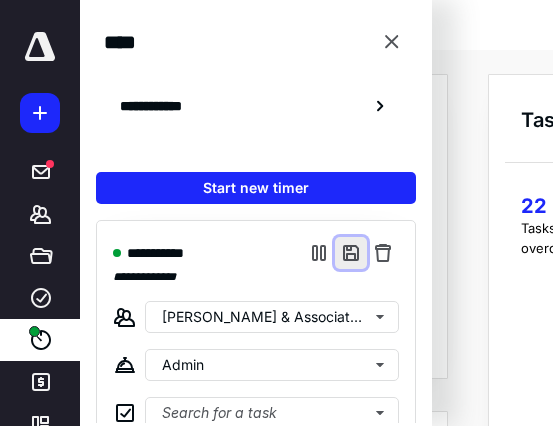 click at bounding box center [351, 253] 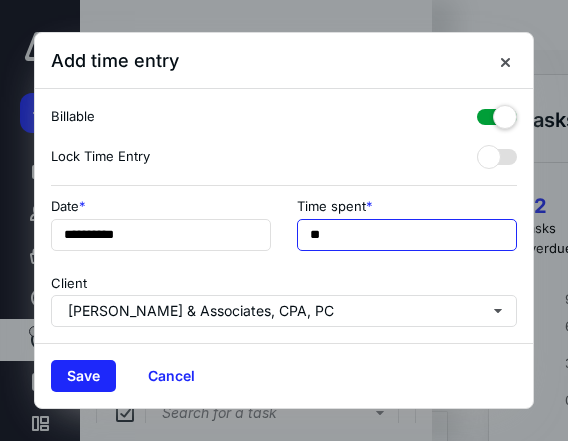 click on "**" at bounding box center (407, 235) 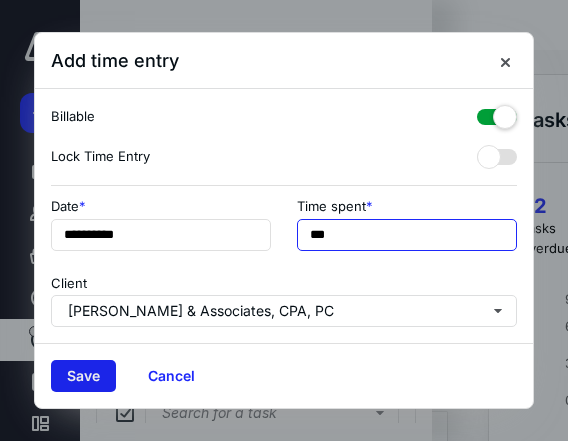 type on "***" 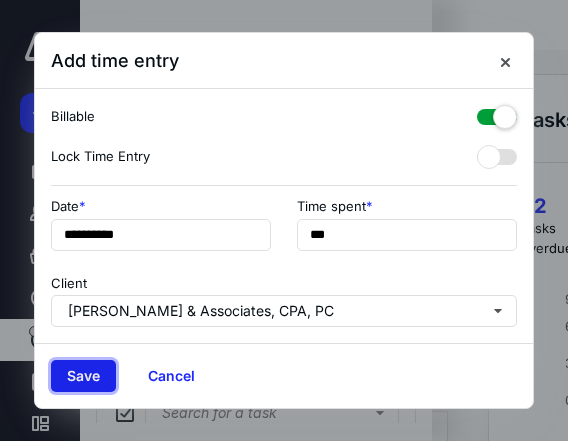 click on "Save" at bounding box center [83, 376] 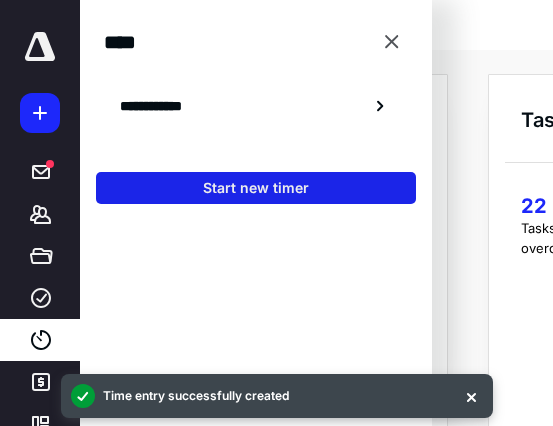 click on "Start new timer" at bounding box center (256, 188) 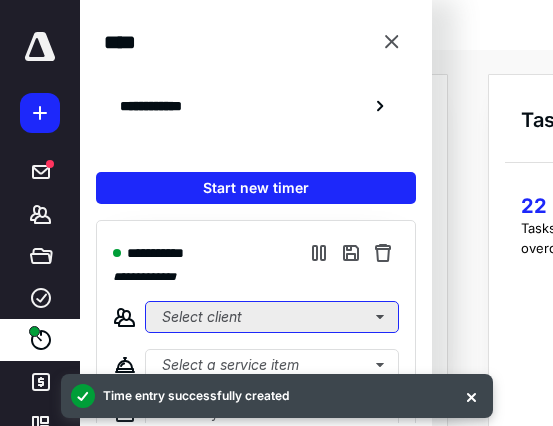 click on "Select client" at bounding box center (272, 317) 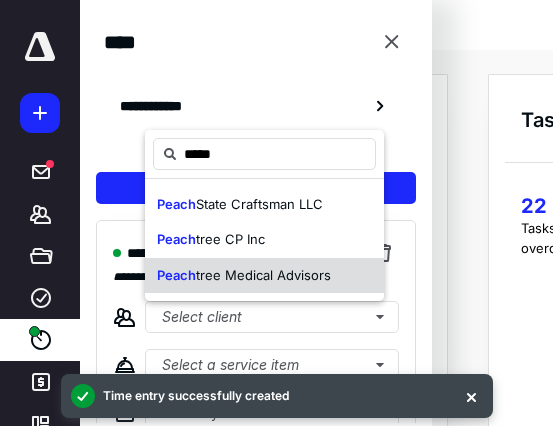 click on "tree Medical Advisors" at bounding box center (263, 275) 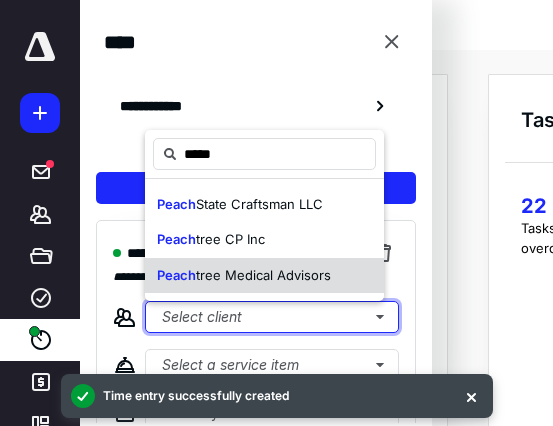type 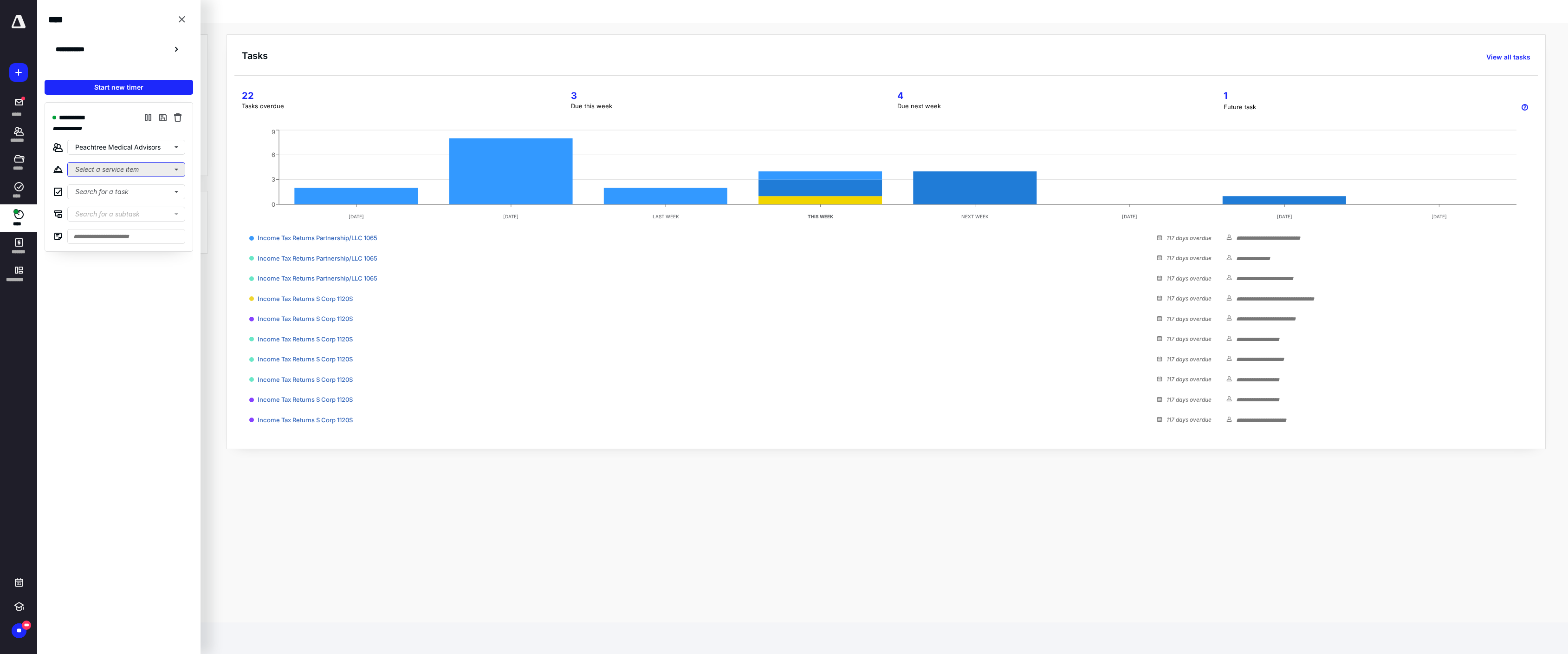click on "Select a service item" at bounding box center [126, 170] 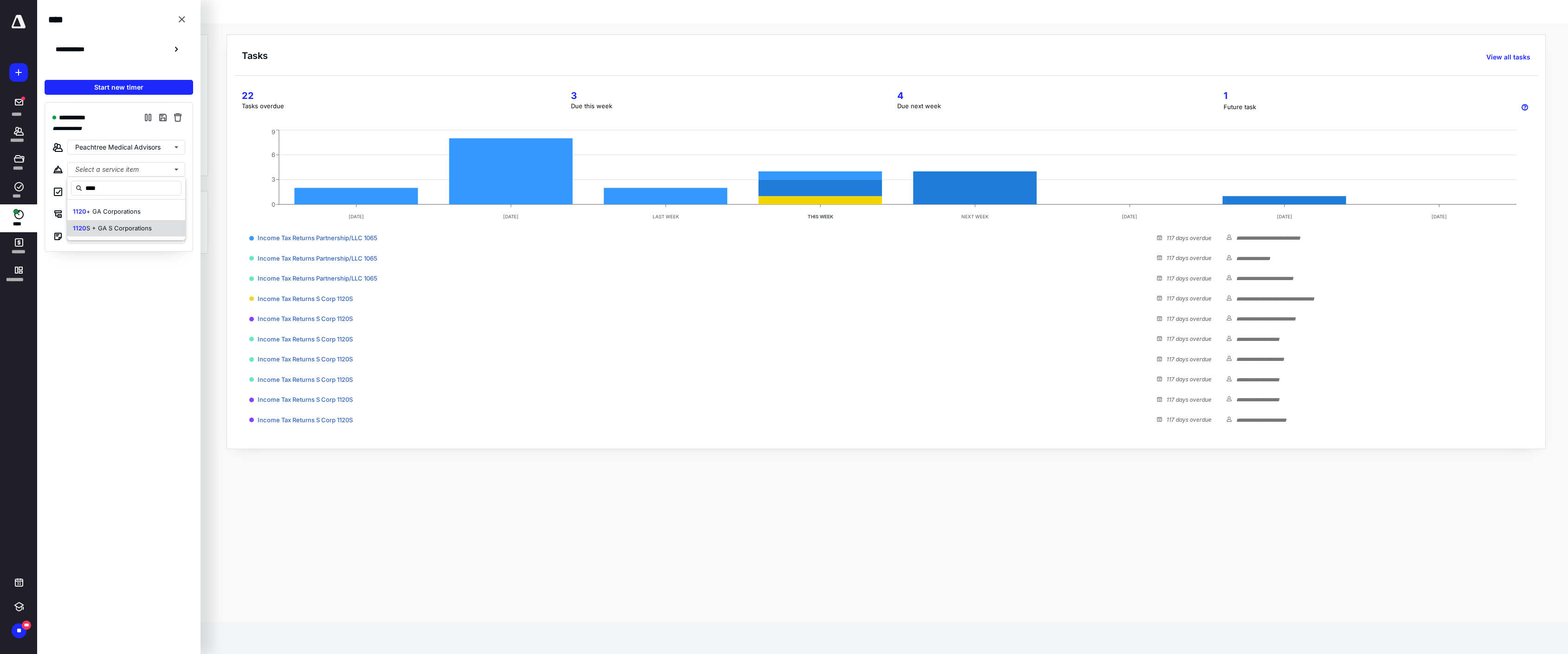 click on "S + GA S Corporations" at bounding box center [119, 228] 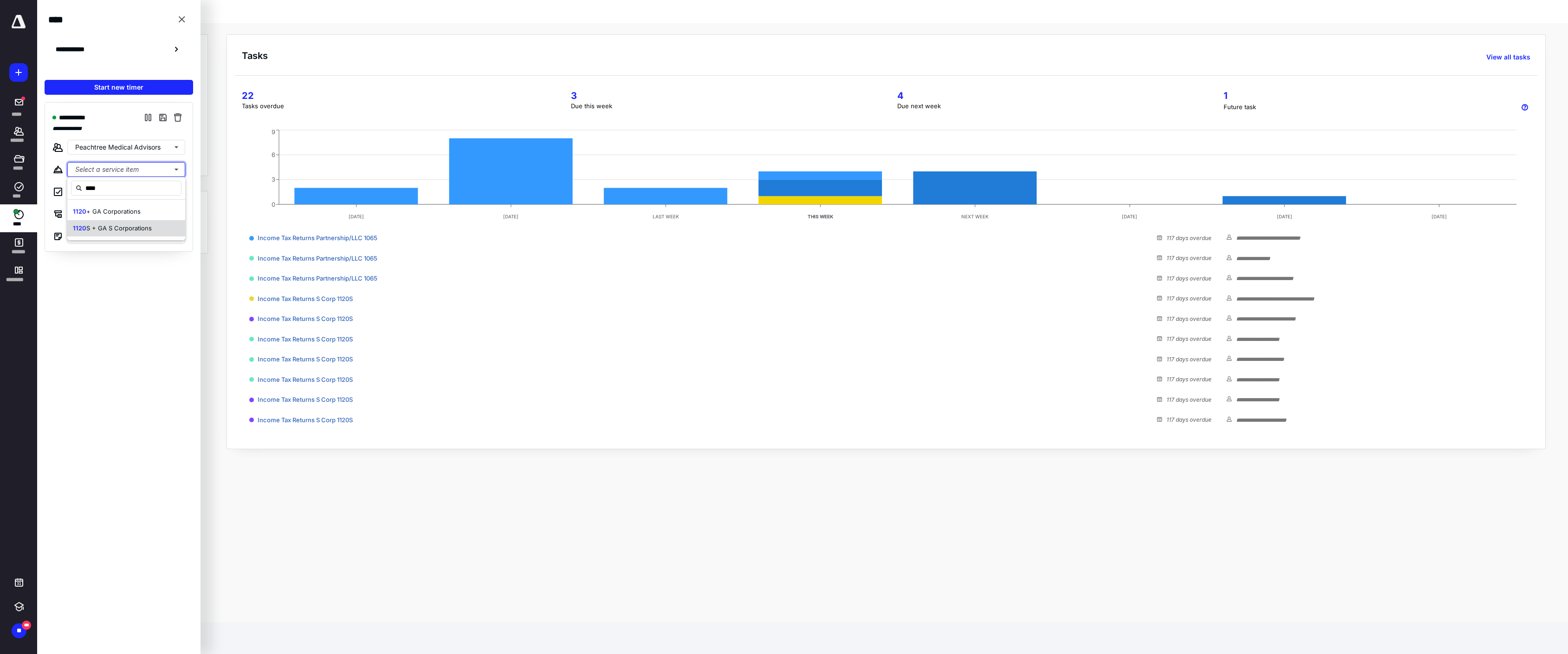 type 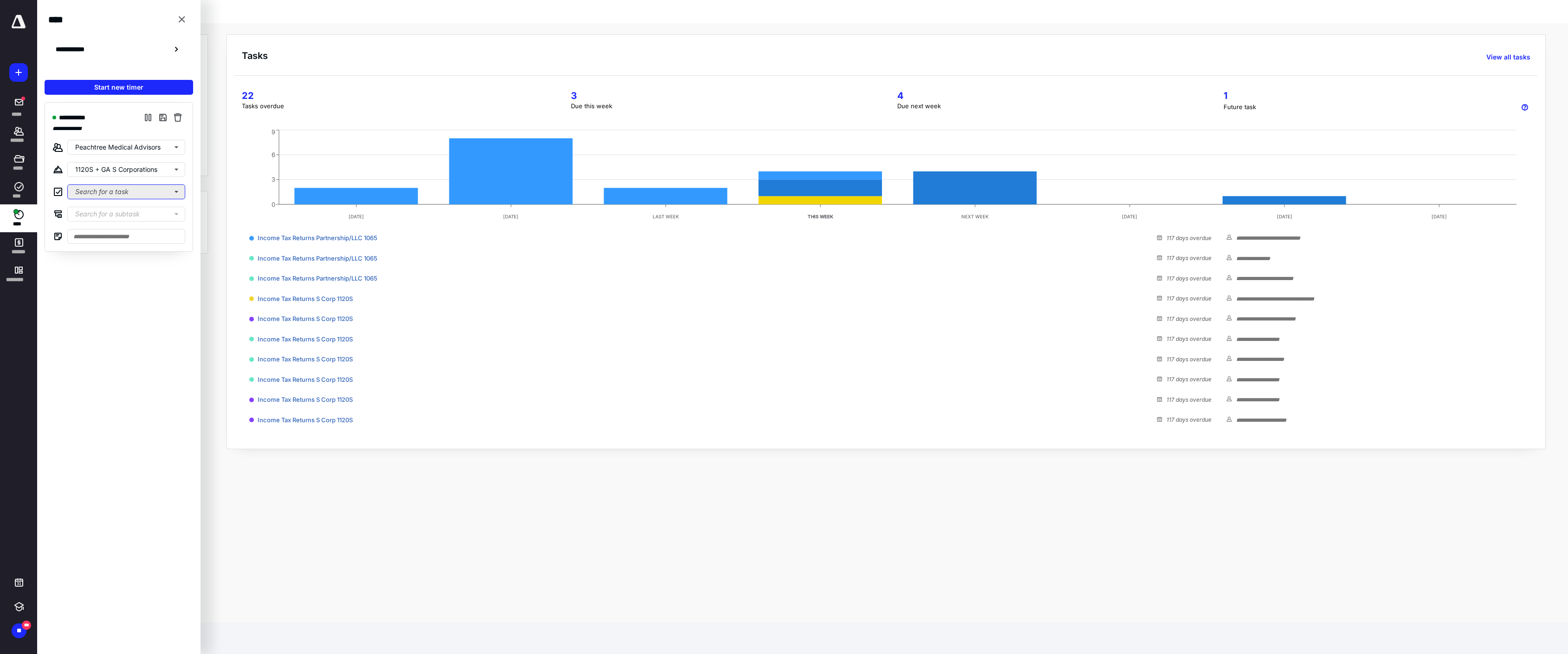 click on "Search for a task" at bounding box center (126, 192) 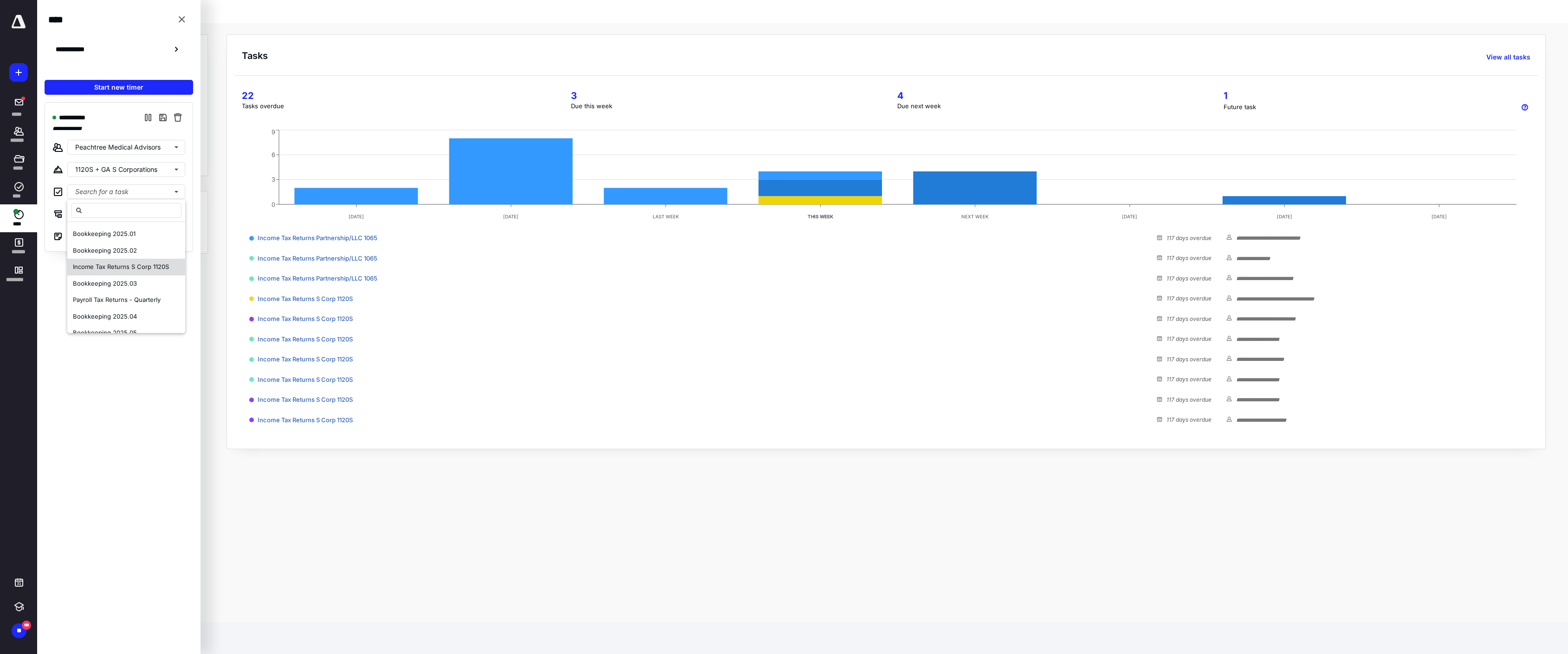 click on "Income Tax Returns S Corp 1120S" at bounding box center [121, 267] 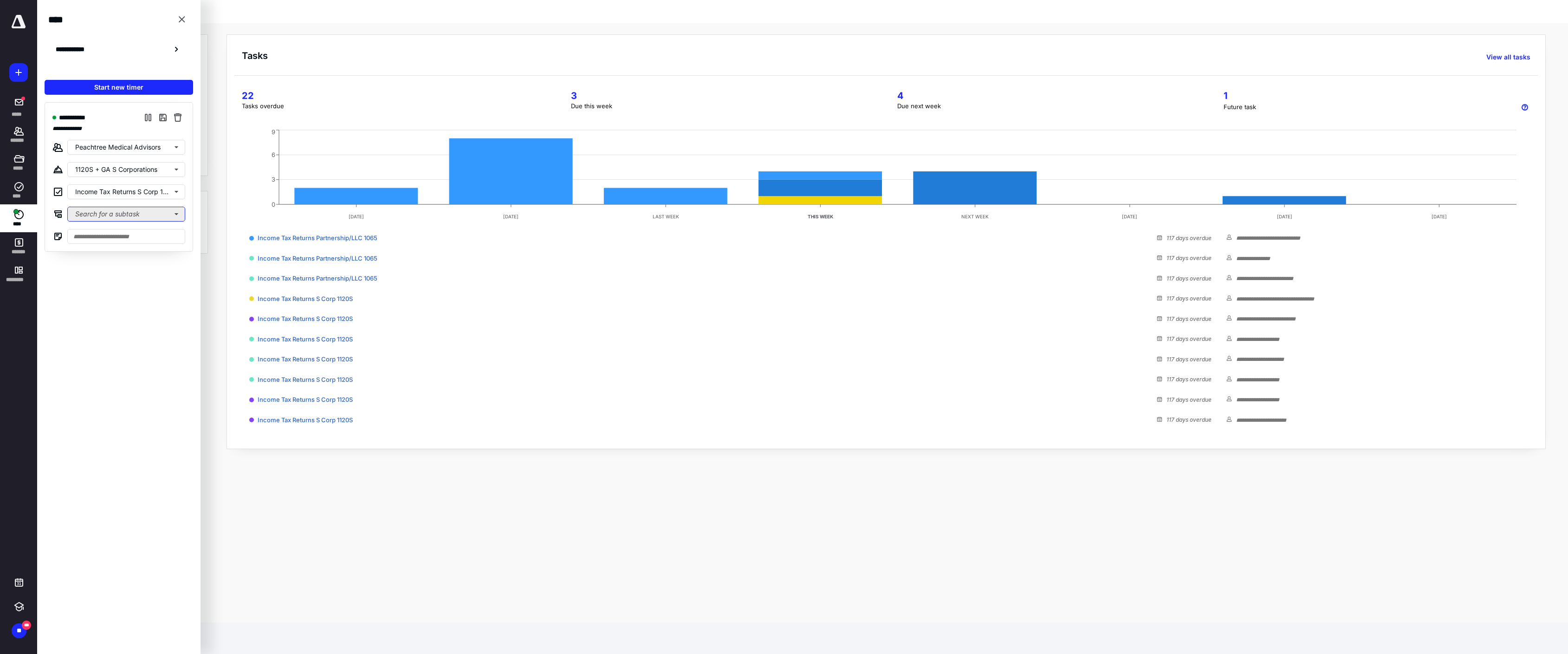 click on "Search for a subtask" at bounding box center (126, 214) 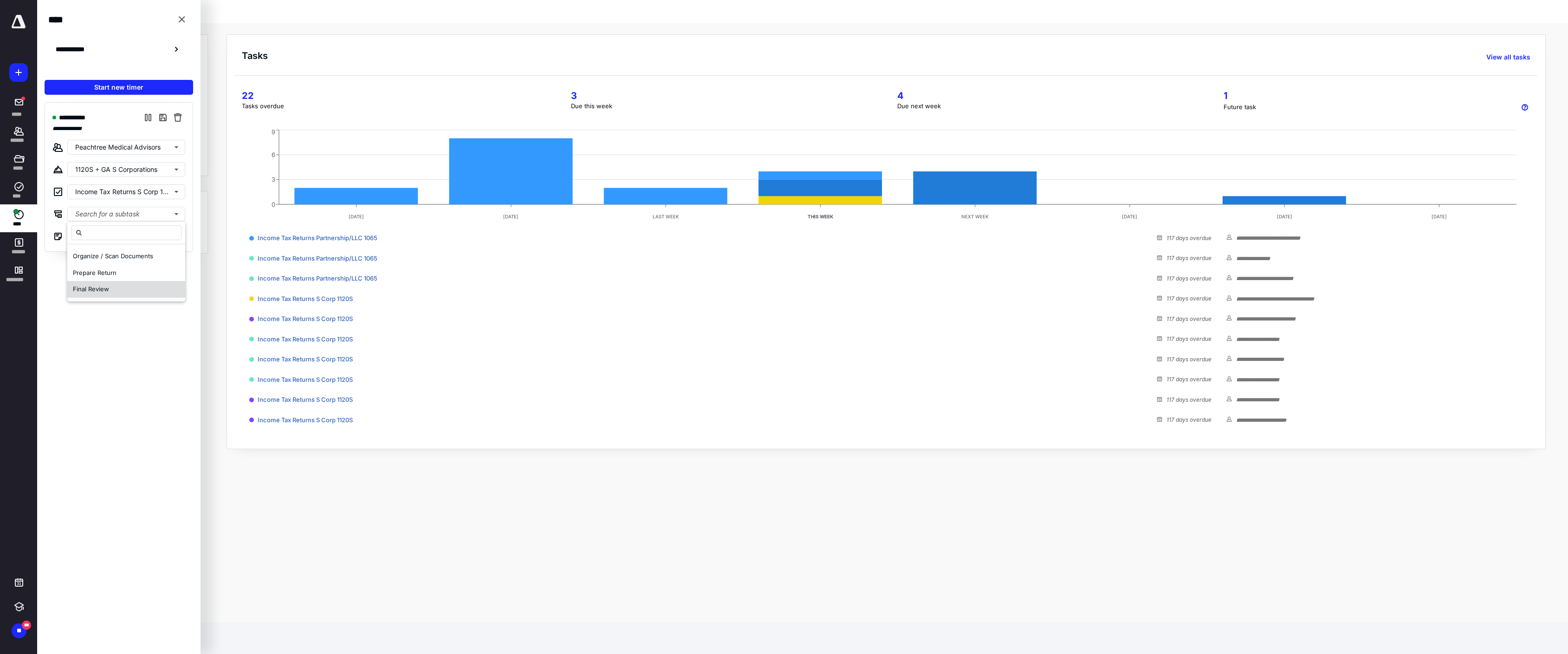 click on "Final Review" at bounding box center (126, 289) 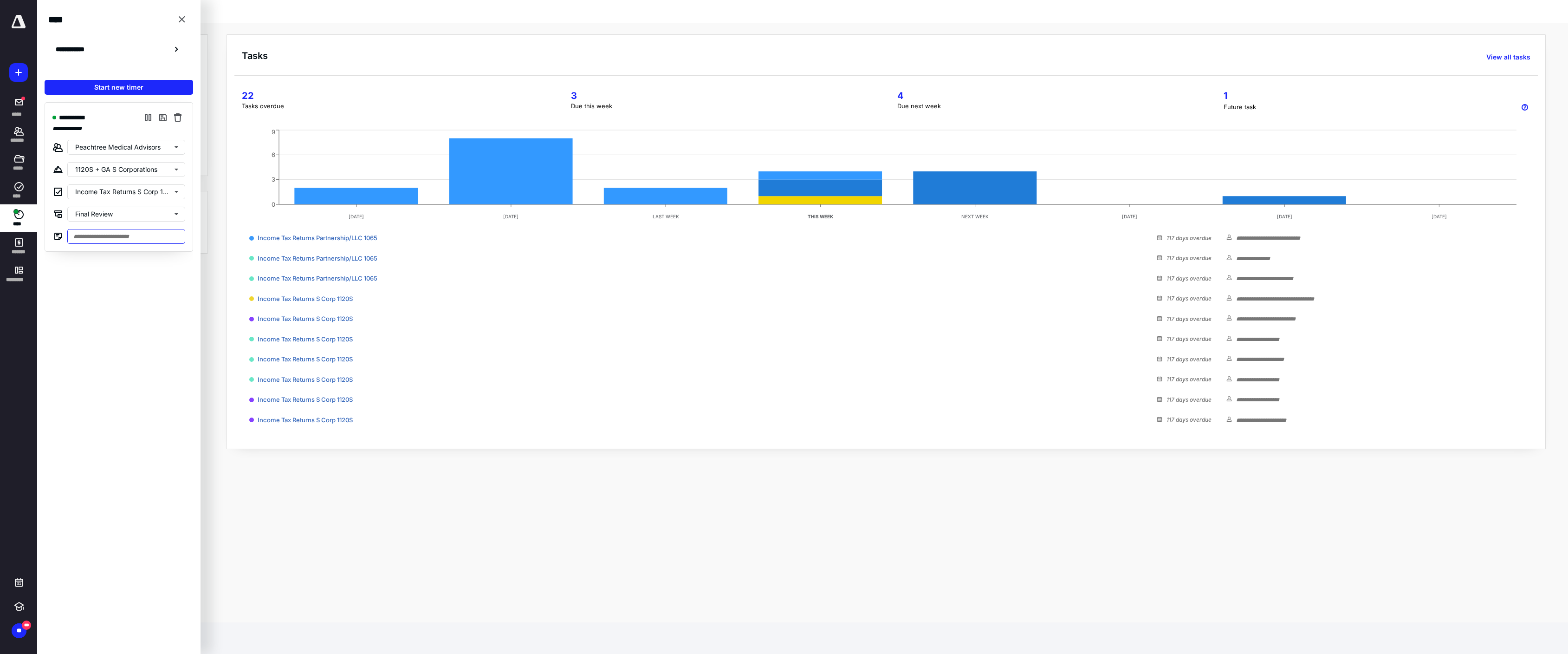 click at bounding box center (126, 236) 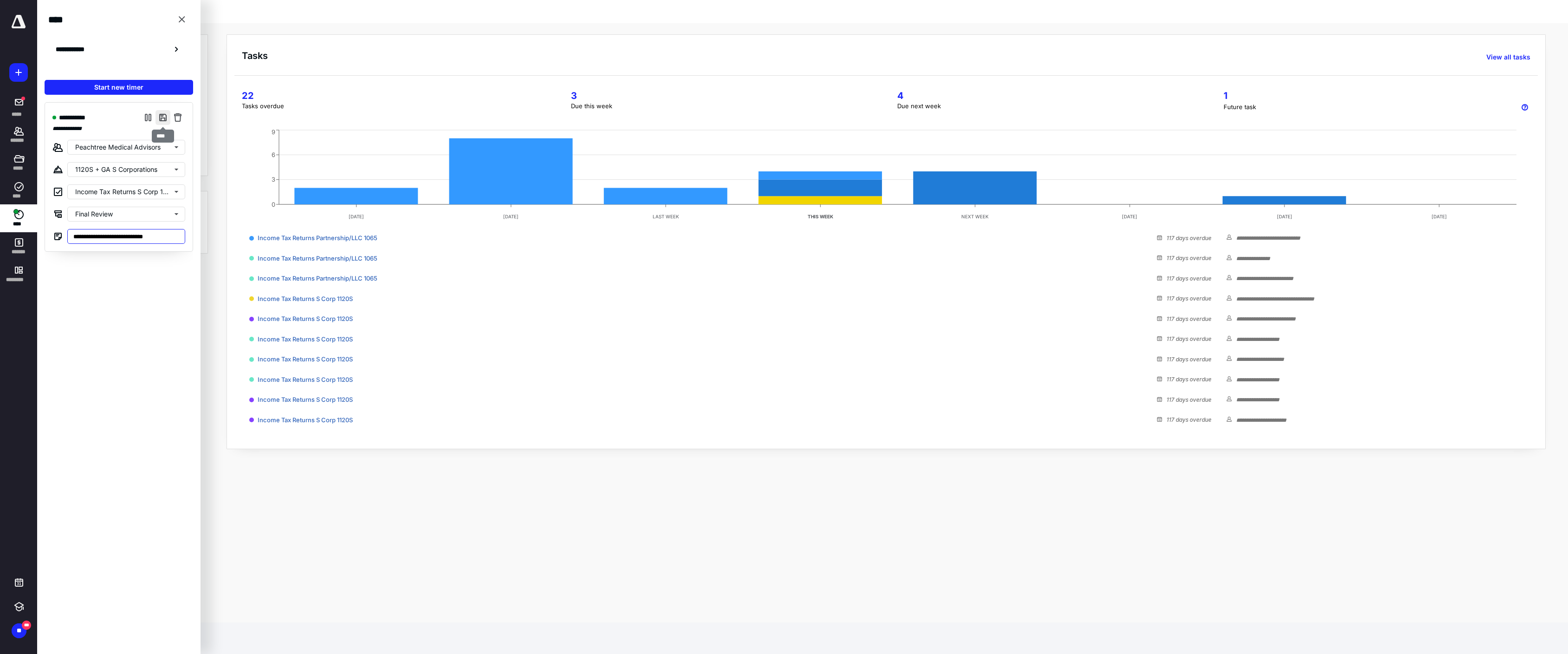 type on "**********" 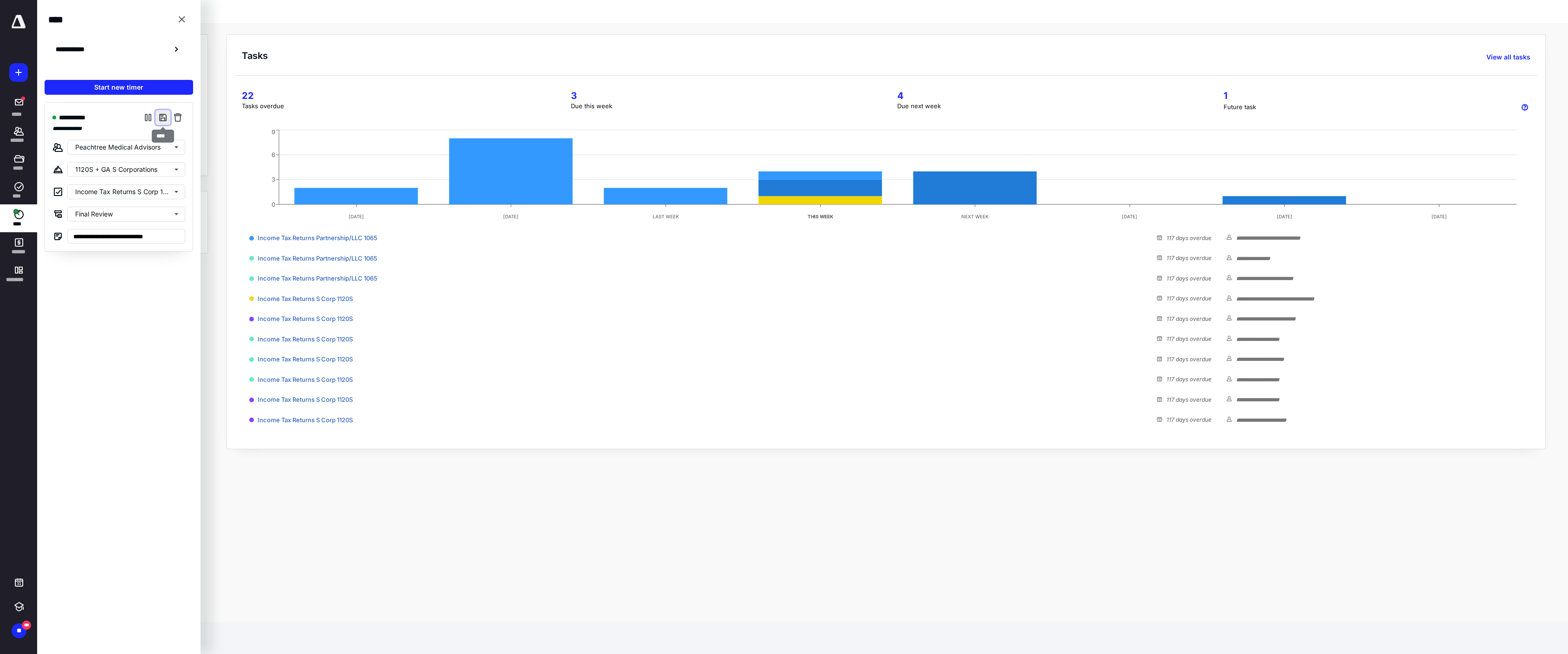click at bounding box center [163, 118] 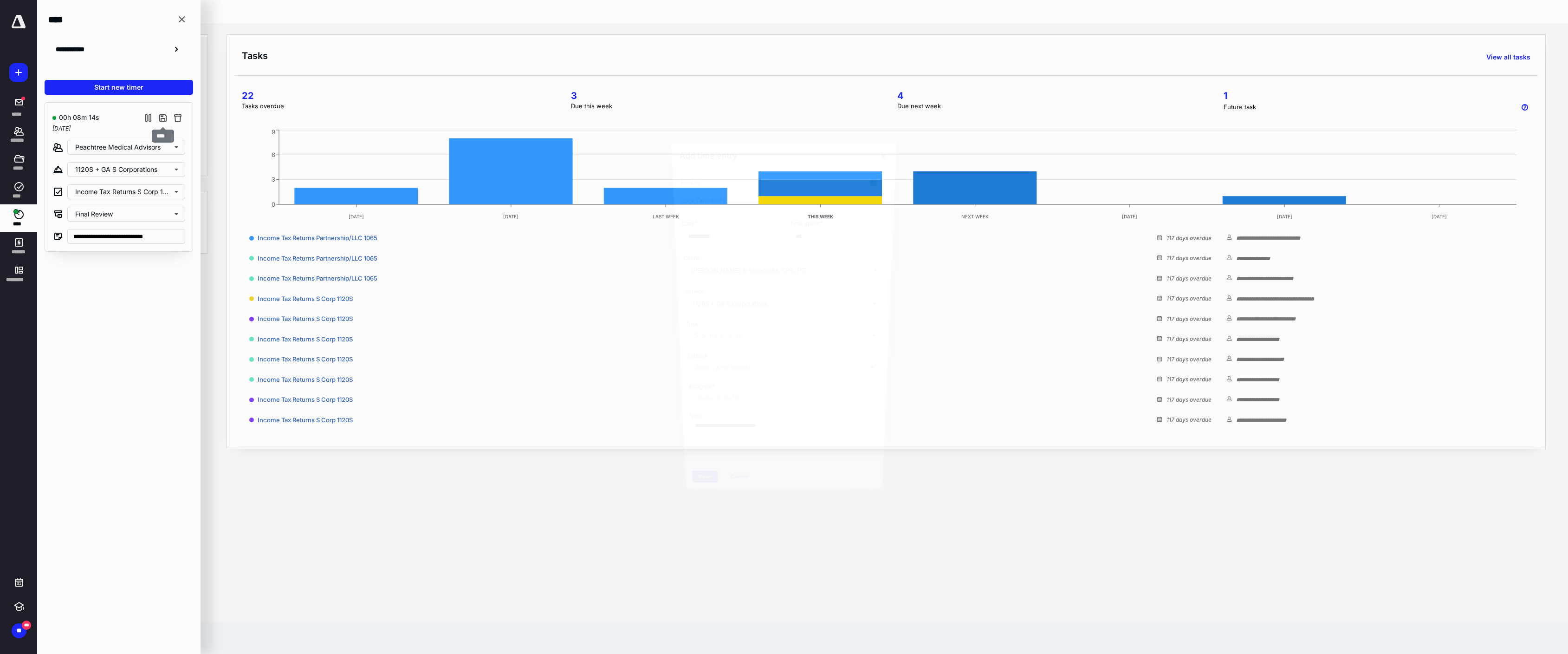 type on "**" 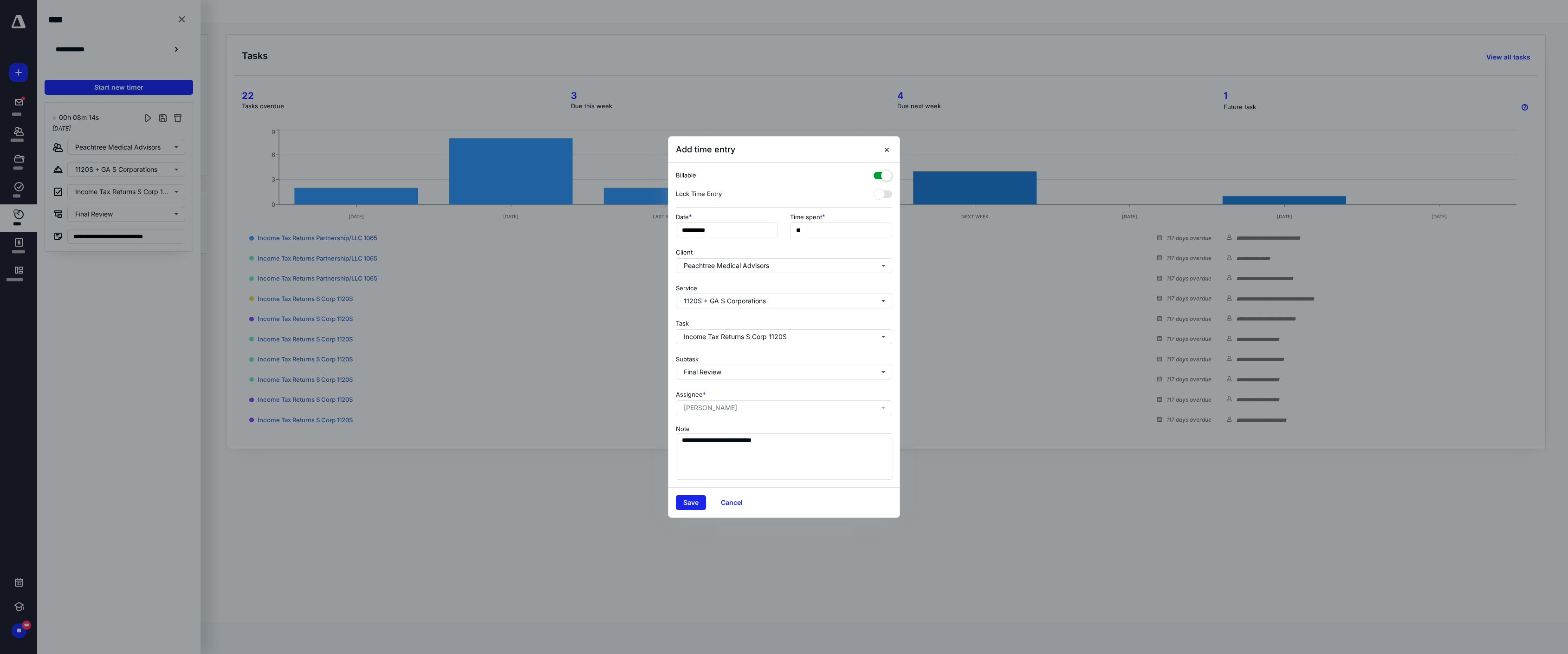 click on "Save" at bounding box center (691, 503) 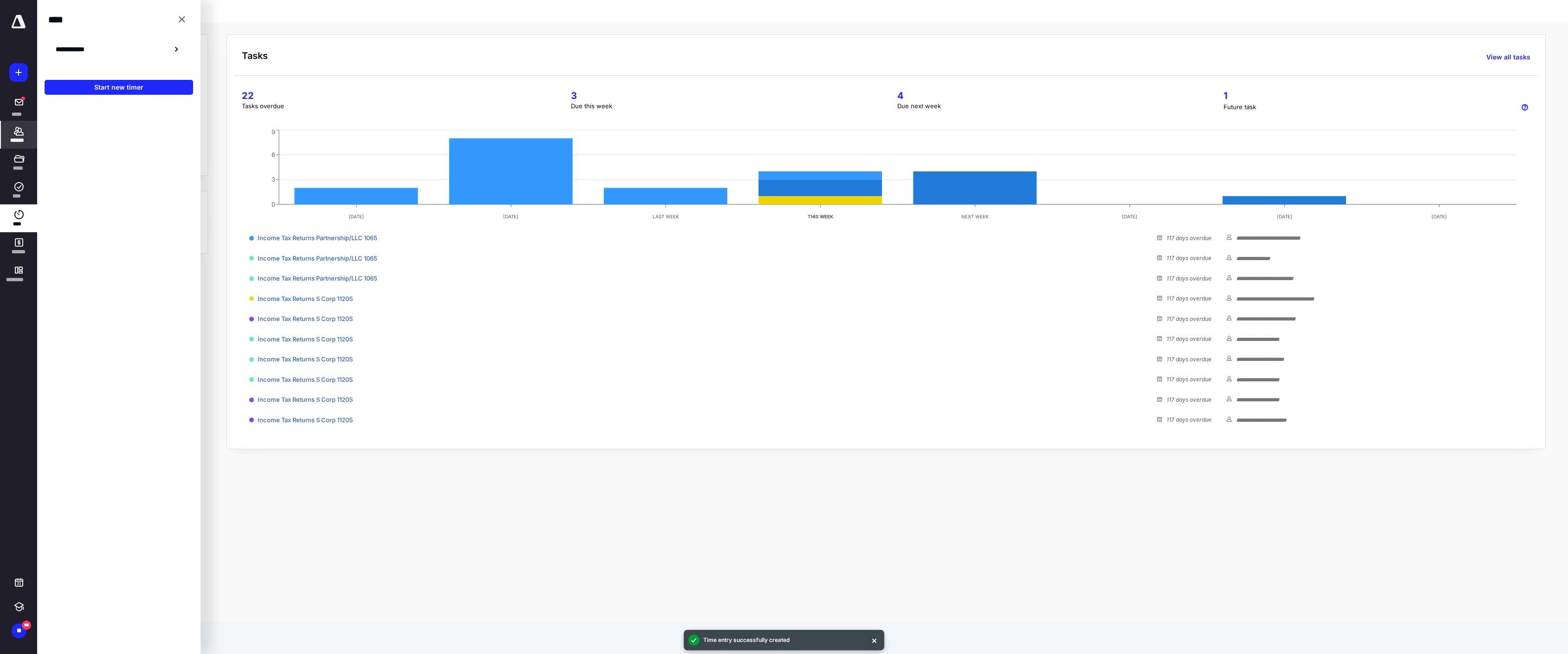 click on "*******" at bounding box center (19, 135) 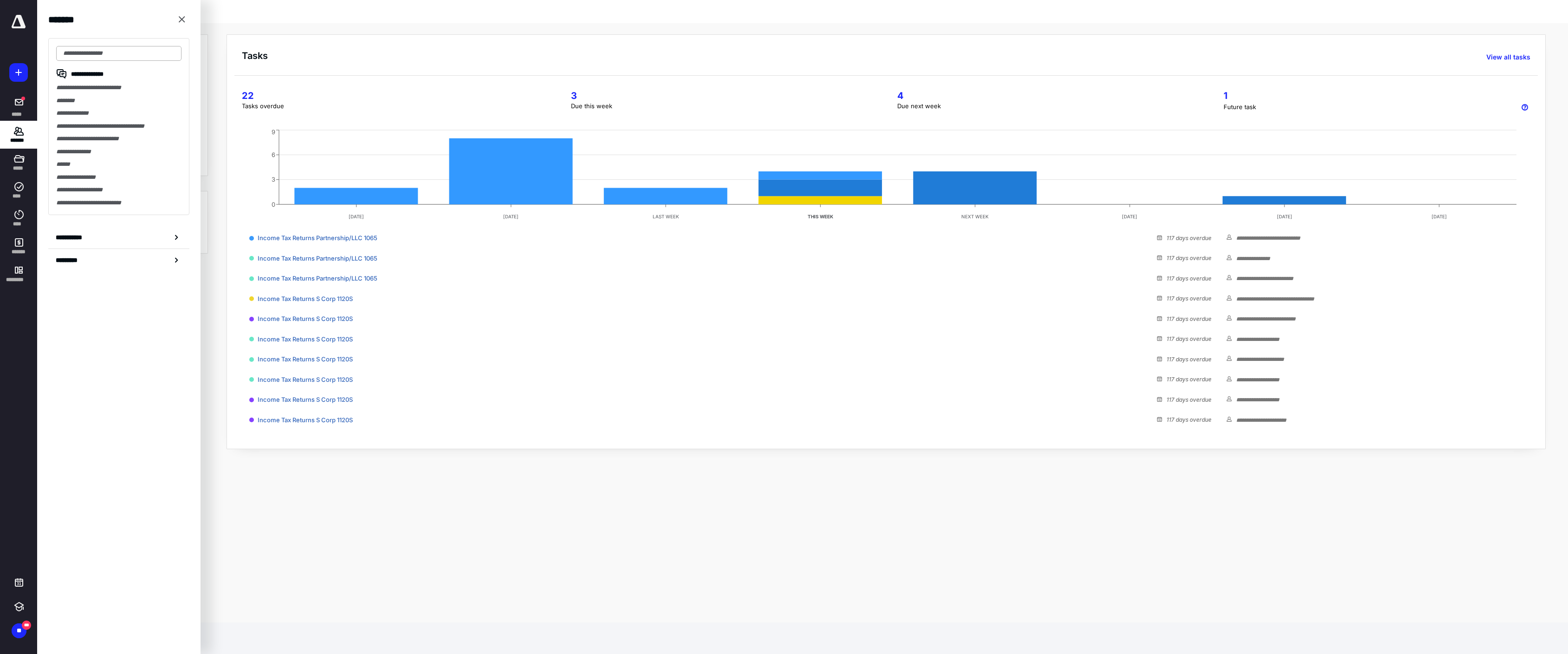 click at bounding box center [119, 53] 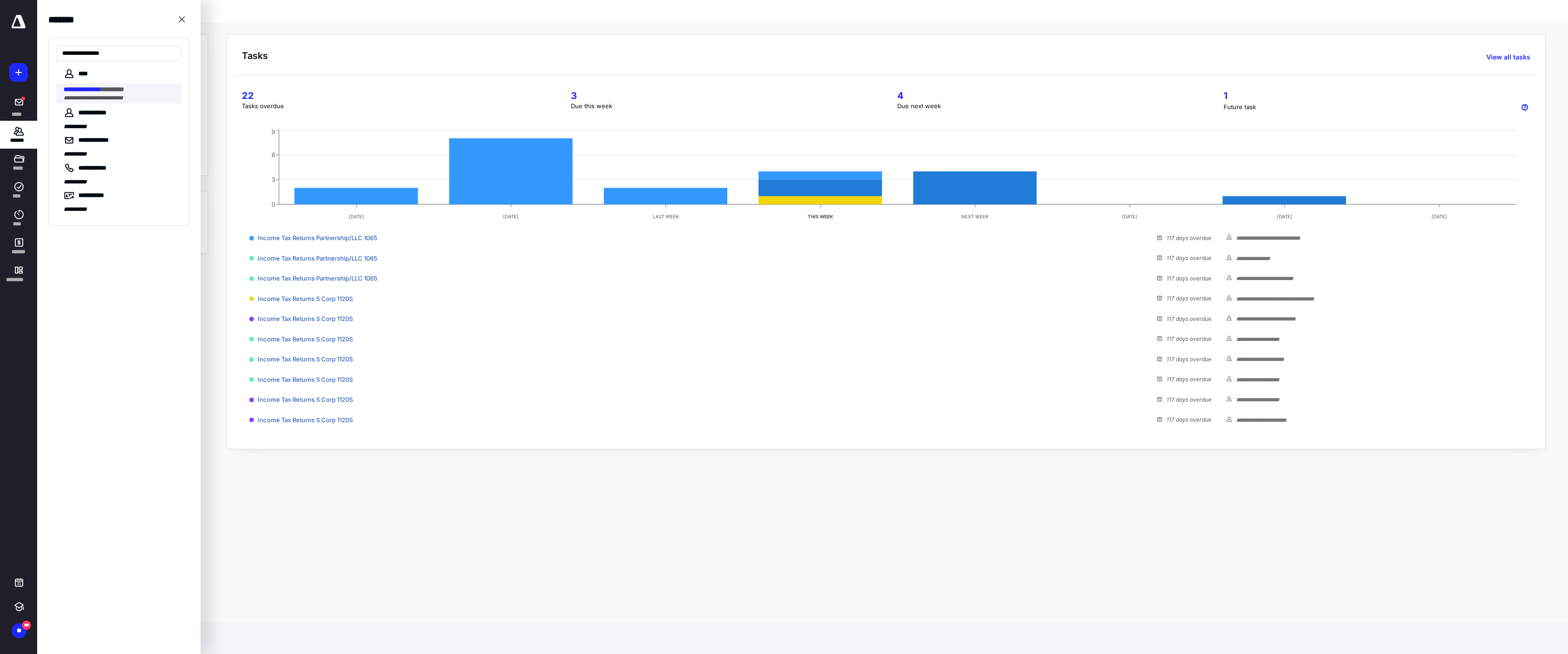 type on "**********" 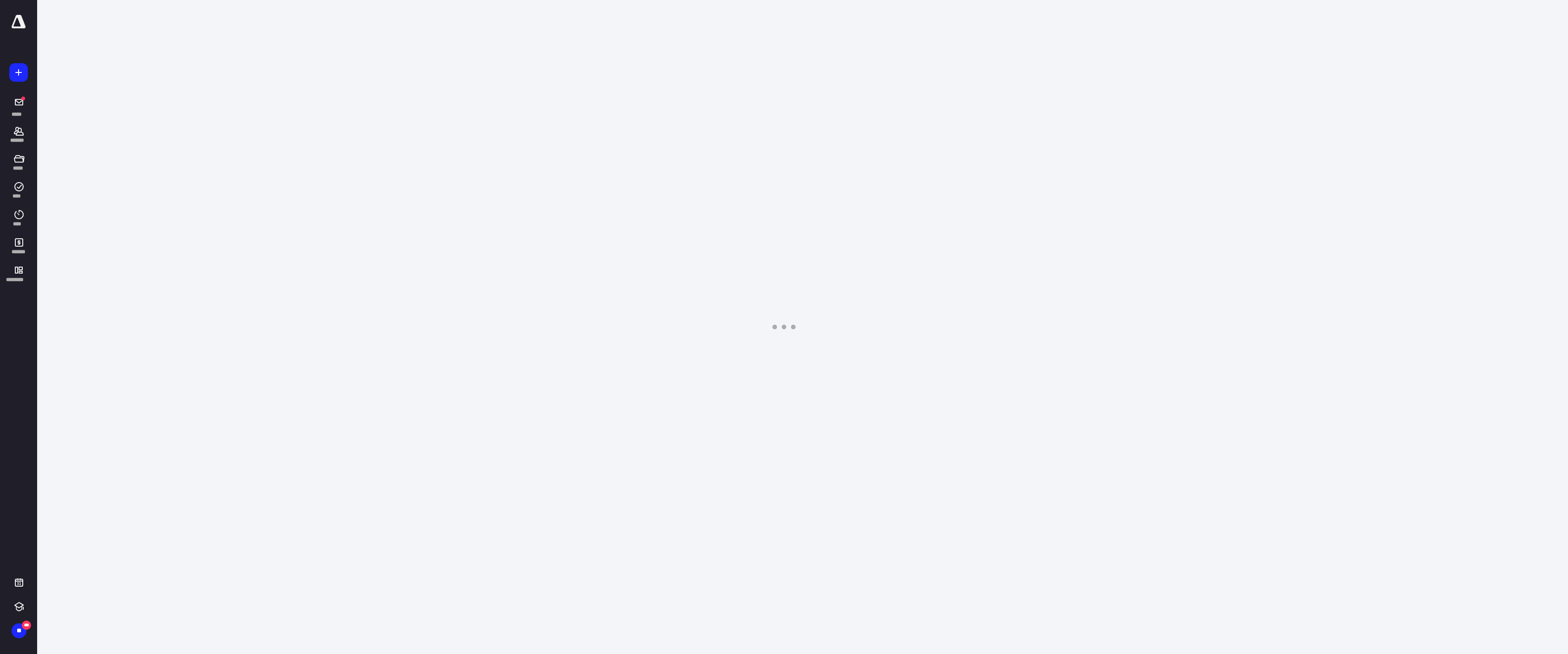 click on "**********" at bounding box center (784, 0) 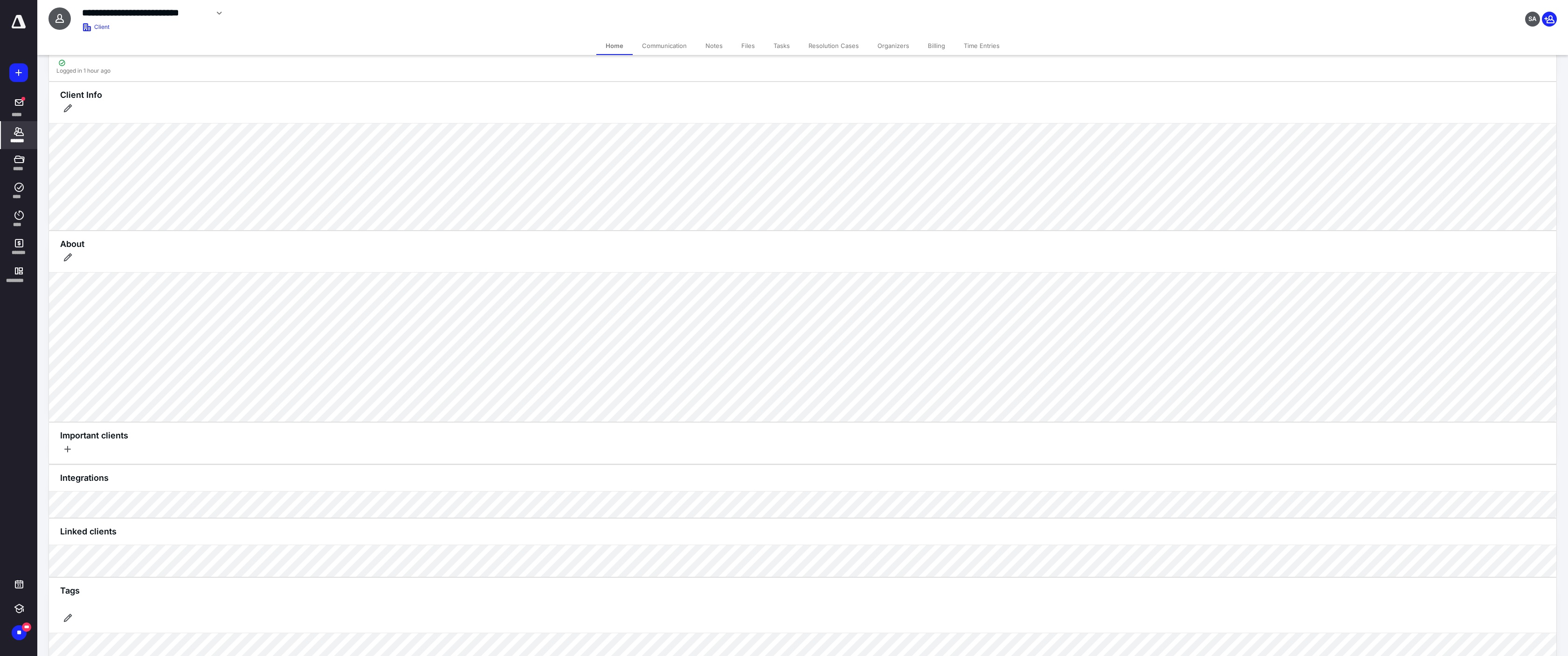 click on "Tasks" at bounding box center [781, 46] 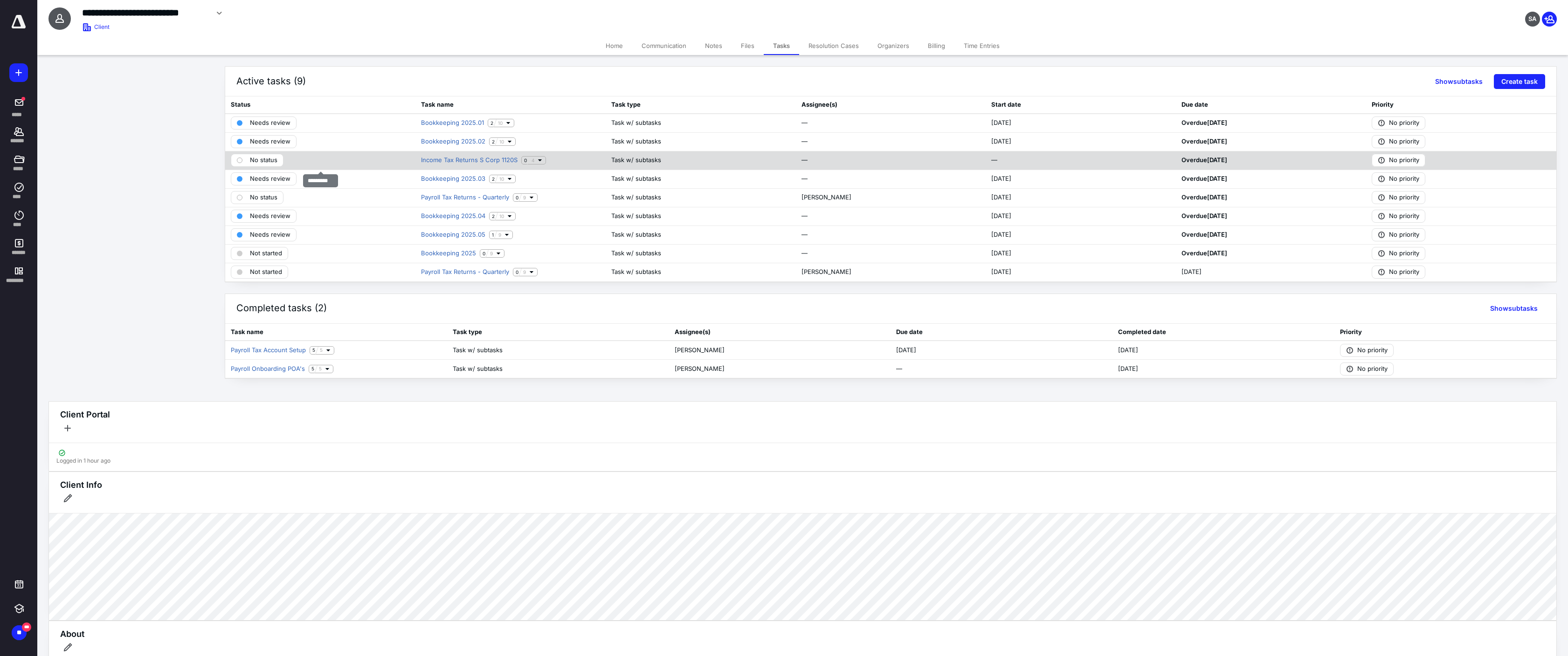 click on "No status" at bounding box center [263, 160] 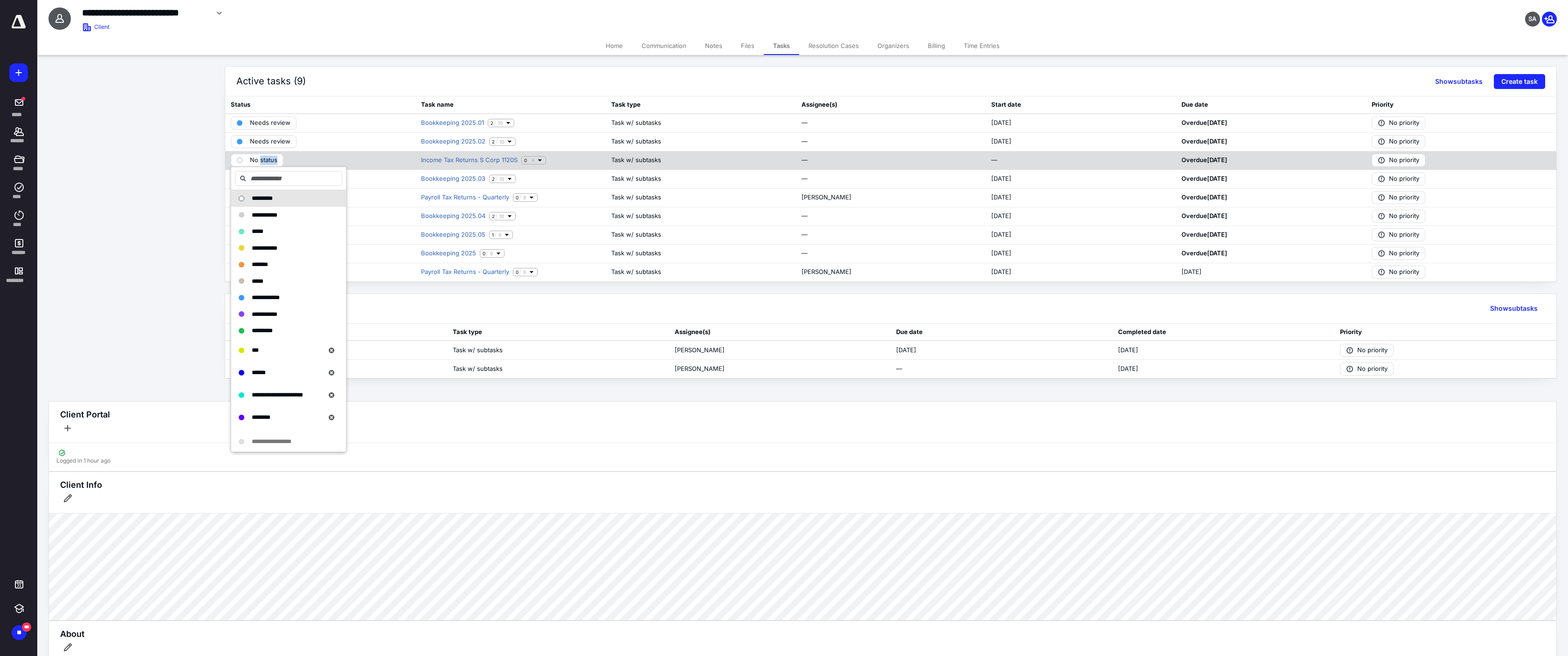 click on "No status" at bounding box center [263, 160] 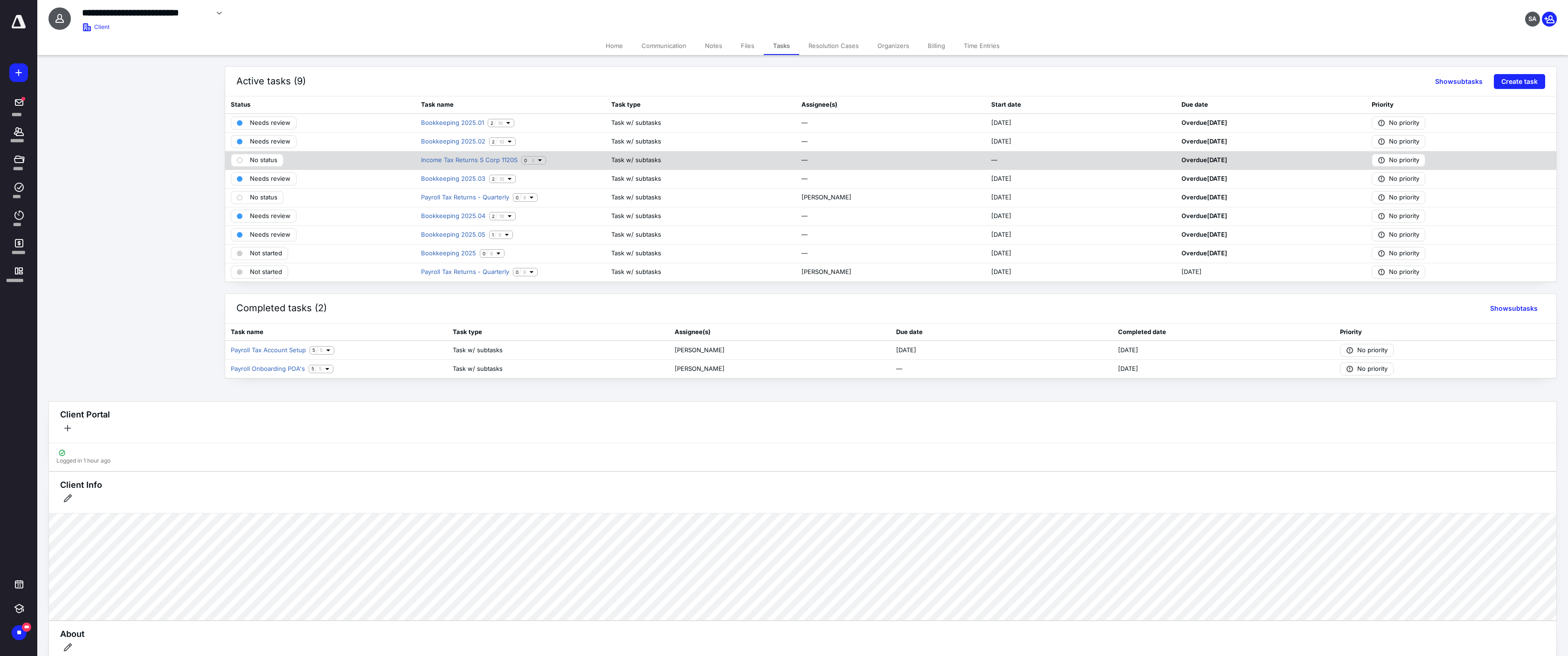 drag, startPoint x: 260, startPoint y: 160, endPoint x: 241, endPoint y: 159, distance: 19.0263 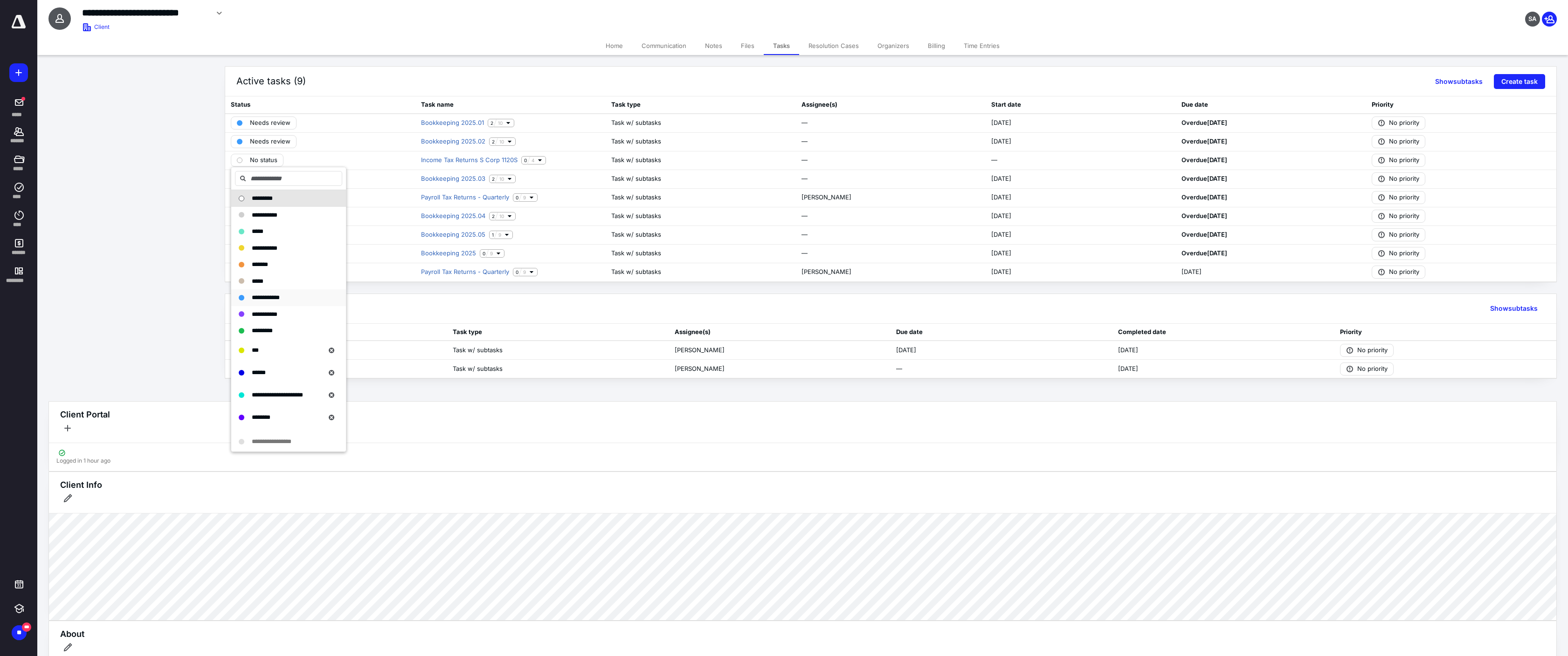 click on "**********" at bounding box center (266, 297) 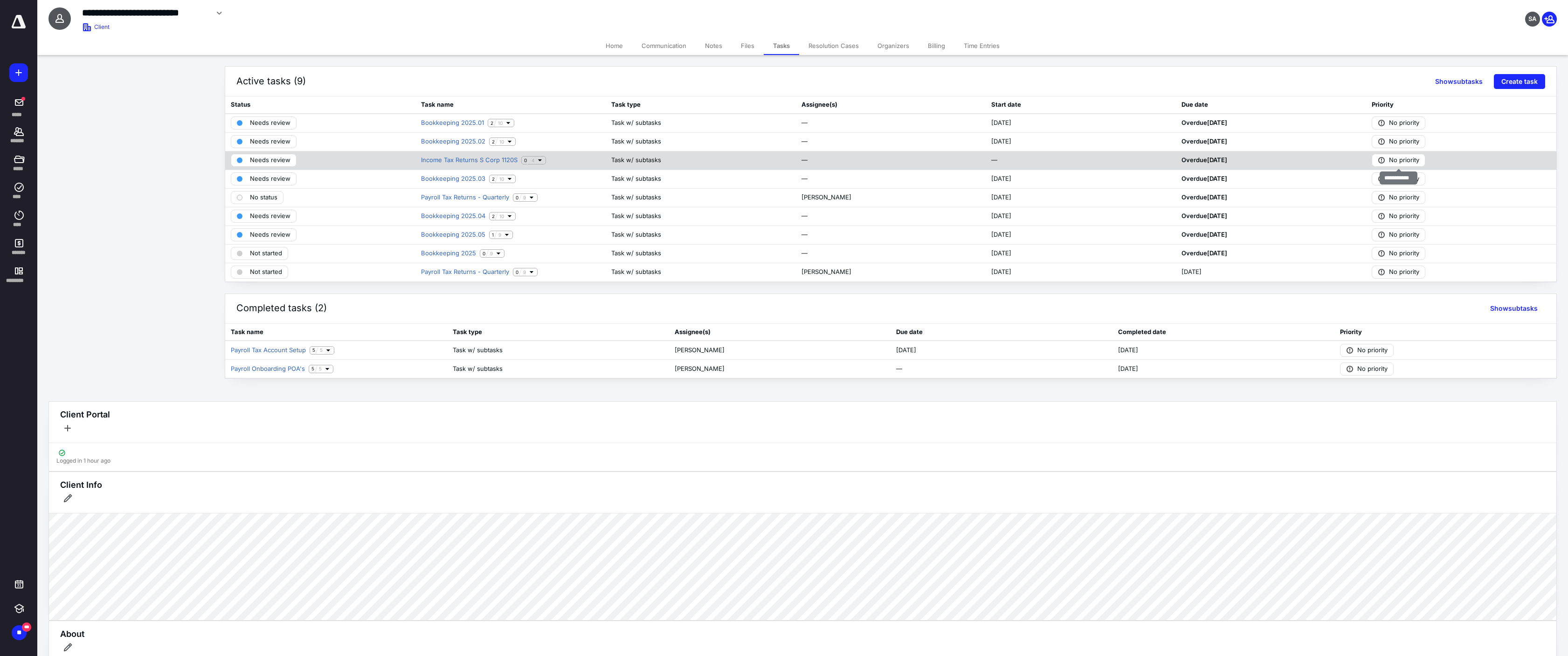 click on "No priority" at bounding box center [1404, 160] 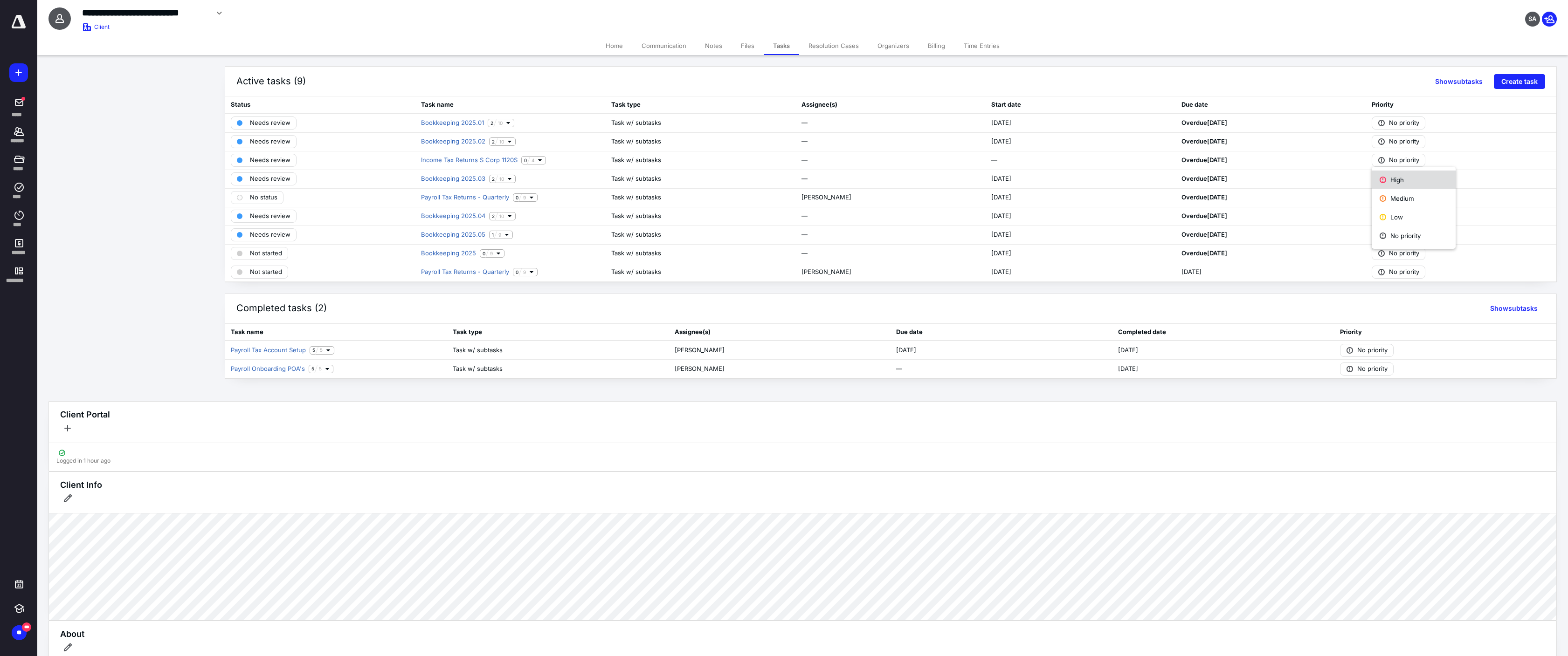 click on "High" at bounding box center [1414, 180] 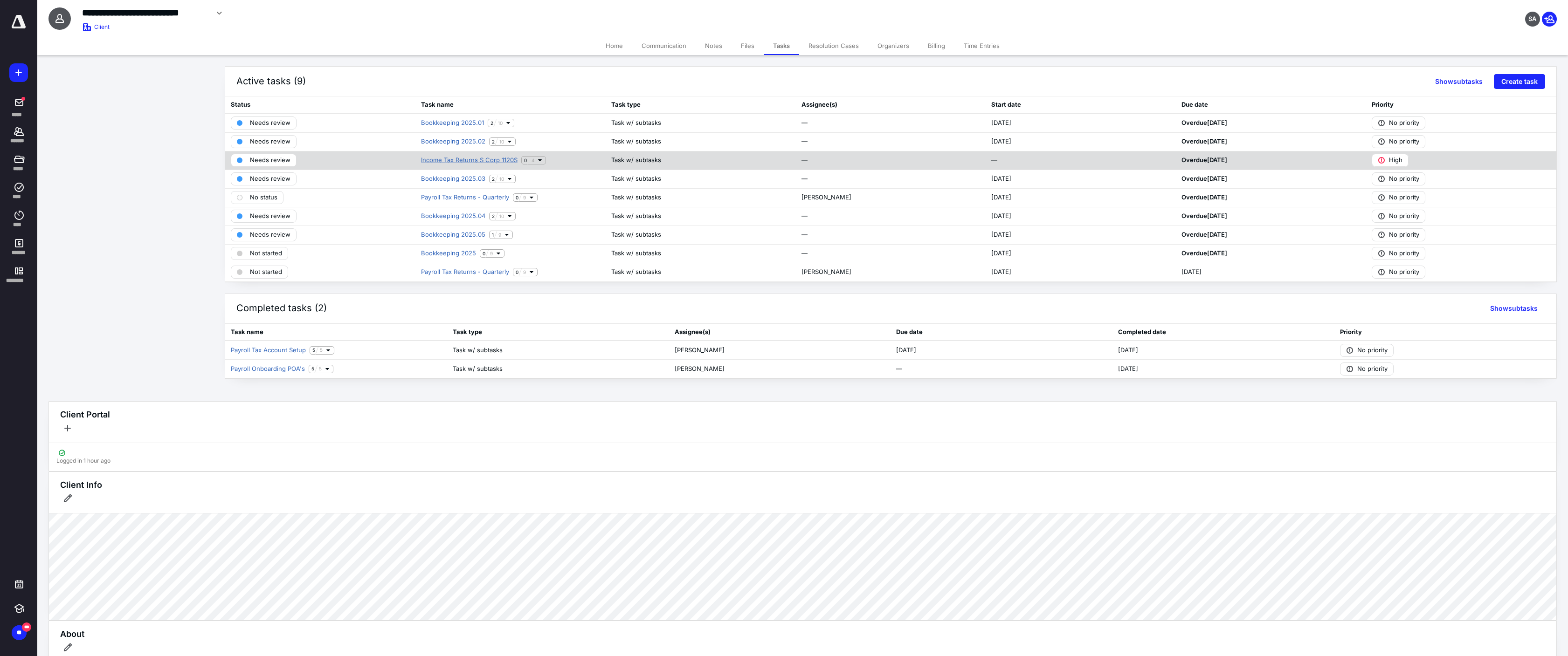 click on "Income Tax Returns S Corp 1120S" at bounding box center [469, 160] 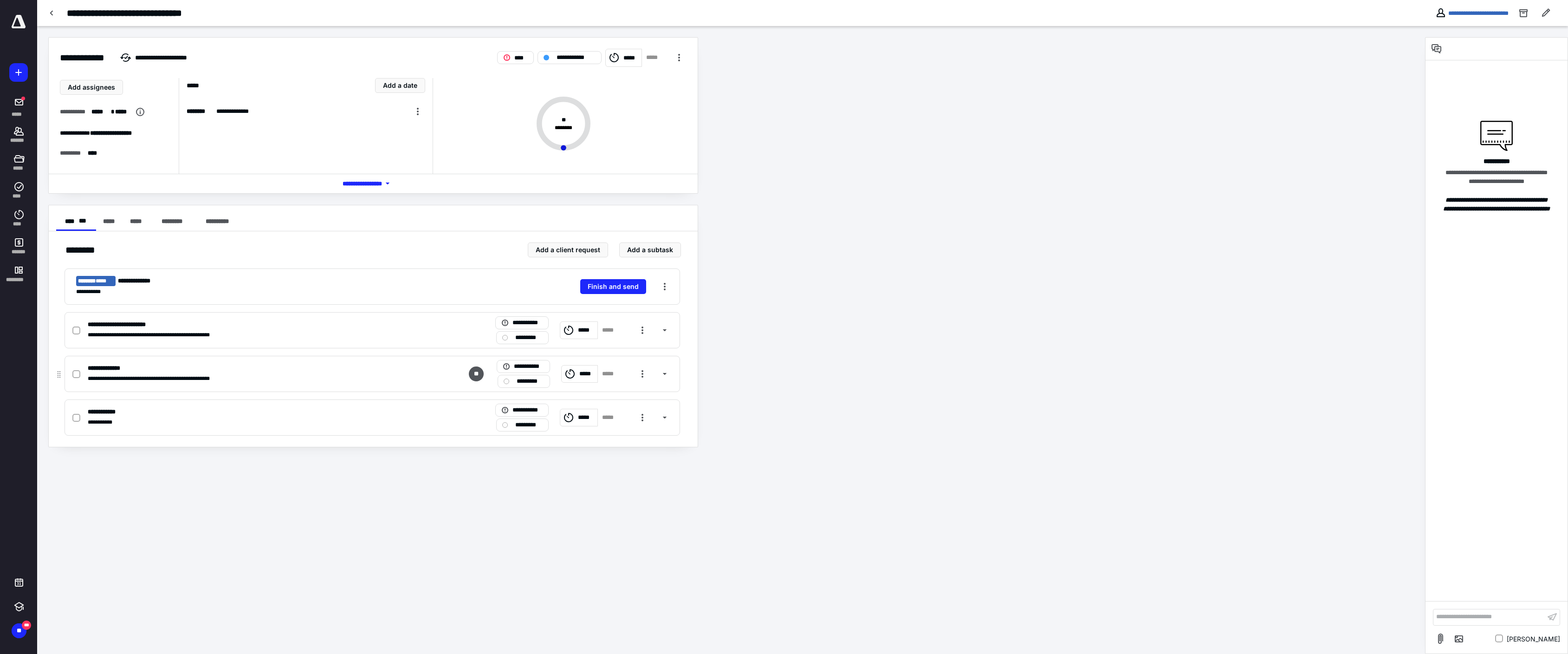 click at bounding box center (76, 374) 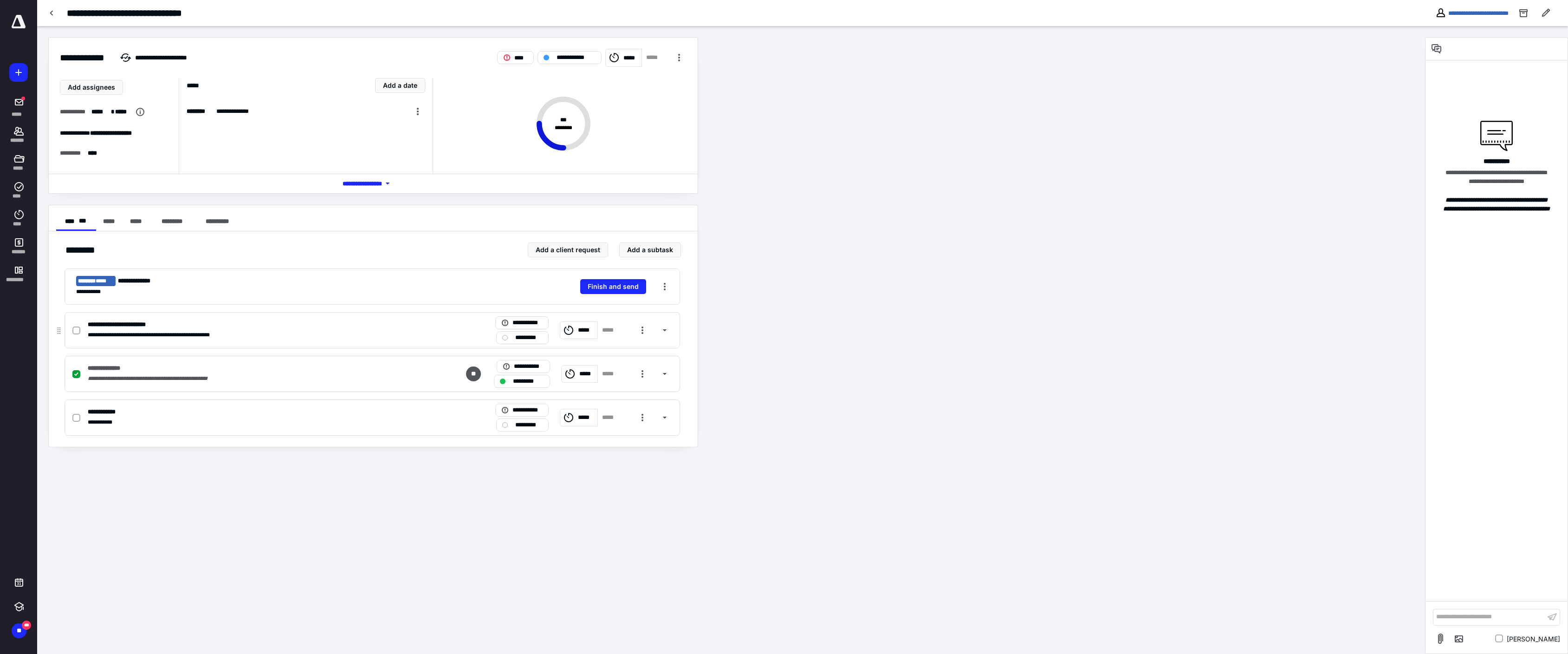 click at bounding box center [76, 331] 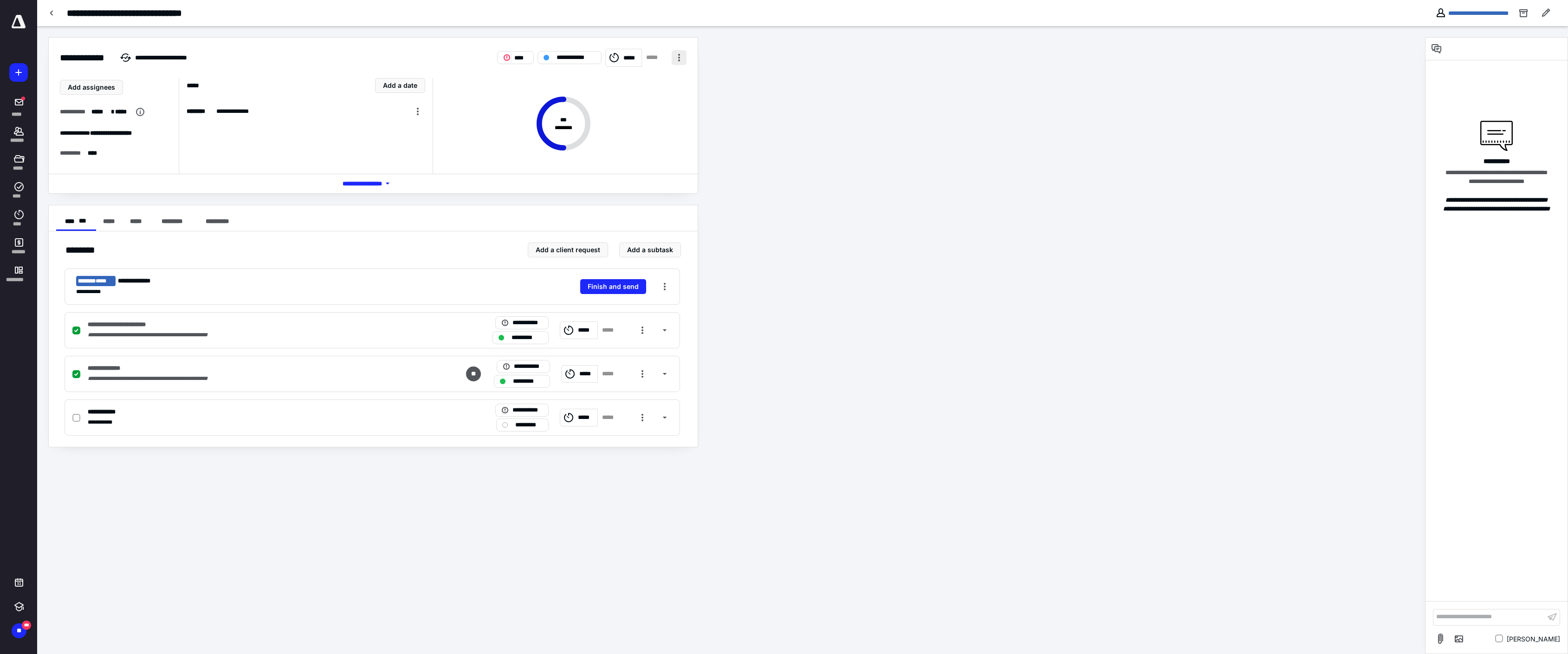 click at bounding box center (679, 58) 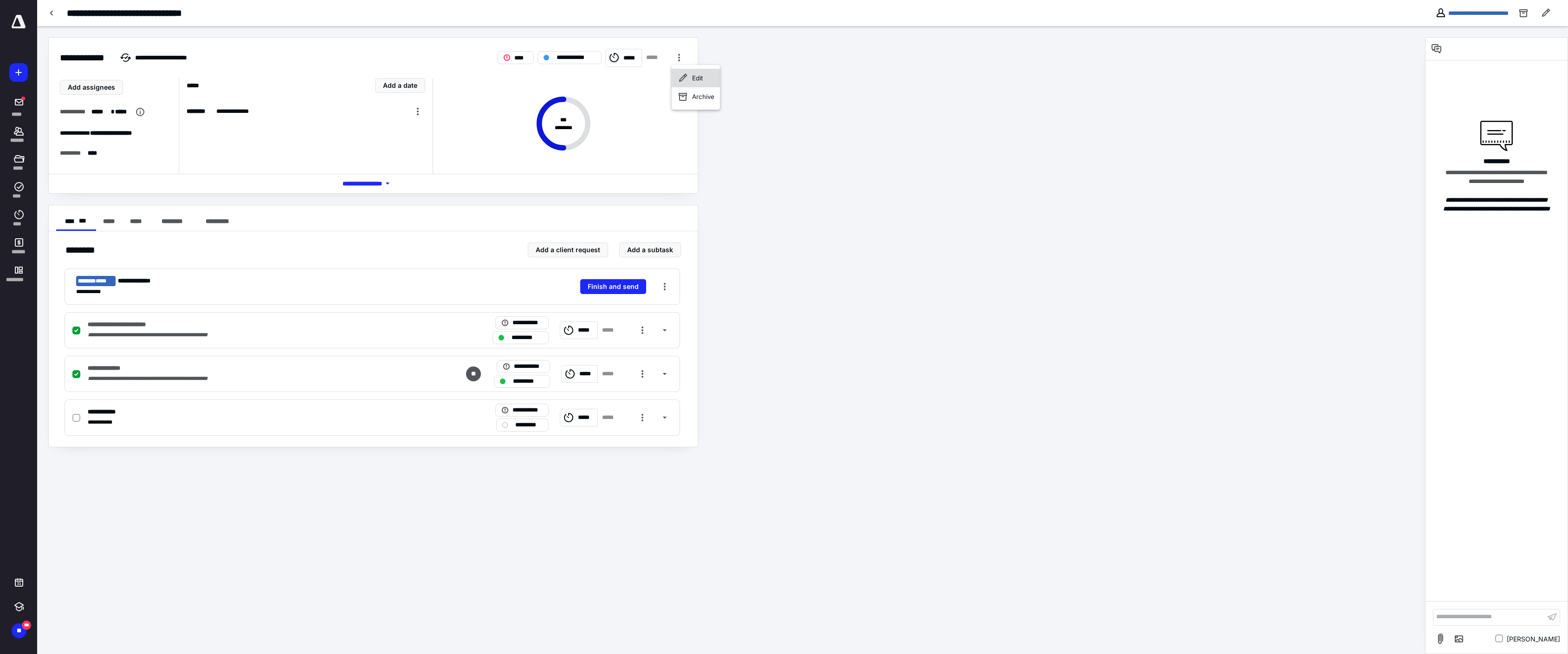 click 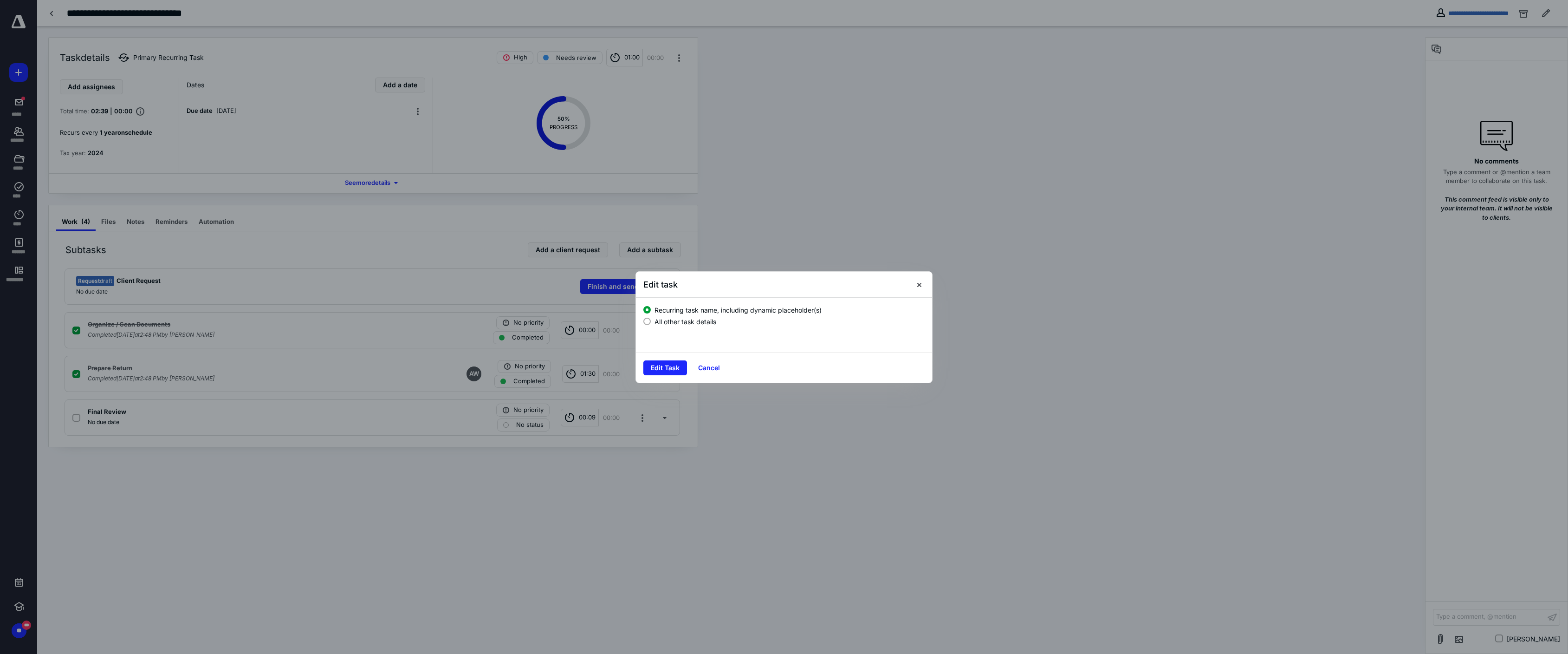 click at bounding box center [647, 321] 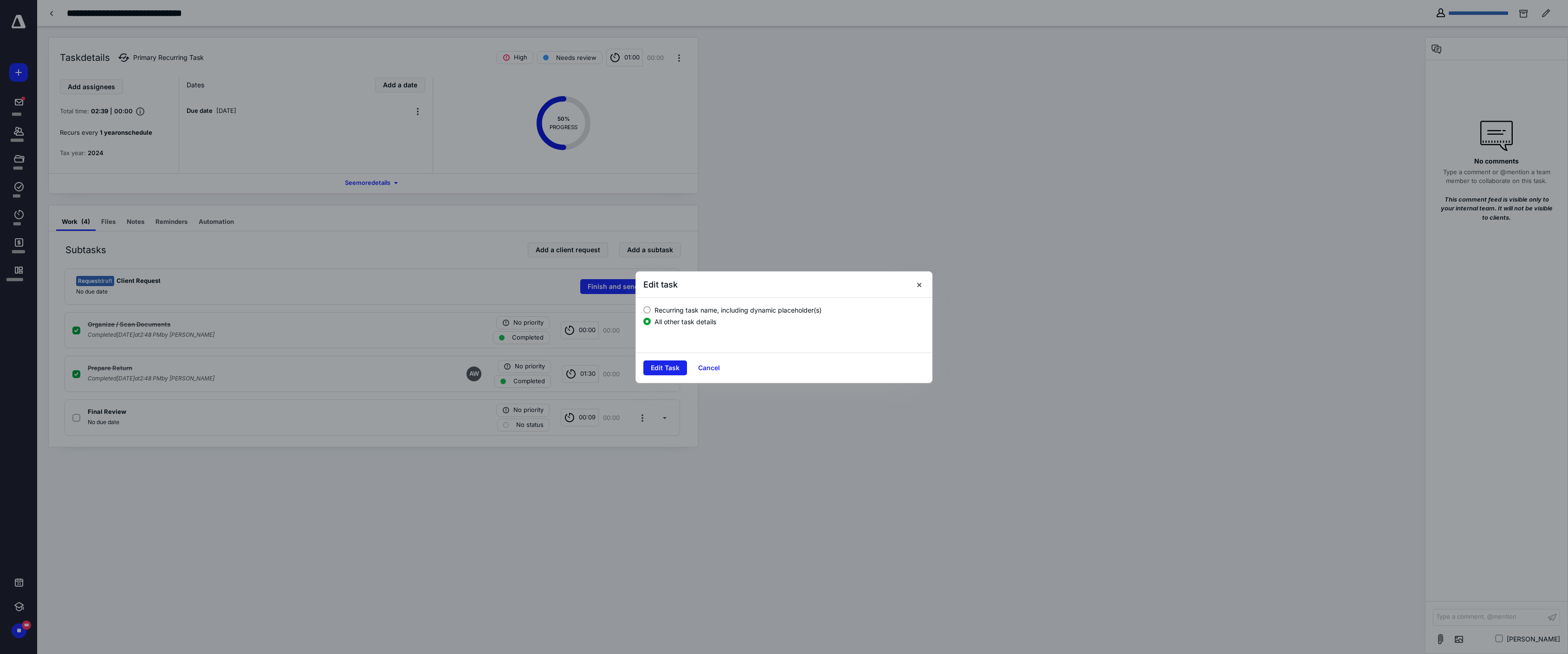 click on "Edit Task" at bounding box center (665, 368) 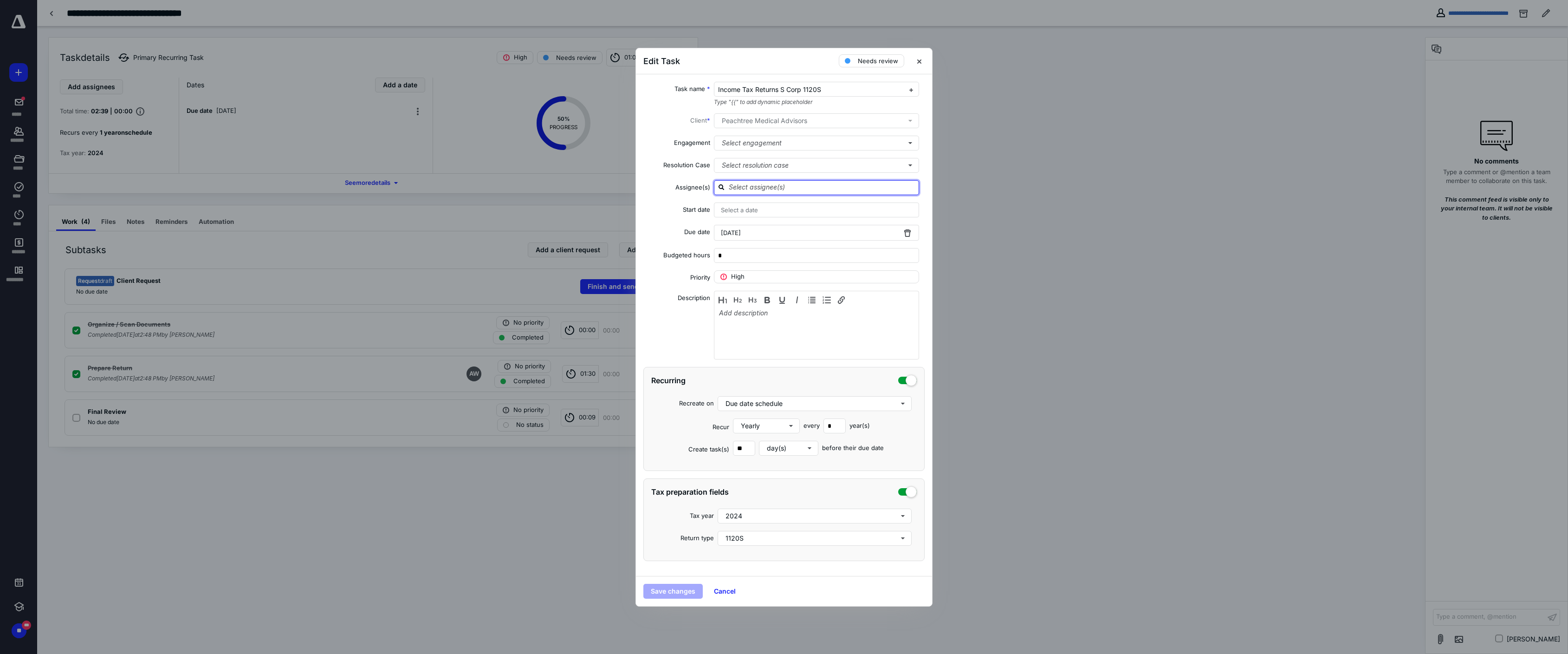 click at bounding box center (822, 187) 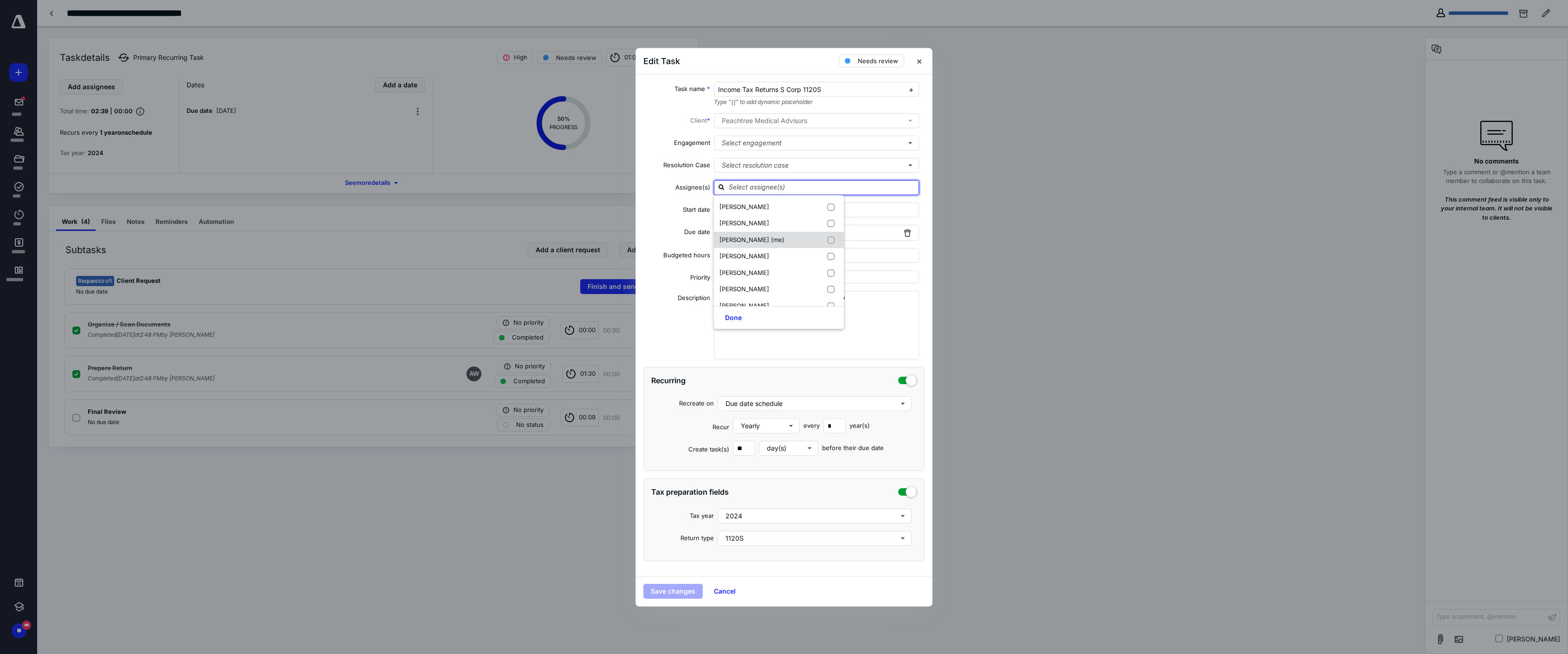 click at bounding box center [833, 240] 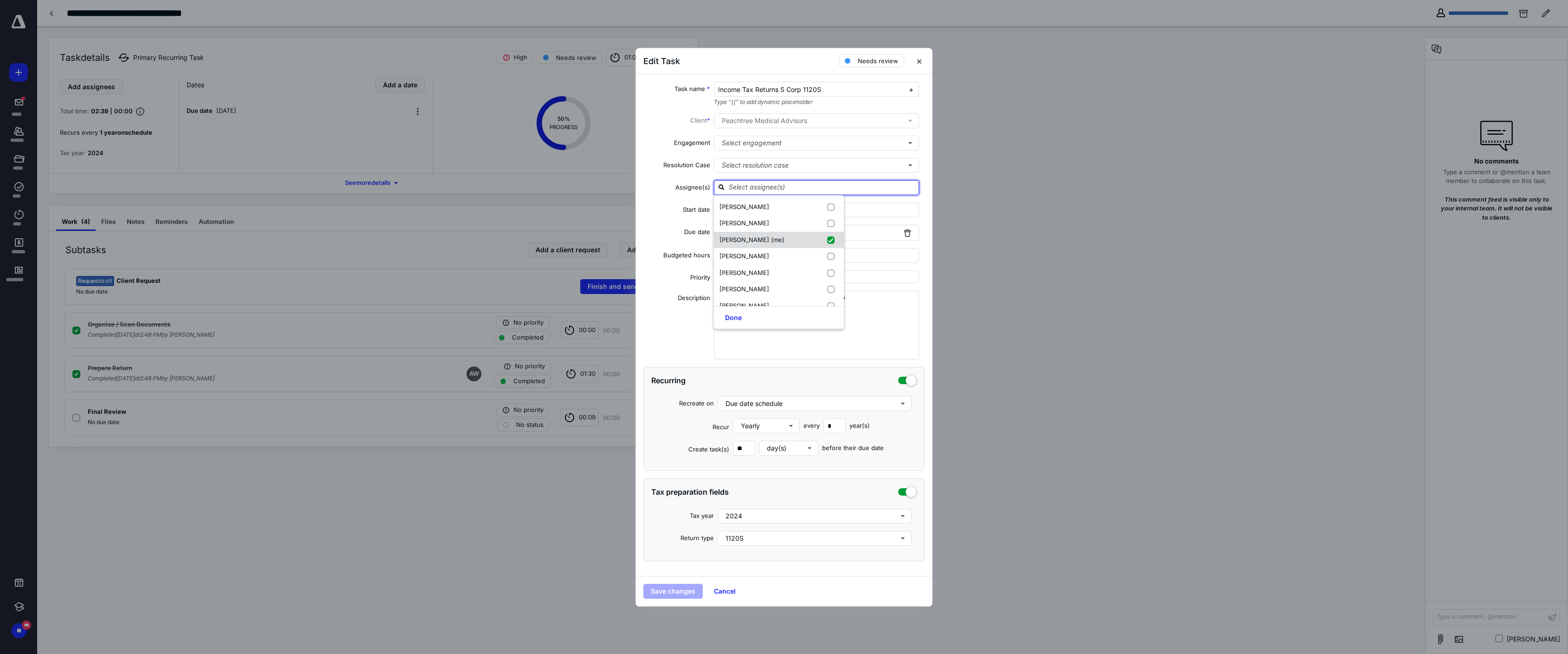 checkbox on "true" 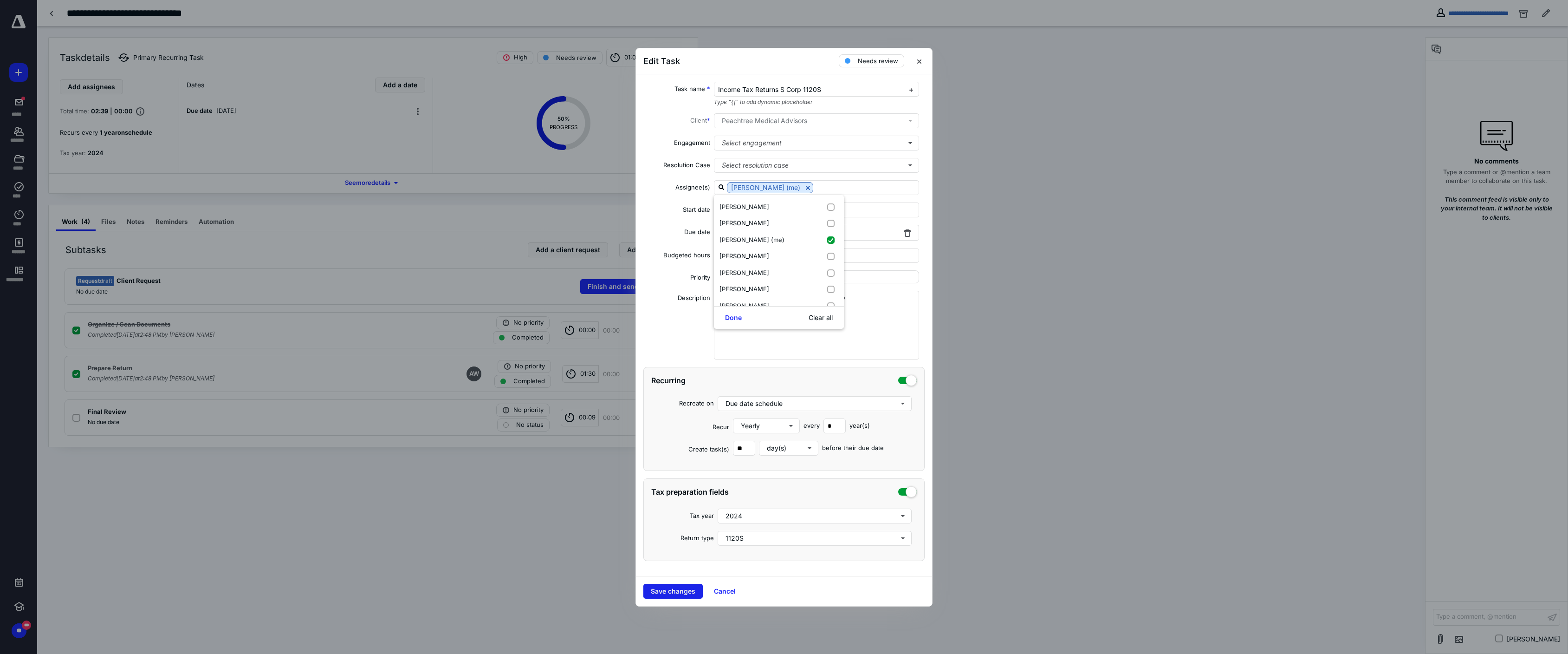 click on "Save changes" at bounding box center [673, 591] 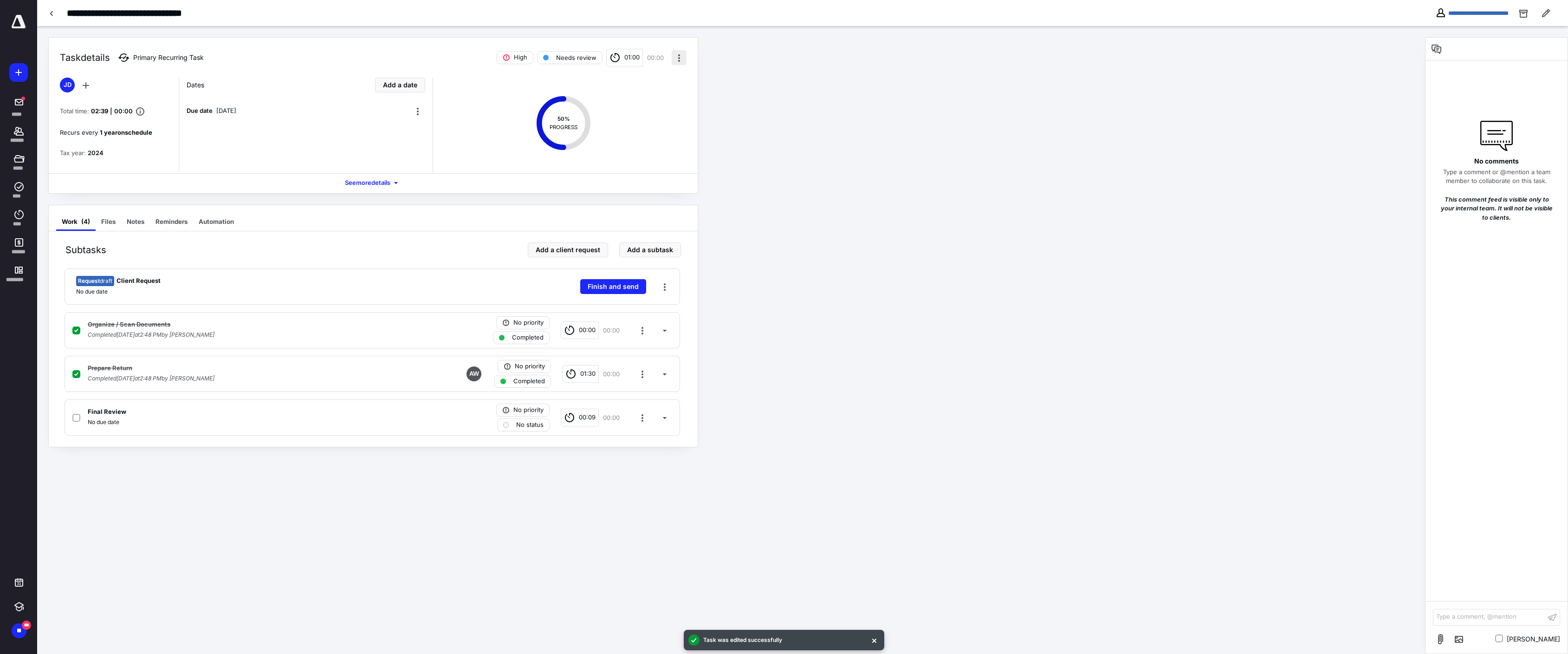 click at bounding box center (679, 58) 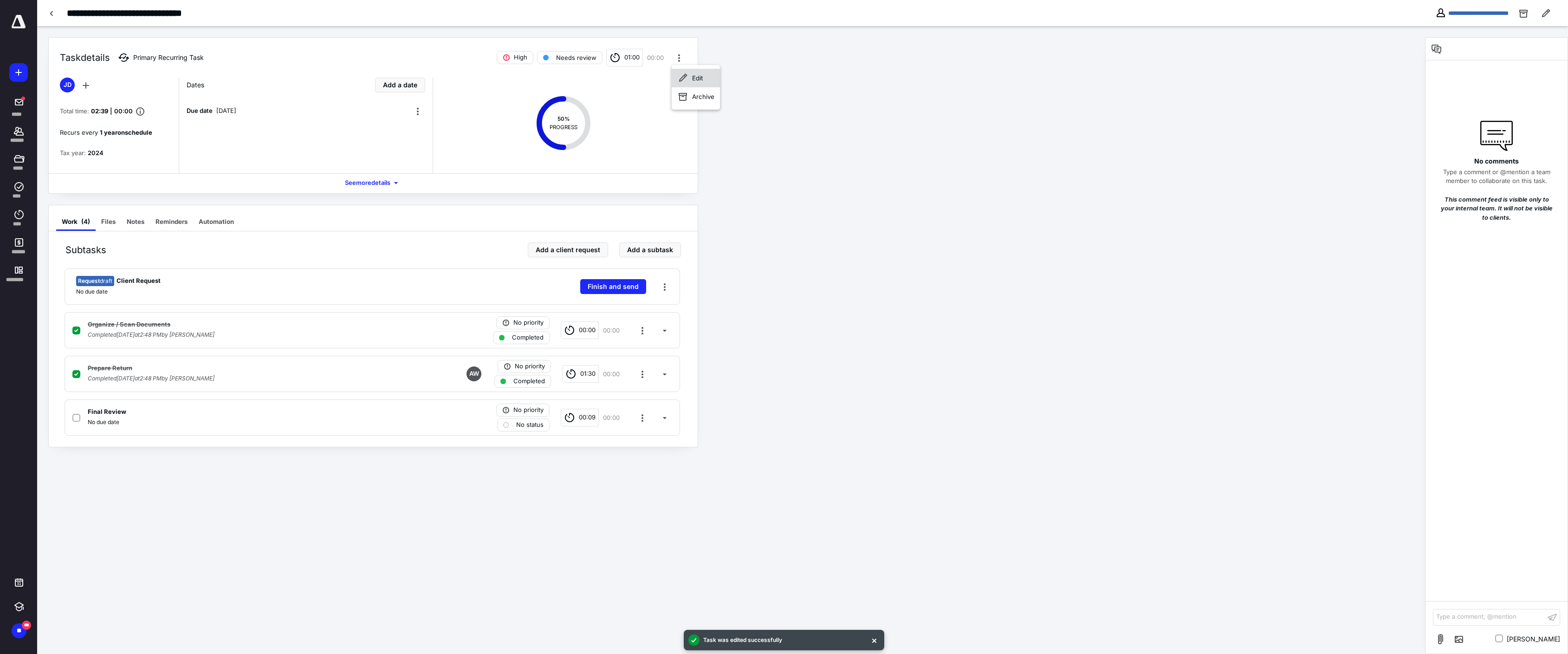 click 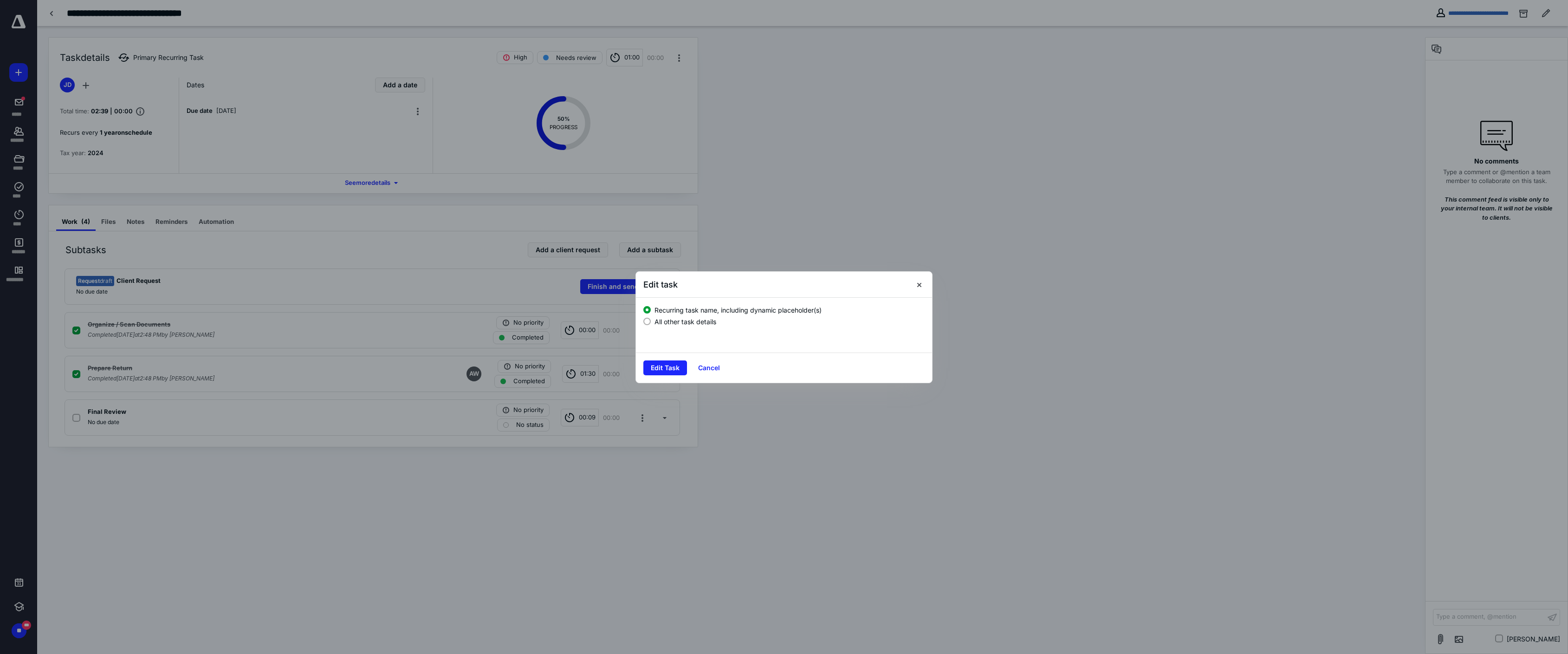 click at bounding box center [647, 321] 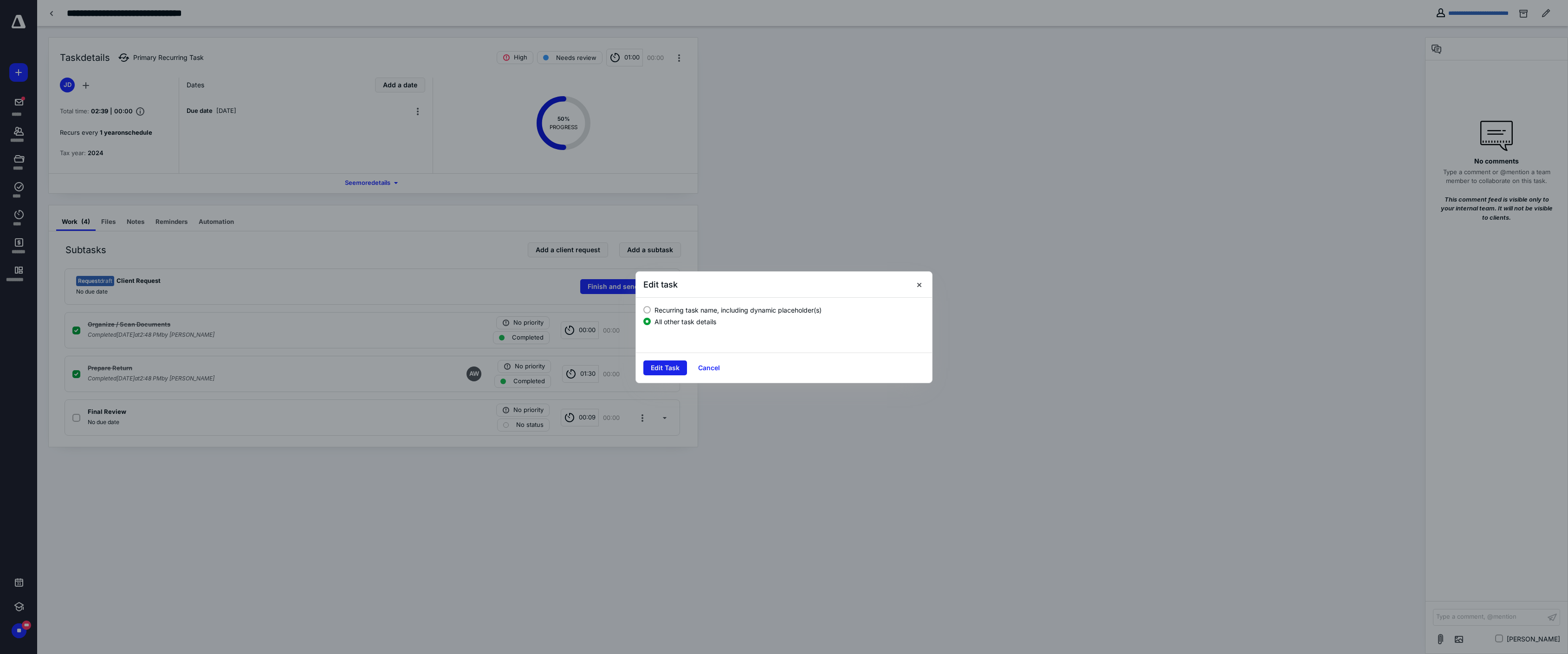 click on "Edit Task" at bounding box center (665, 368) 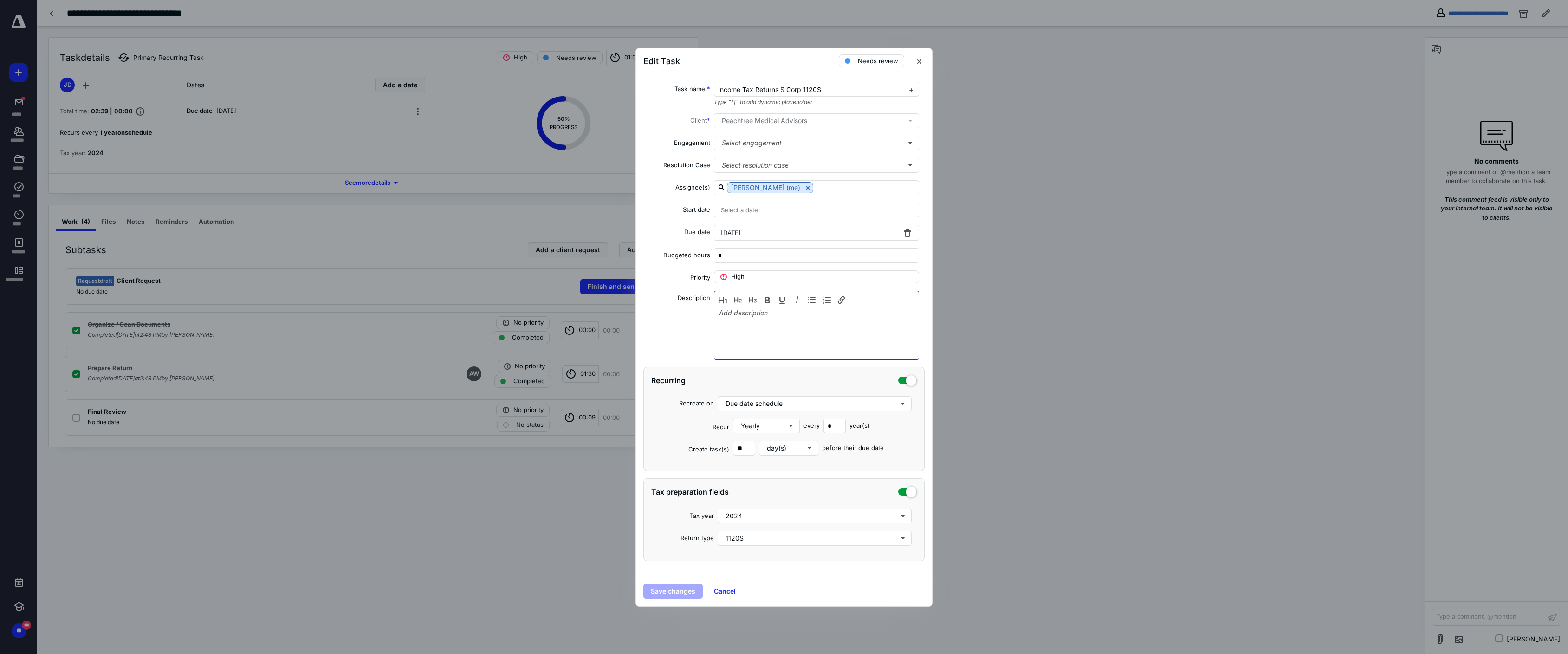 click at bounding box center (816, 332) 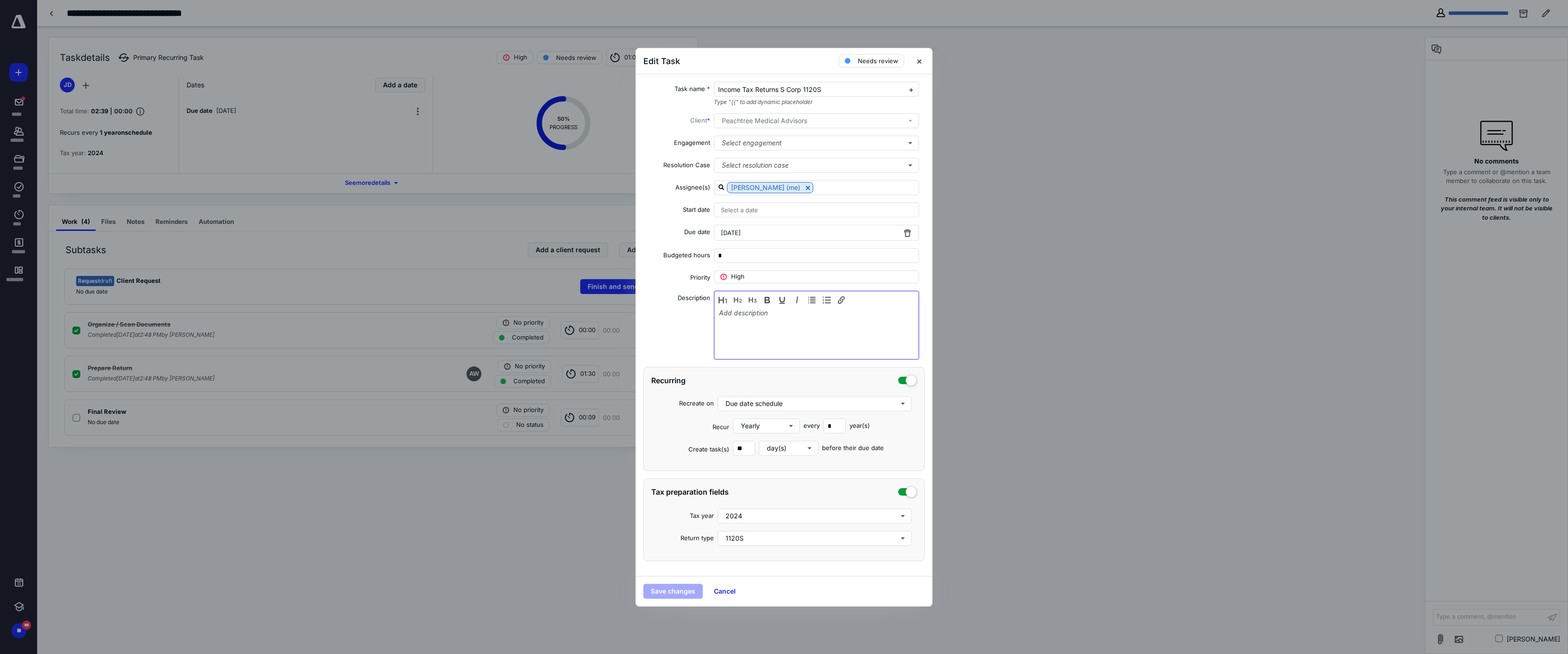 type 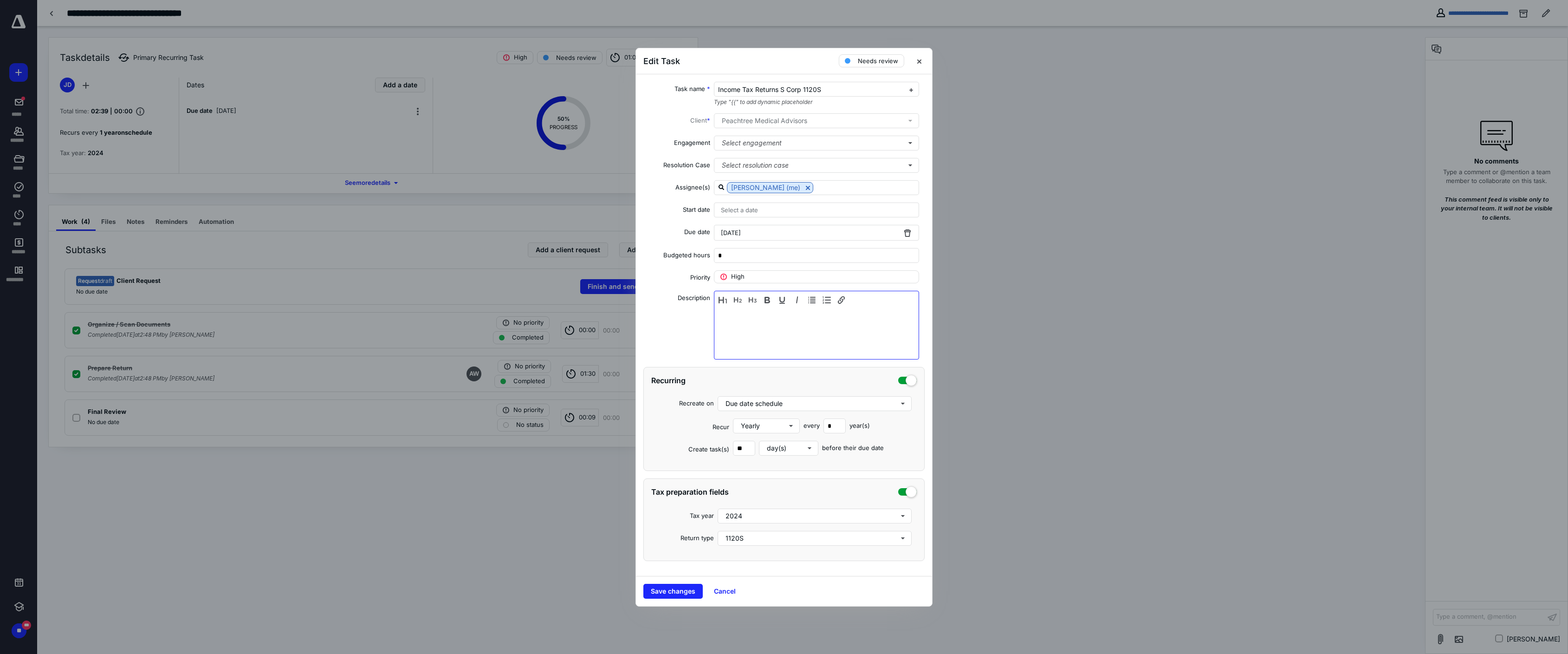 click at bounding box center [816, 332] 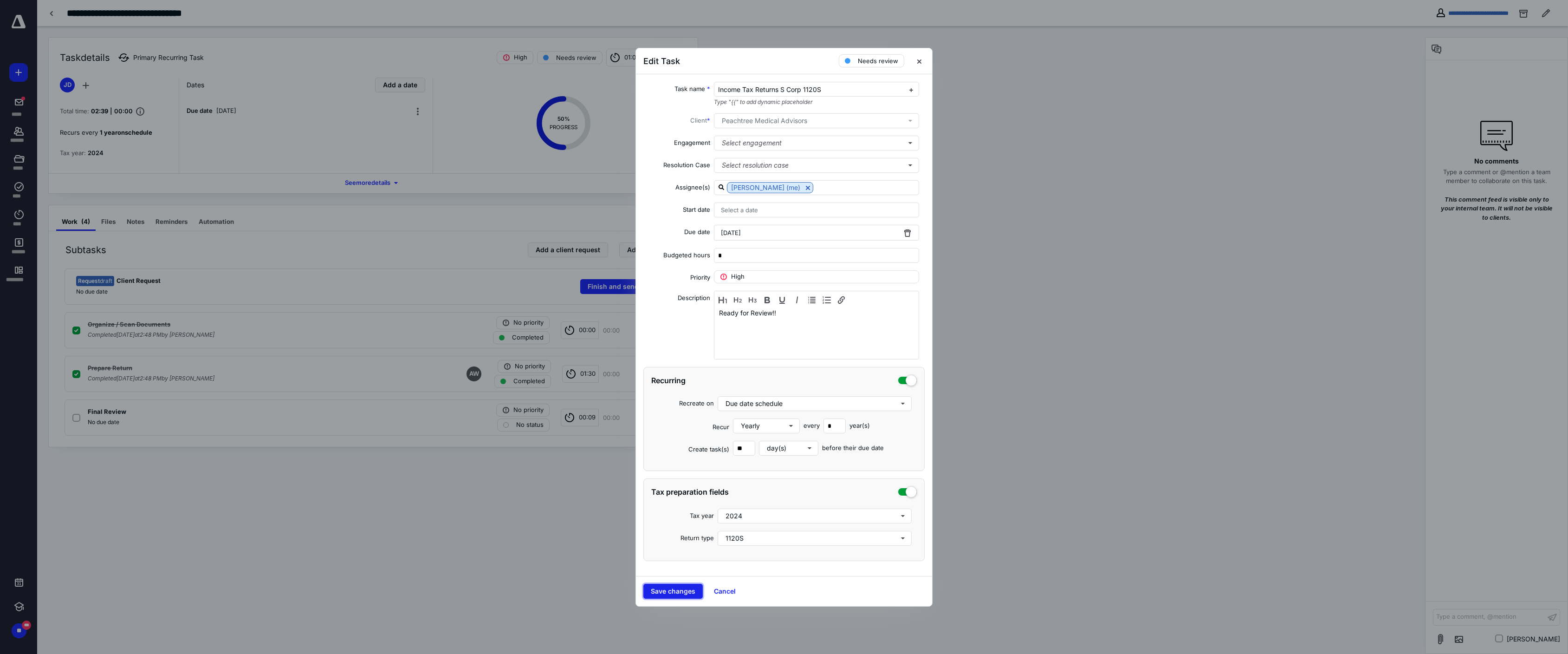 click on "Save changes" at bounding box center (673, 591) 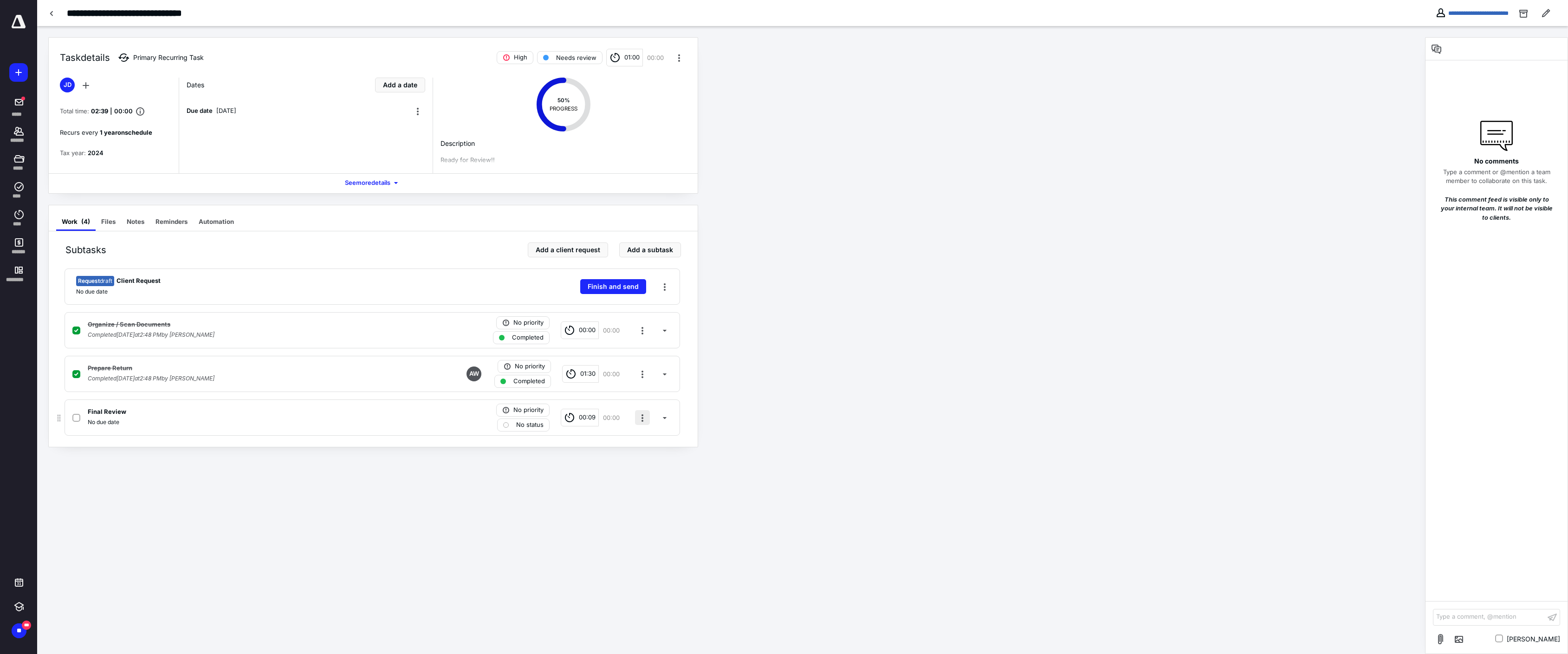 click at bounding box center [642, 418] 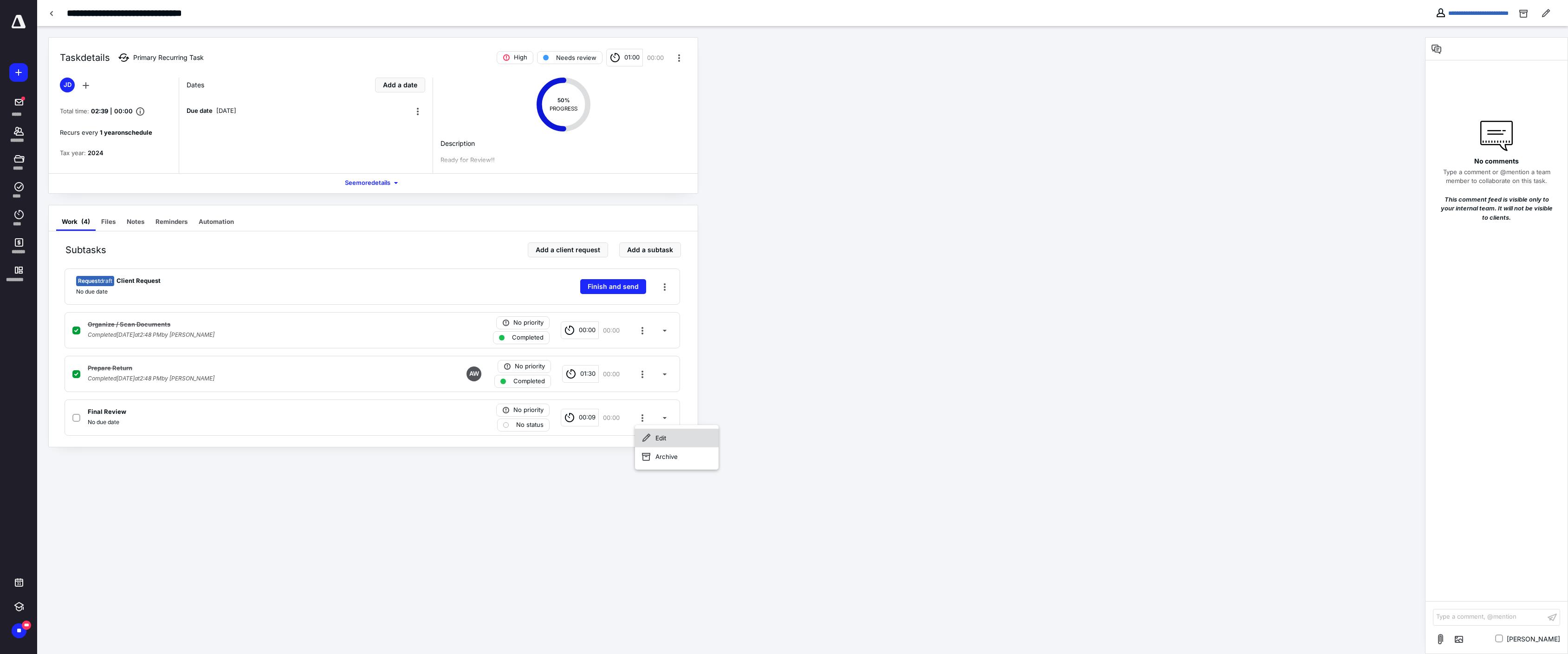 click on "Edit" at bounding box center (677, 438) 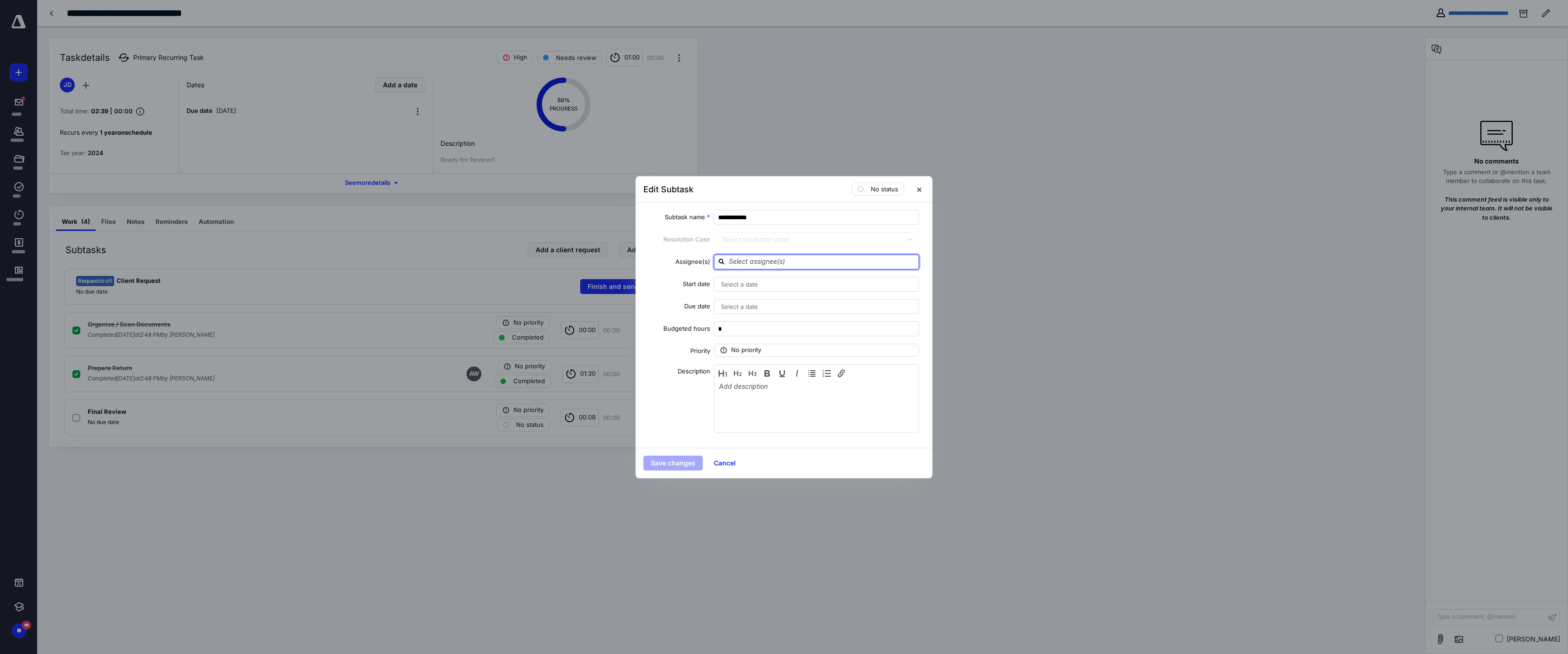 click at bounding box center [822, 262] 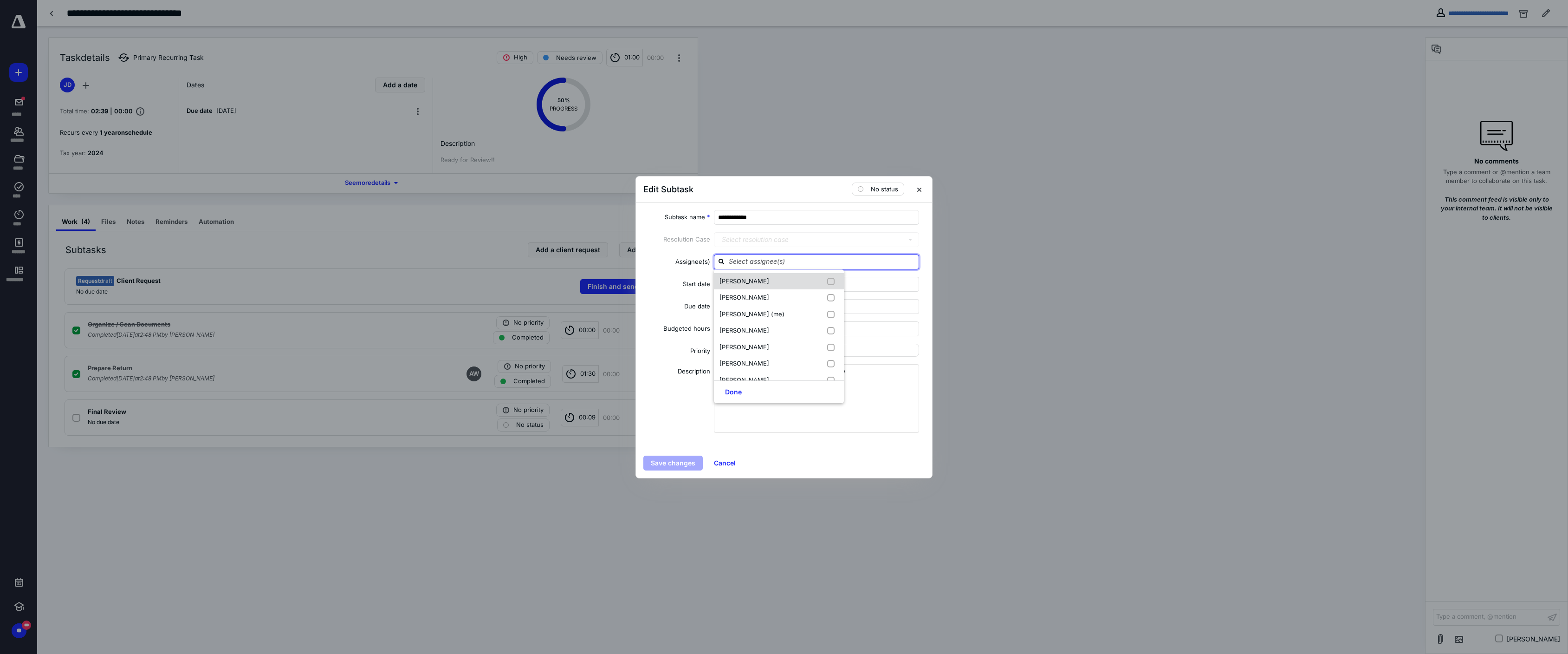 click at bounding box center (833, 281) 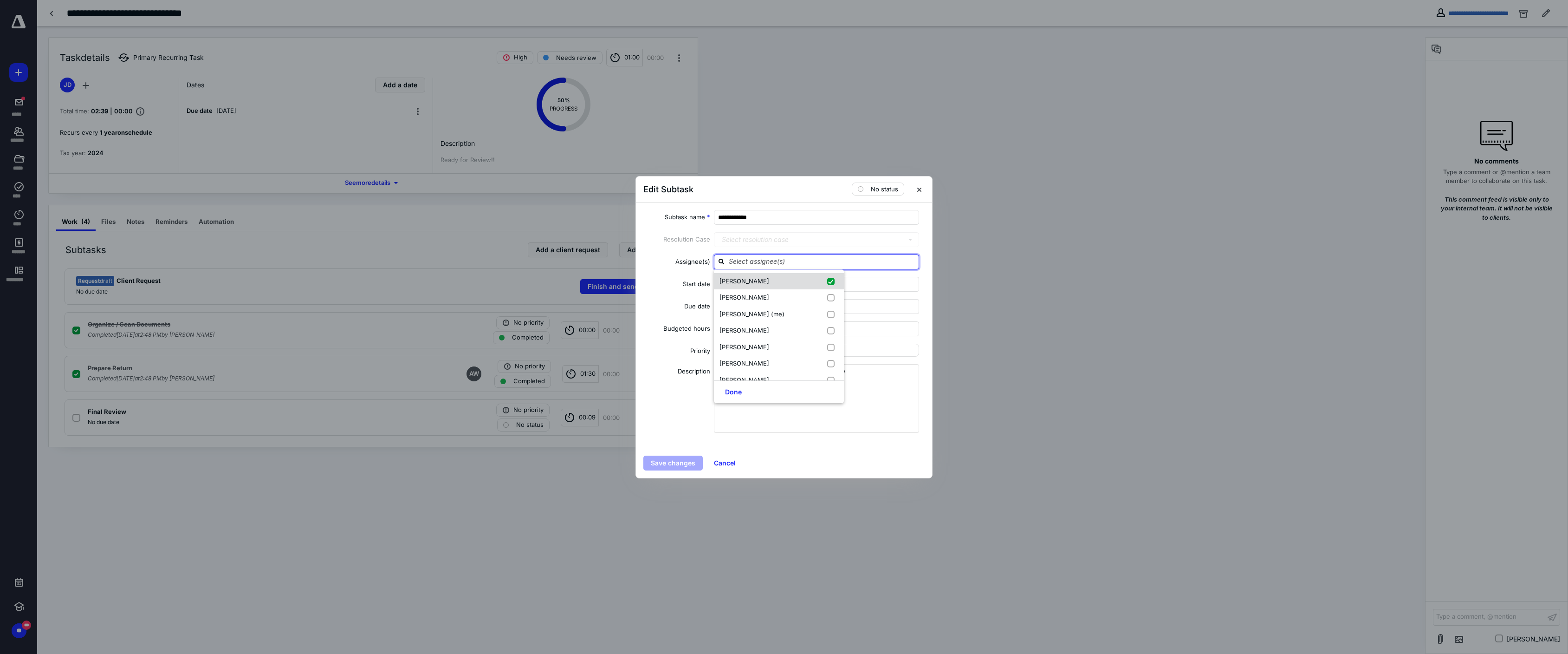 checkbox on "true" 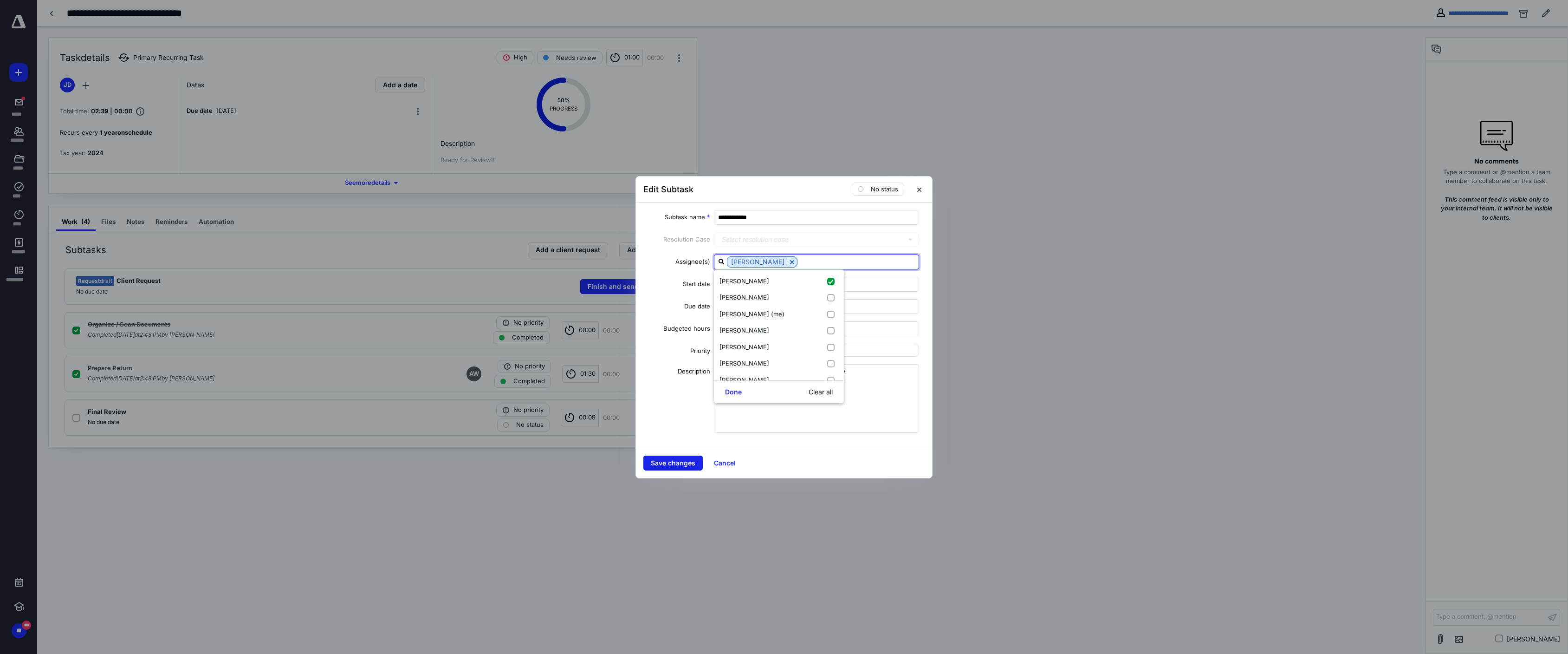 click on "Save changes" at bounding box center [673, 463] 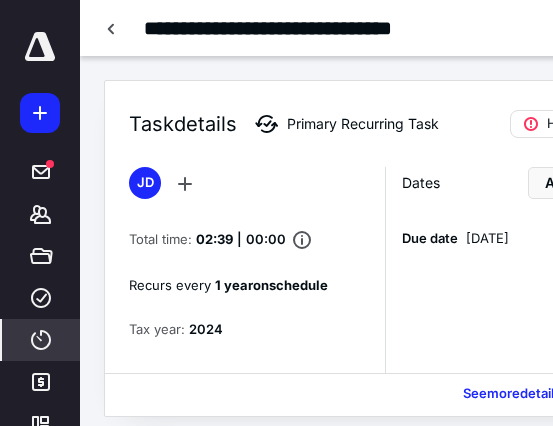 click 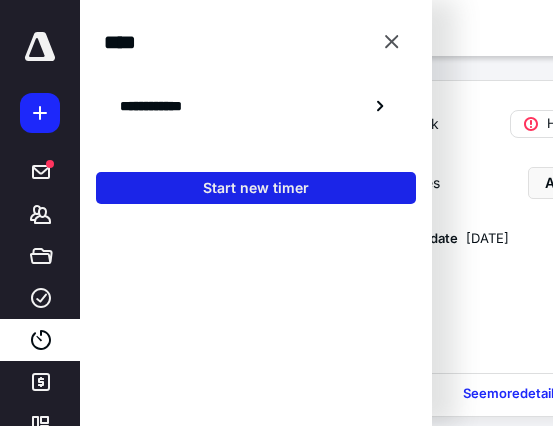 click on "Start new timer" at bounding box center [256, 188] 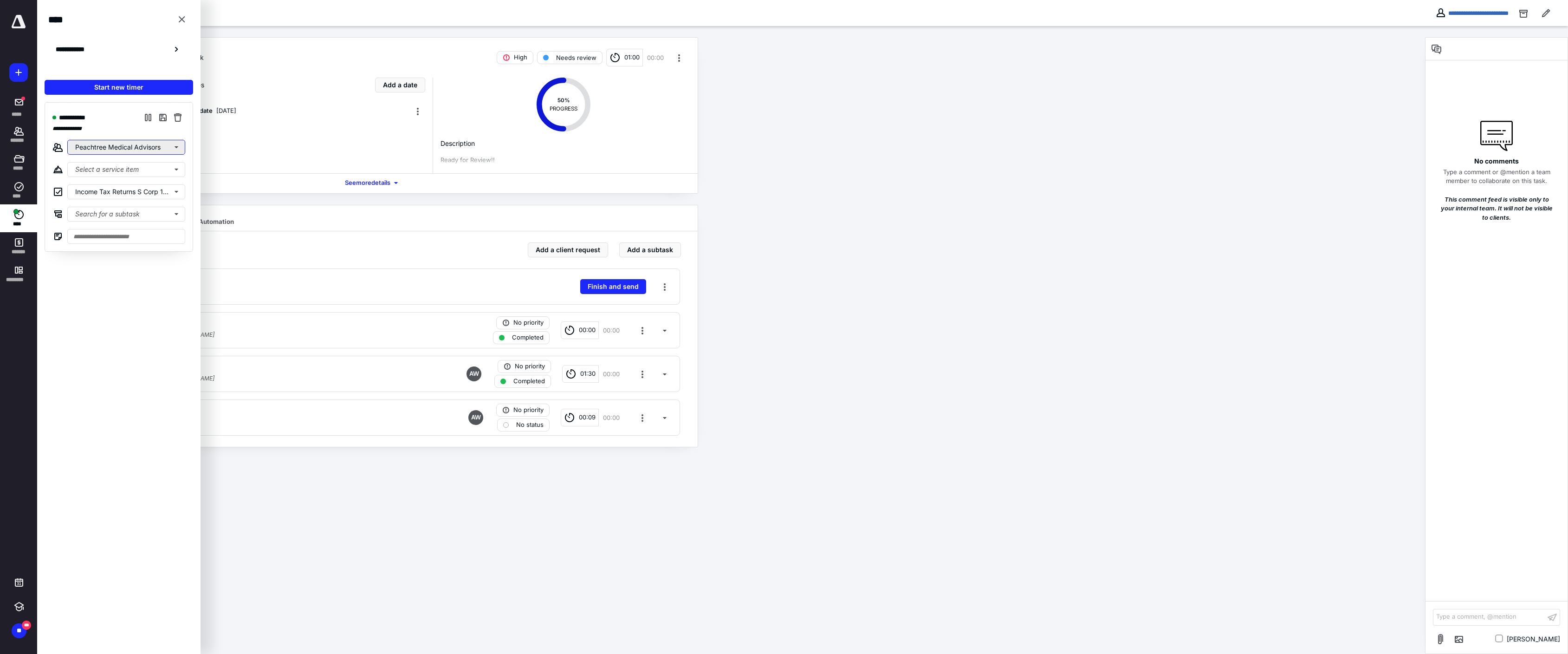 click on "Peachtree Medical Advisors" at bounding box center (126, 147) 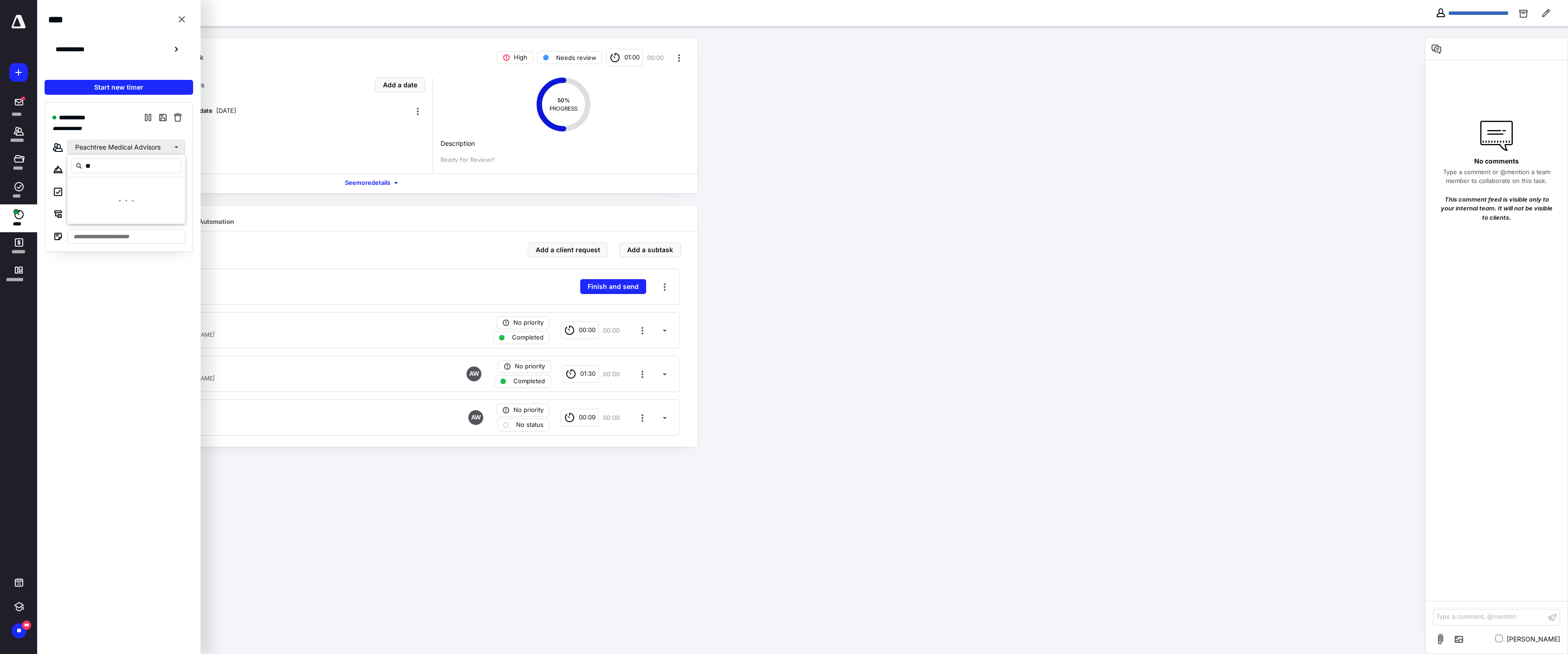 type on "*" 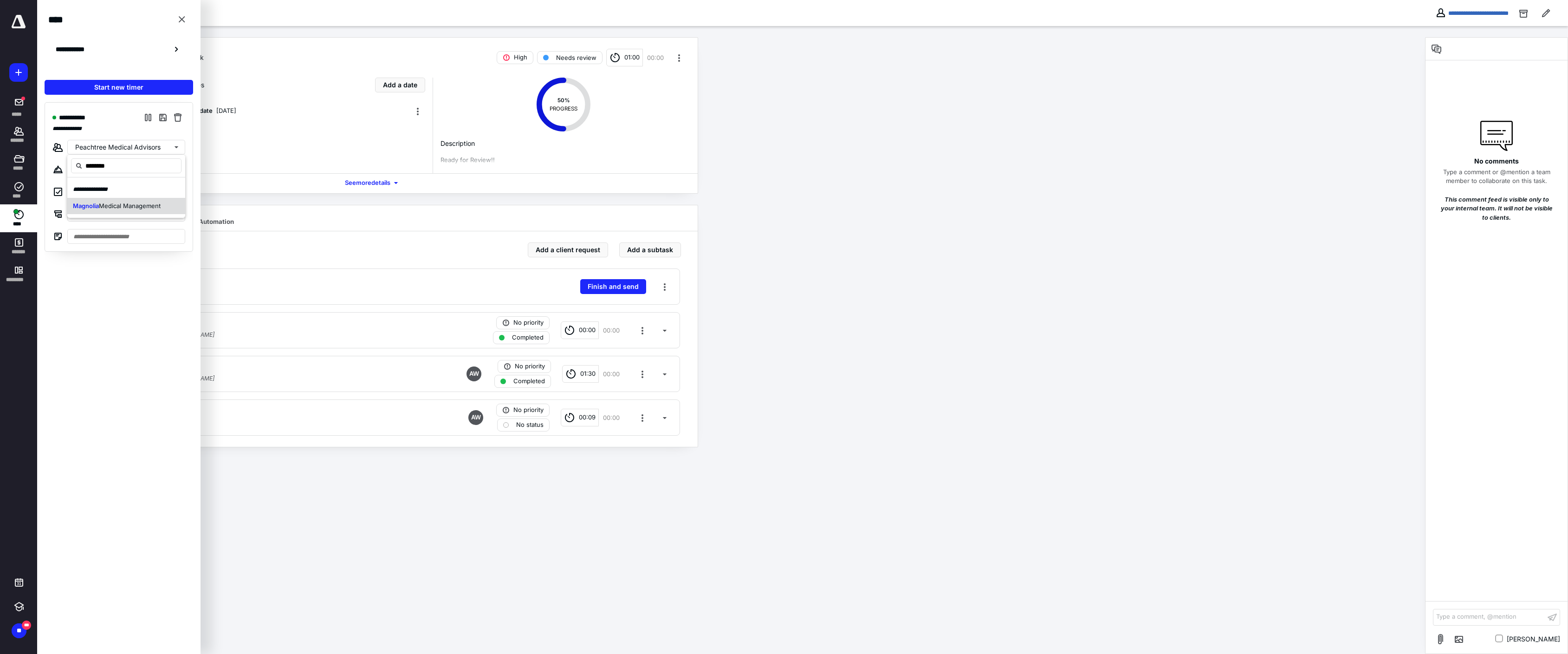 click on "Medical Management" at bounding box center [130, 206] 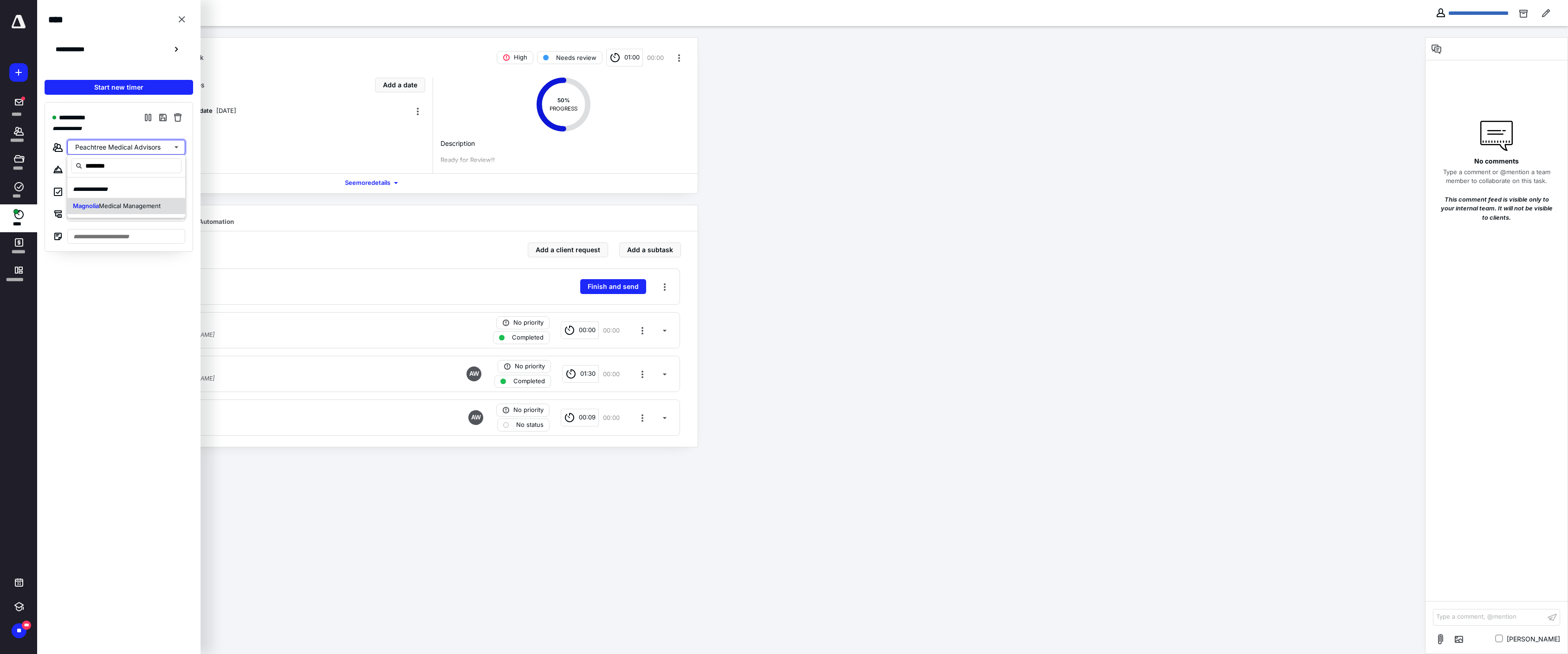 type 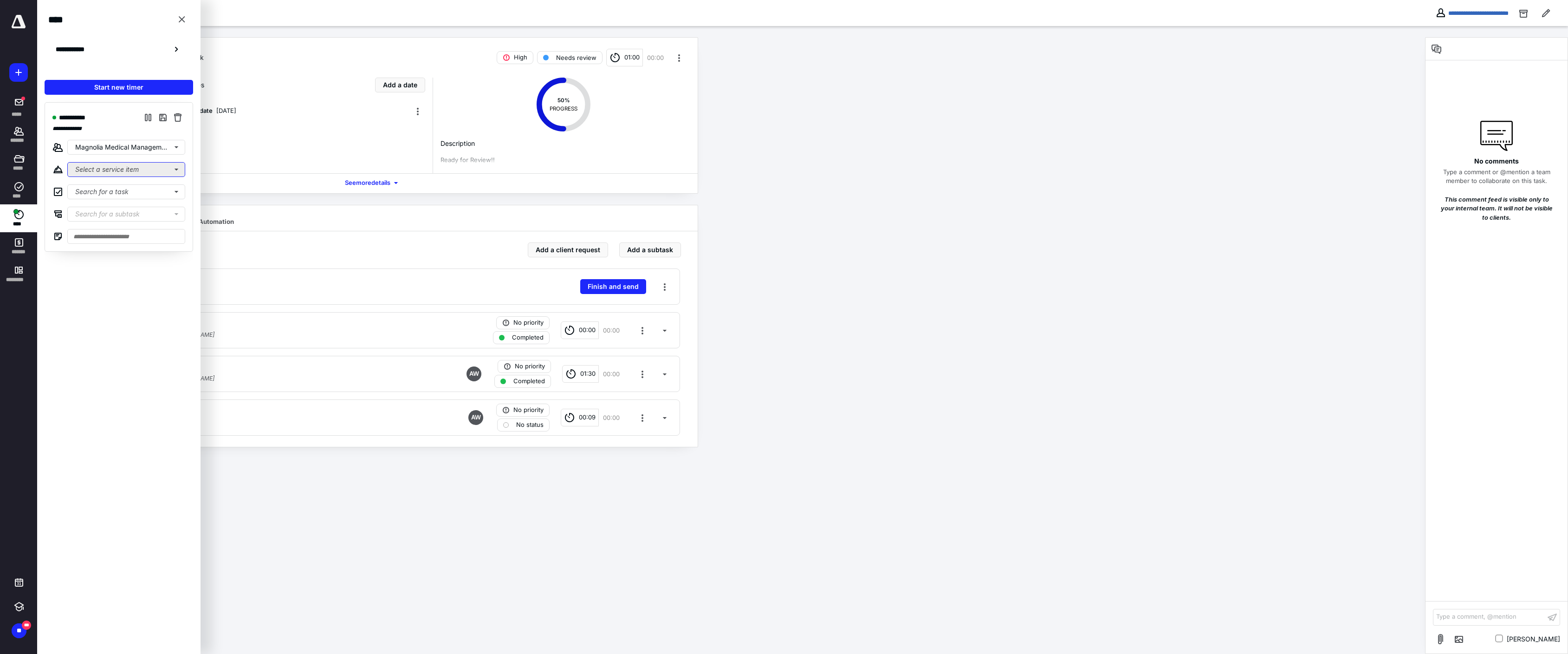 click on "Select a service item" at bounding box center (126, 170) 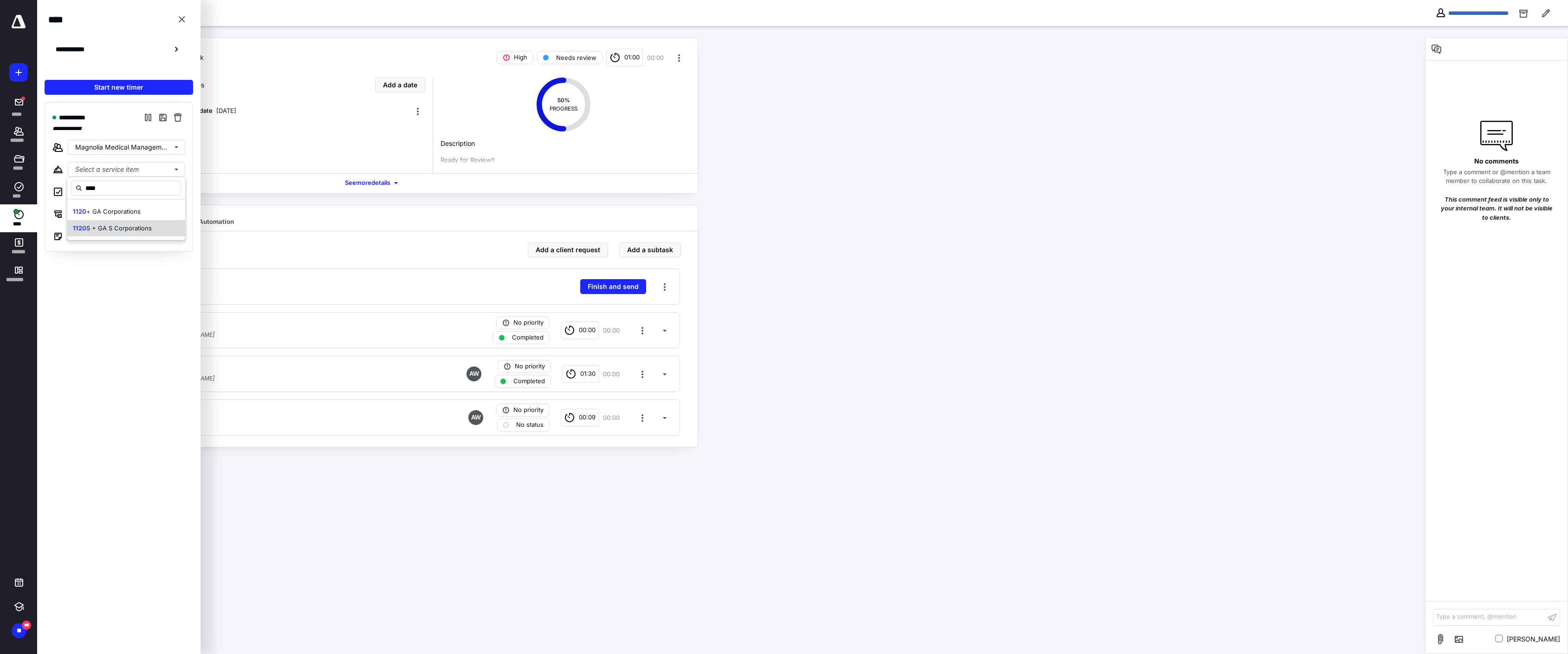 click on "1120 S + GA S Corporations" at bounding box center (126, 229) 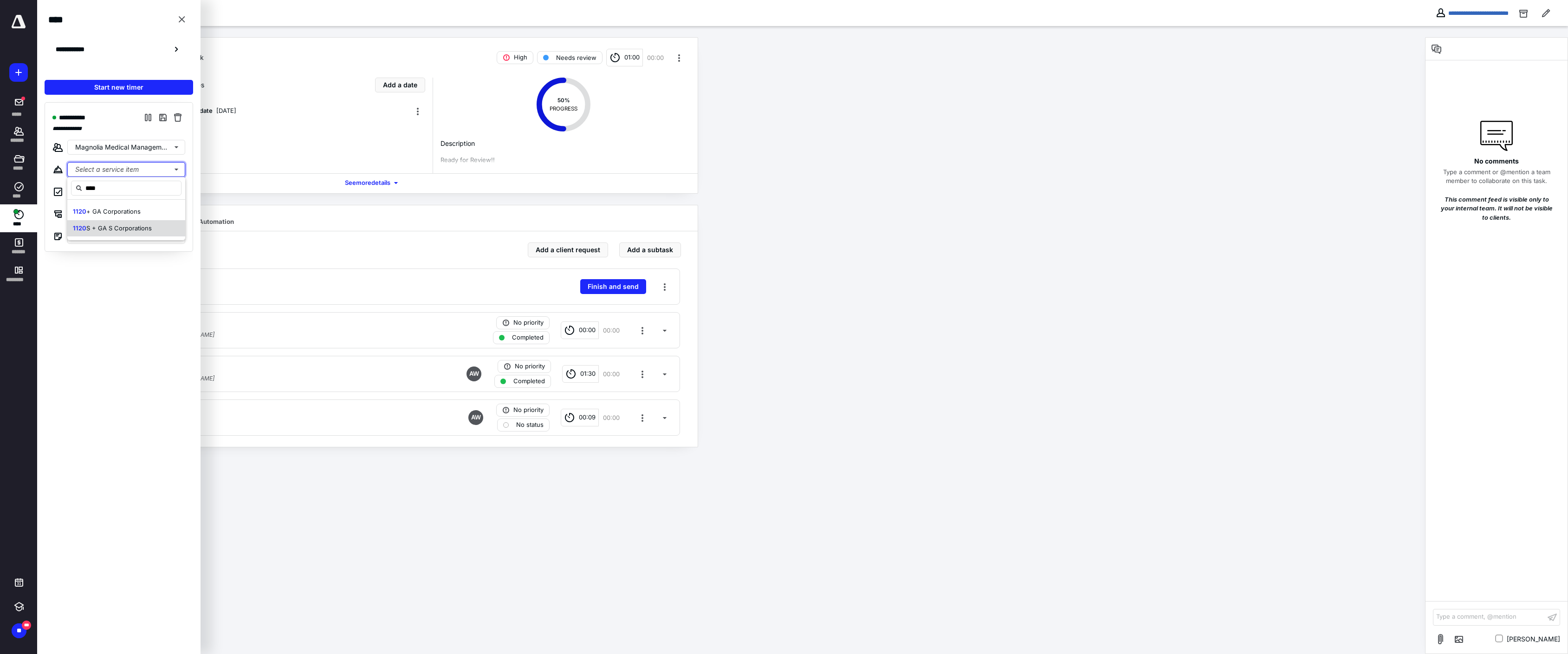type 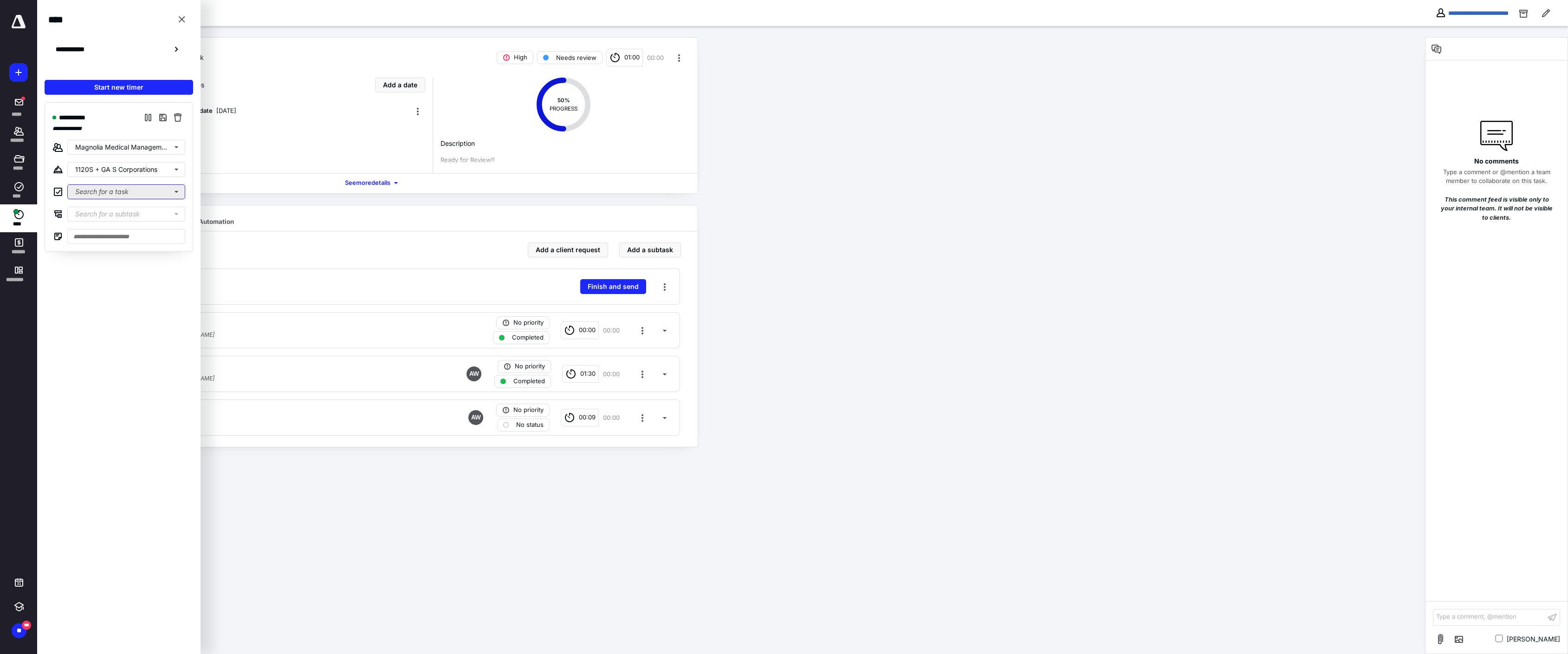click on "Search for a task" at bounding box center [126, 192] 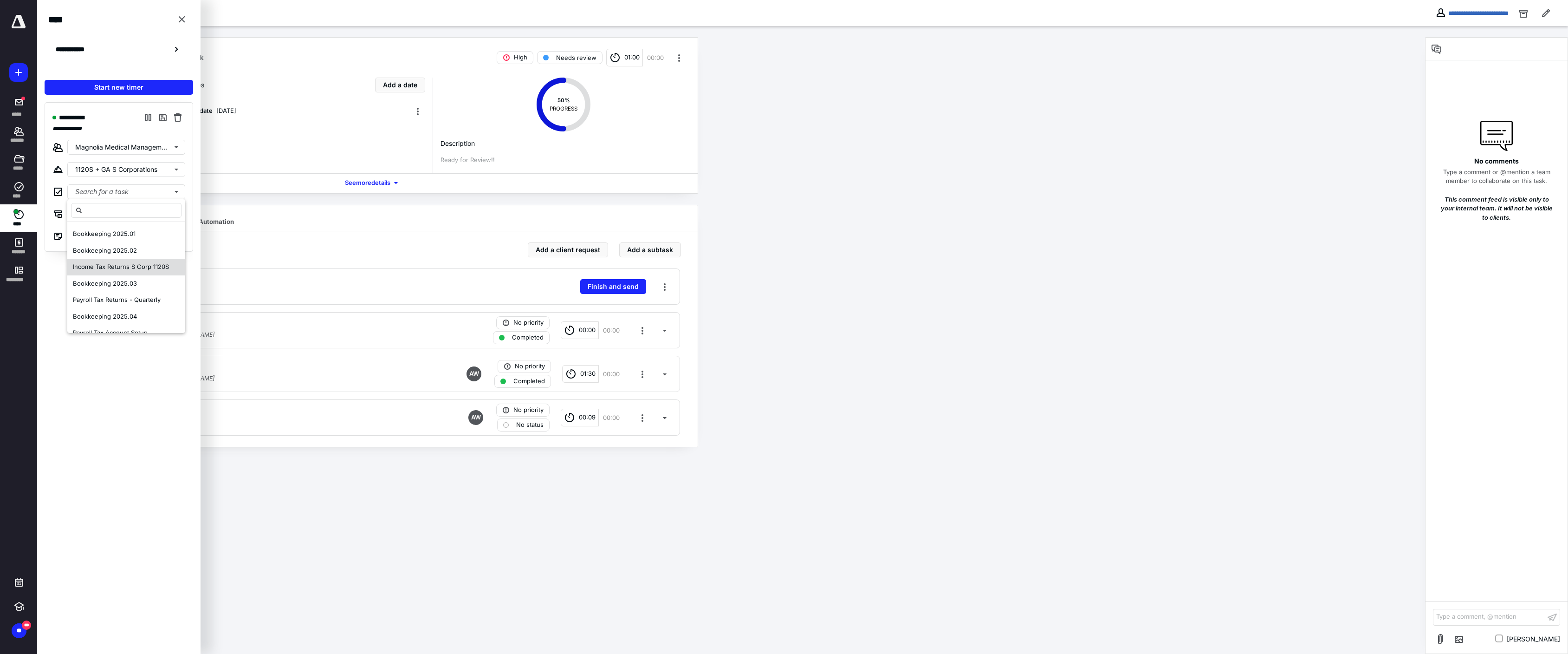 click on "Income Tax Returns S Corp 1120S" at bounding box center [121, 267] 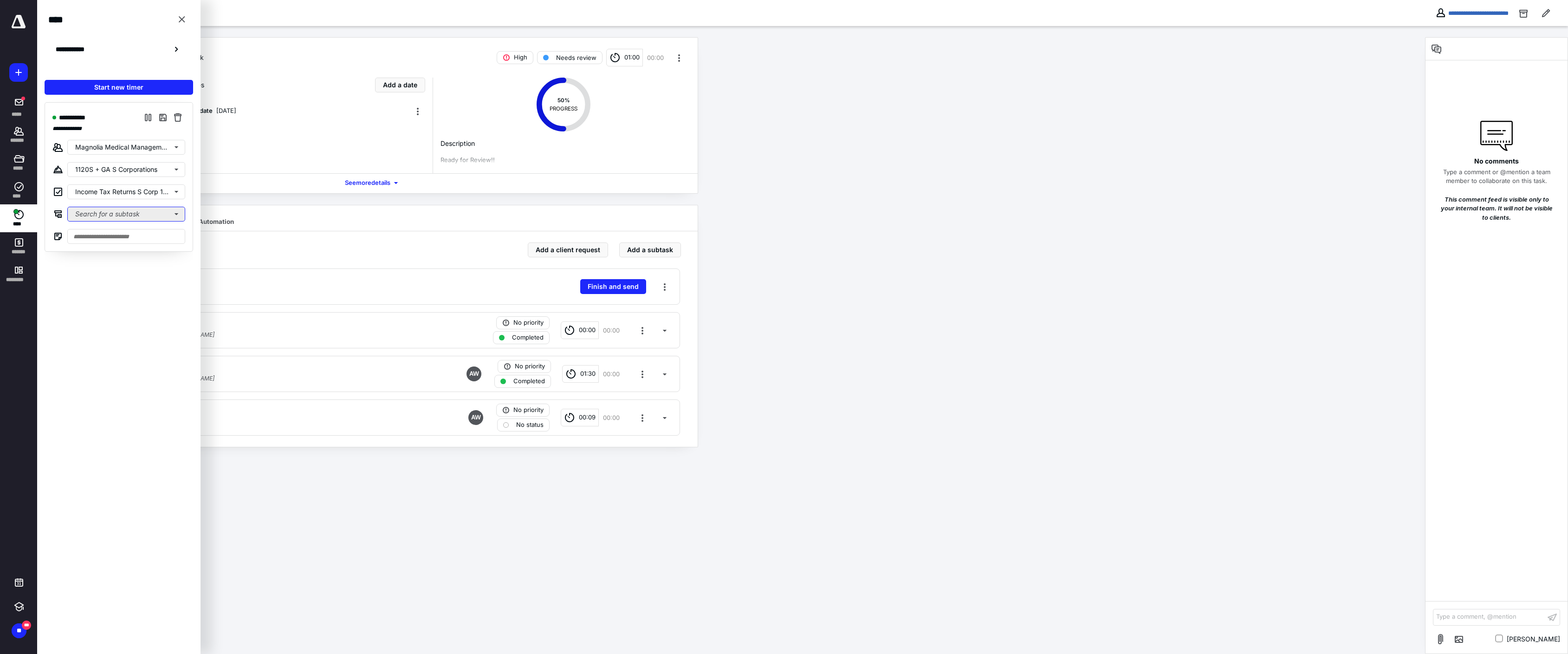 click on "Search for a subtask" at bounding box center (126, 214) 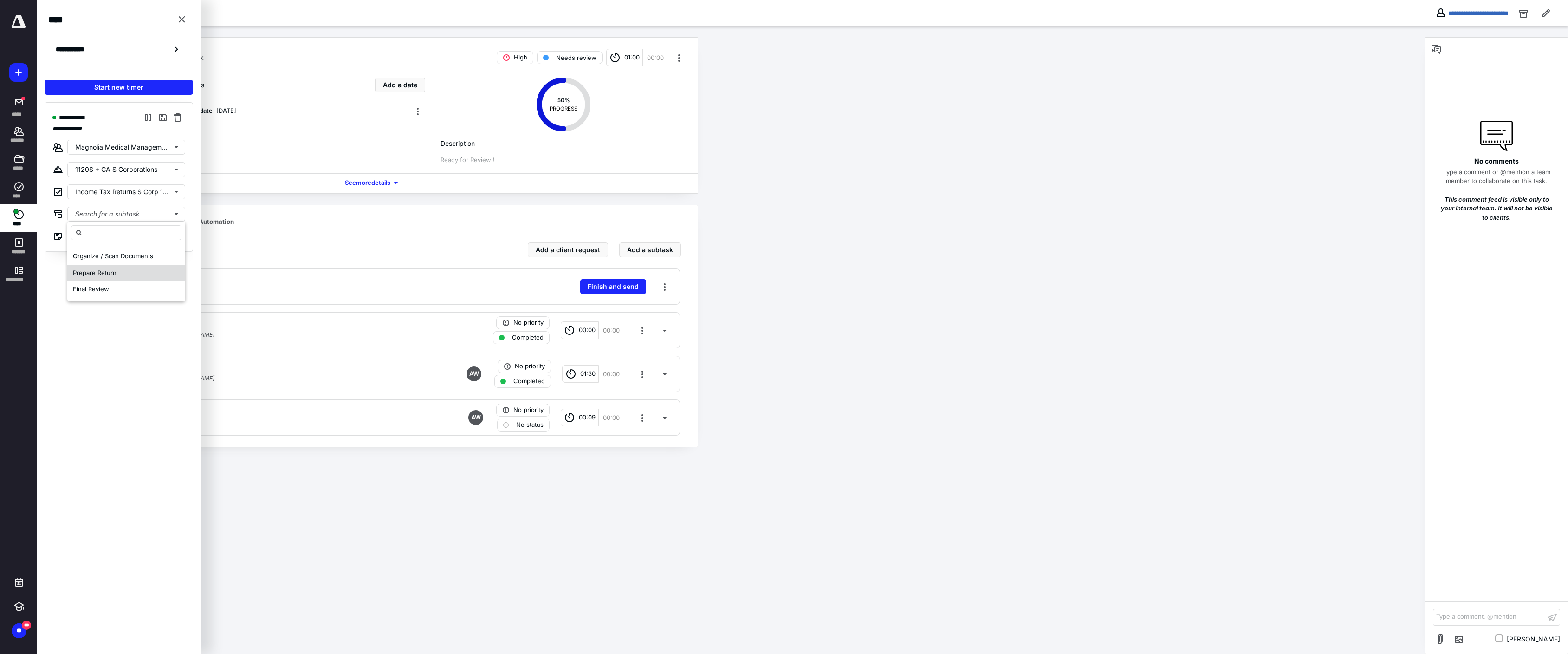 click on "Prepare Return" at bounding box center [95, 273] 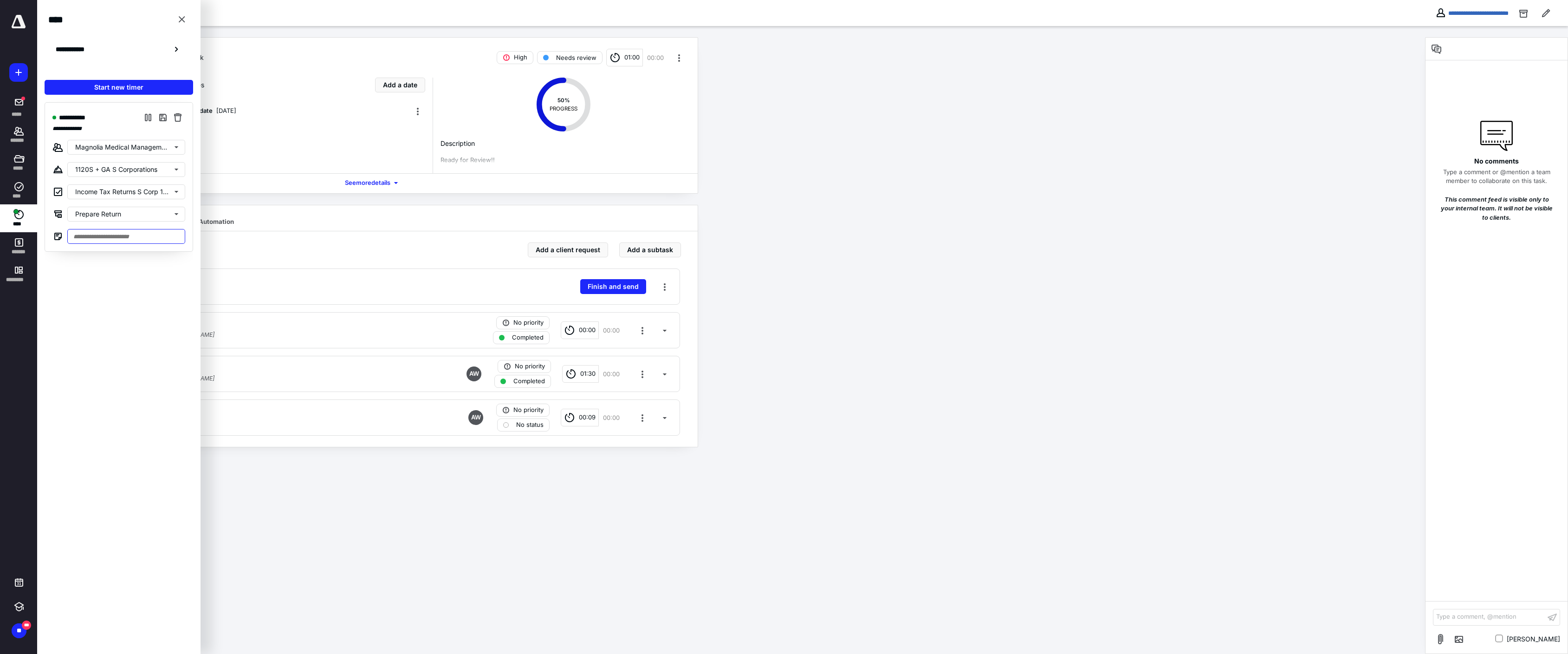 click at bounding box center [126, 236] 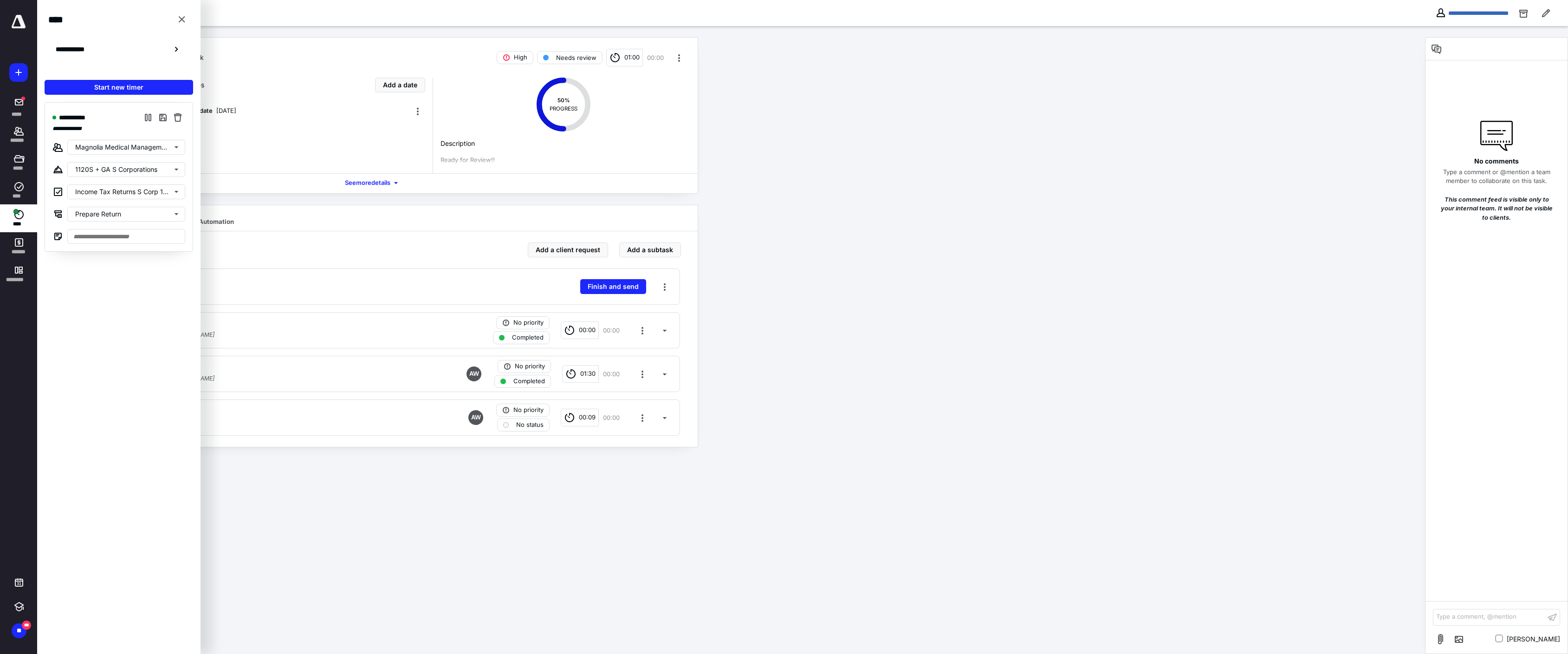 click on "Task  details  Primary Recurring Task High Needs review 01:00 00:00 JD Total time: 02:39 | 00:00 Recurs every   1   year  on  schedule Tax year: 2024 Return type: 1120S Dates Add a date Due date [DATE] 50 % PROGRESS Description Ready for Review!!  See  more  details  Work ( 4 ) Files Notes Reminders Automation Subtasks Add a client request Add a subtask Request  draft Client Request No due date Finish and send Organize / Scan Documents Completed  [DATE]  2:48 PM  by [PERSON_NAME] No priority Completed 00:00 00:00 Prepare Return Completed  [DATE]  2:48 PM  by [PERSON_NAME] AW No priority Completed 01:30 00:00 Final Review No due date AW No priority No status 00:09 00:00" at bounding box center (731, 340) 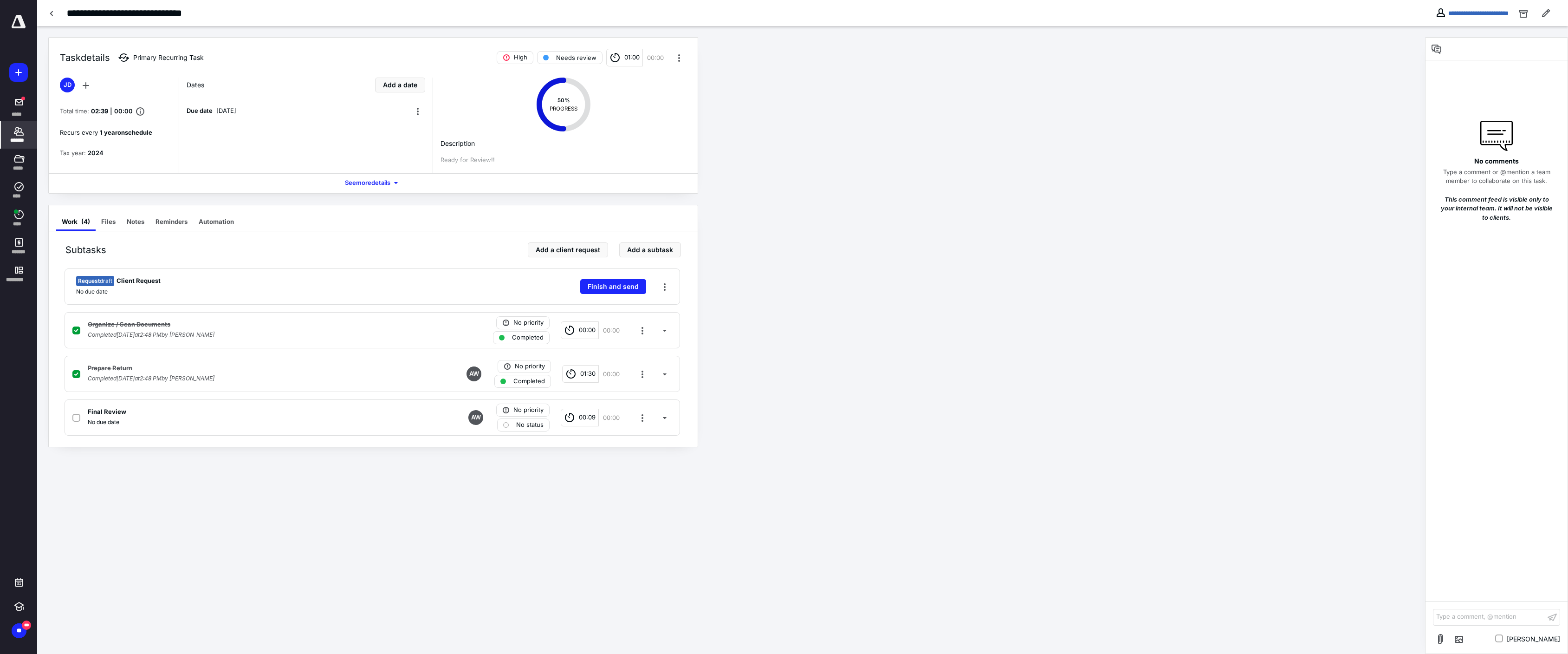 click 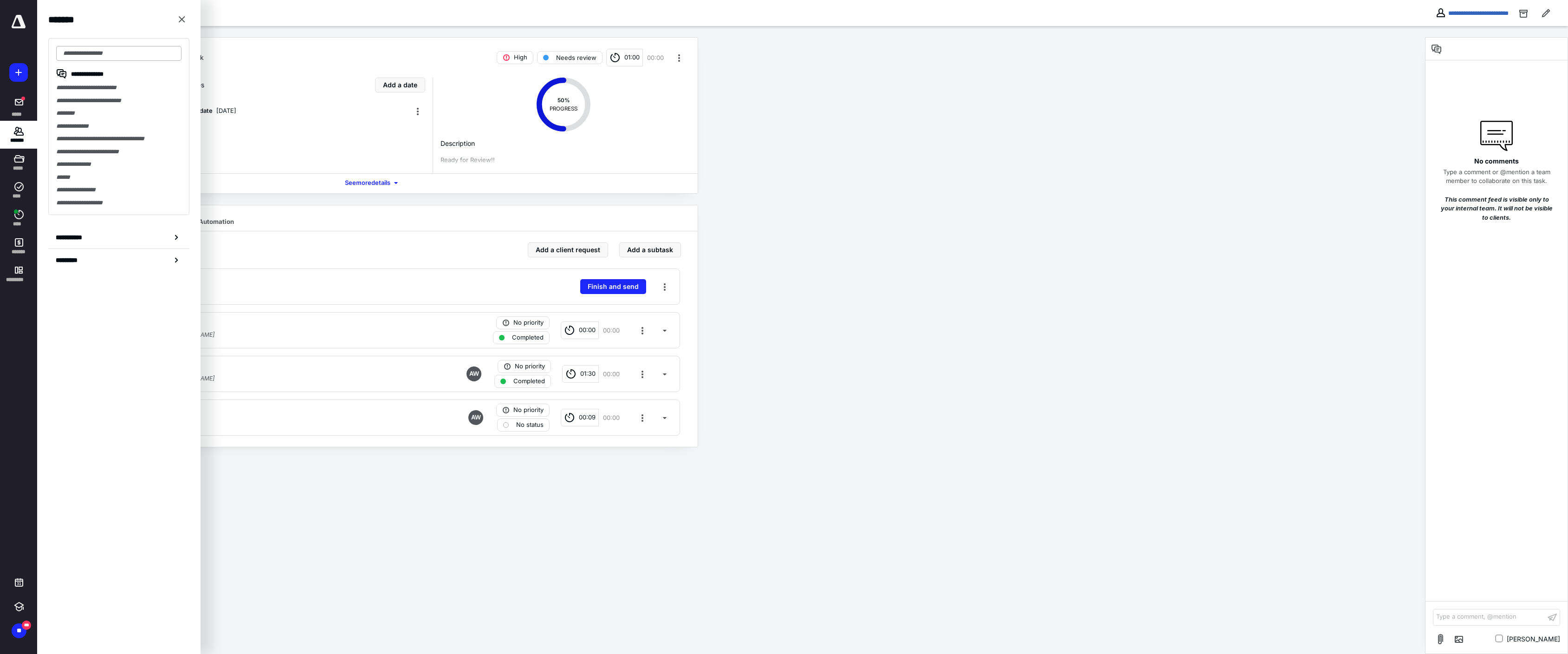 click at bounding box center (119, 53) 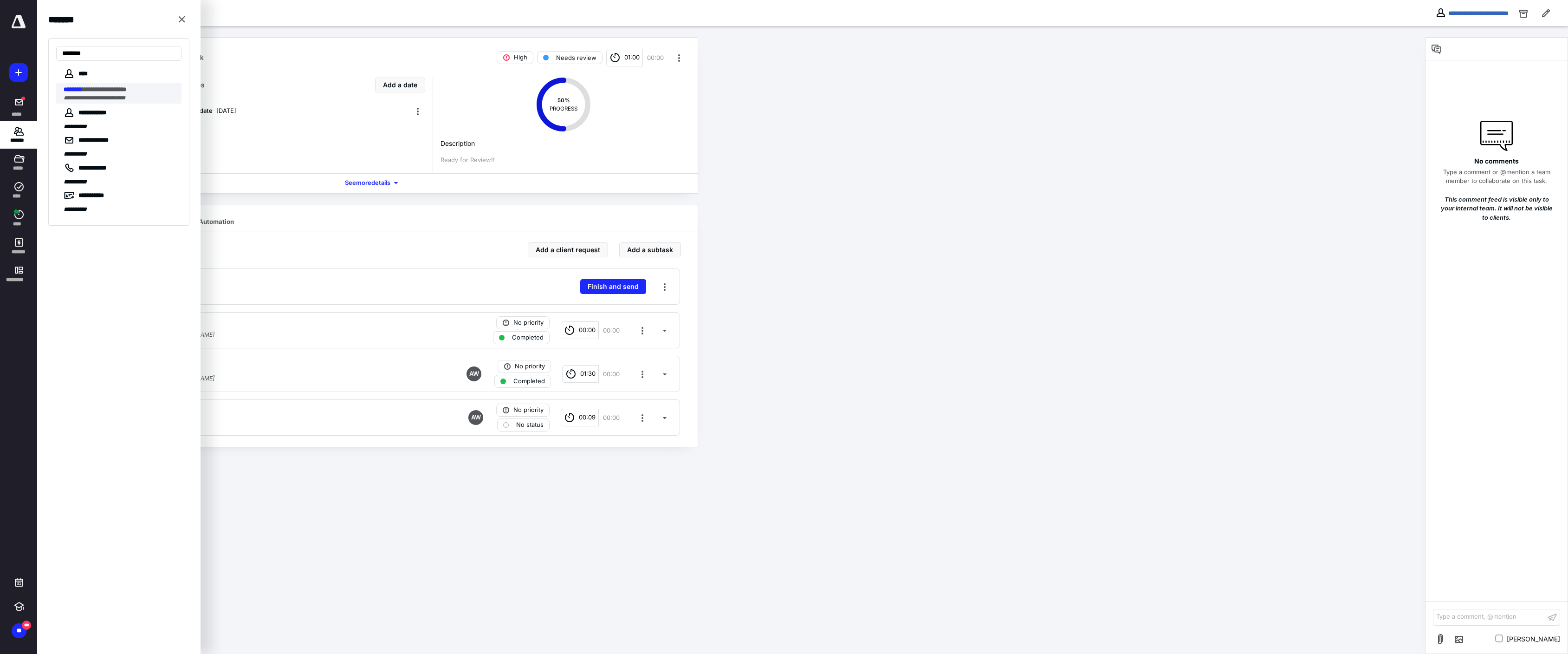 type on "********" 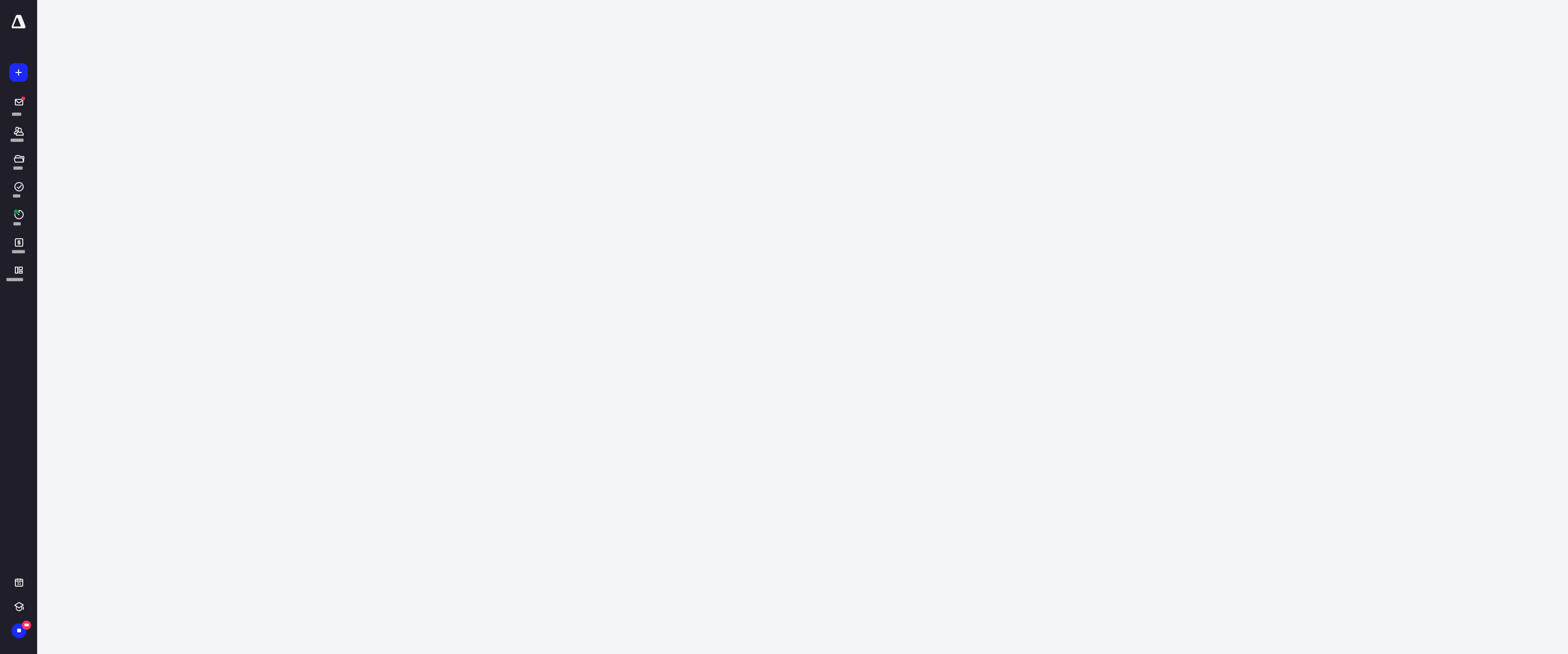 click on "**********" at bounding box center (784, 327) 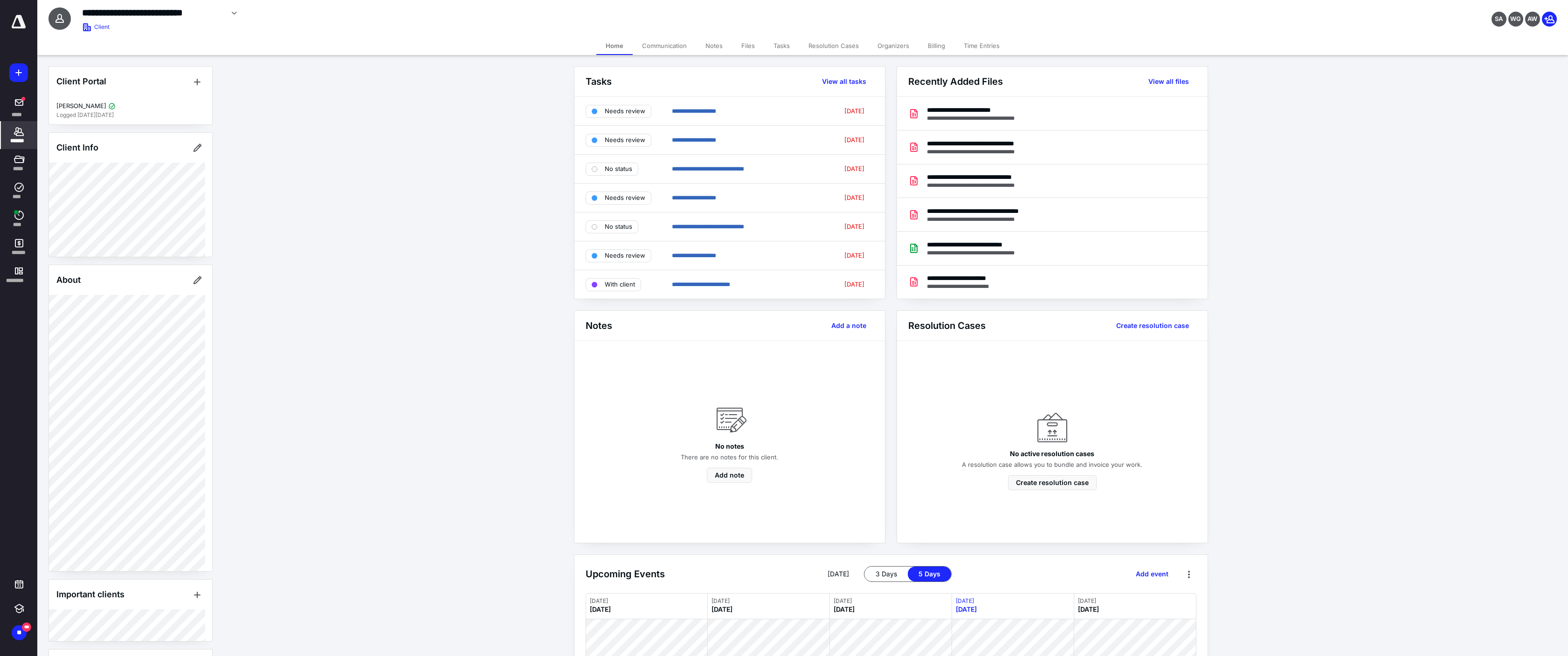 click on "Tasks" at bounding box center (781, 46) 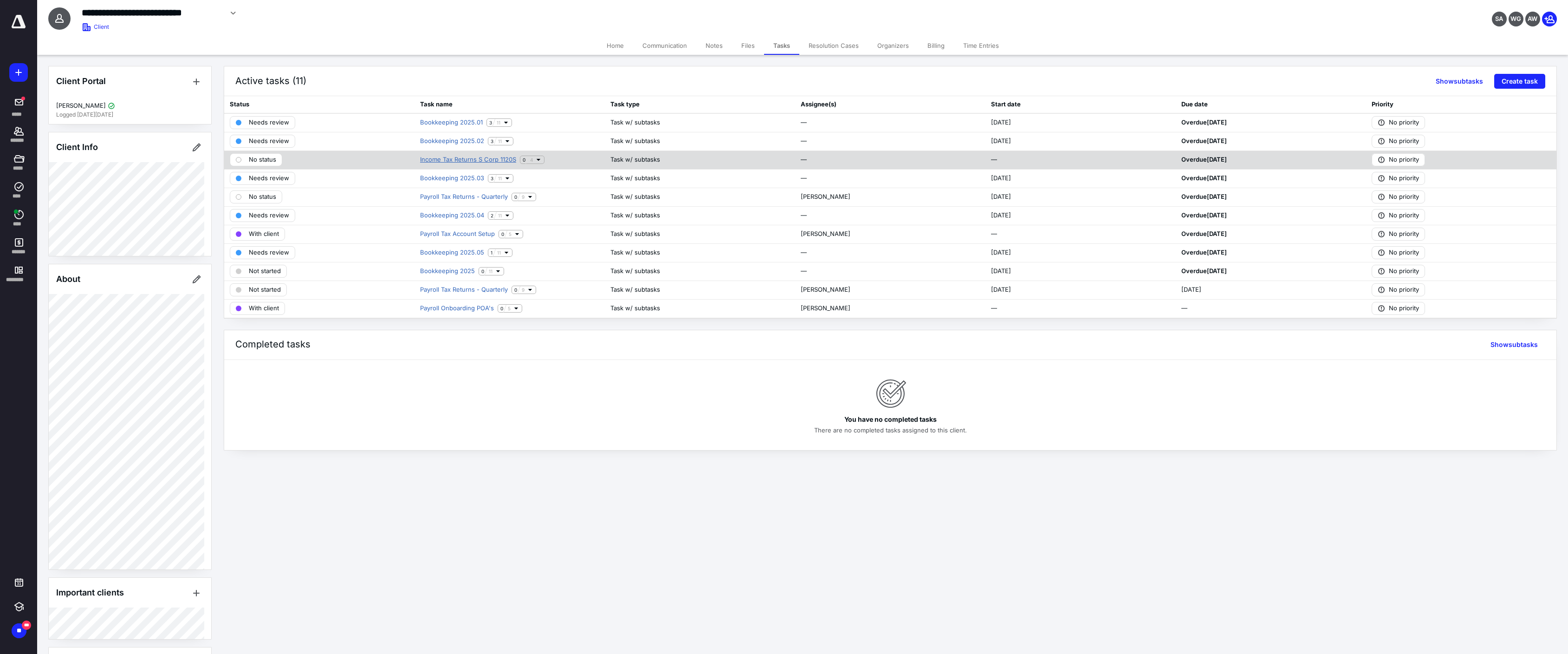 click on "Income Tax Returns S Corp 1120S" at bounding box center [468, 160] 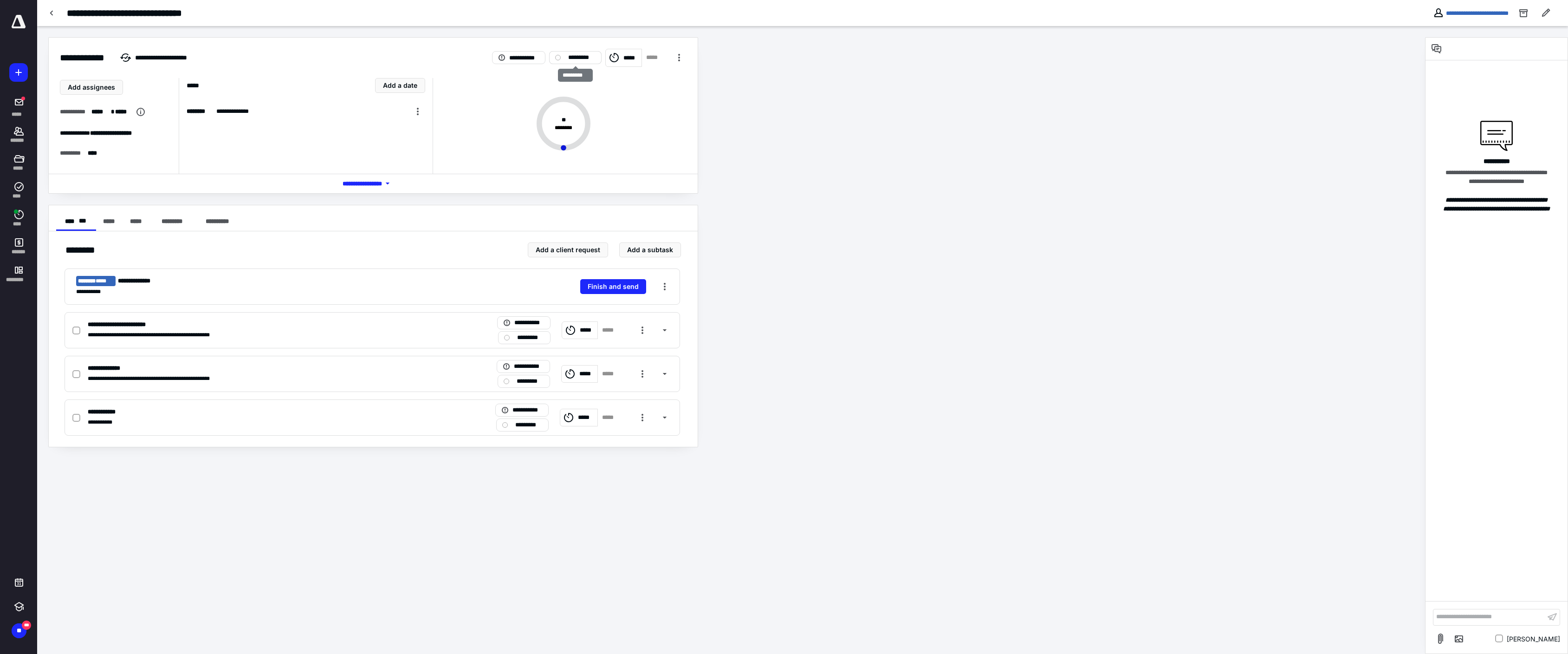 click at bounding box center [558, 58] 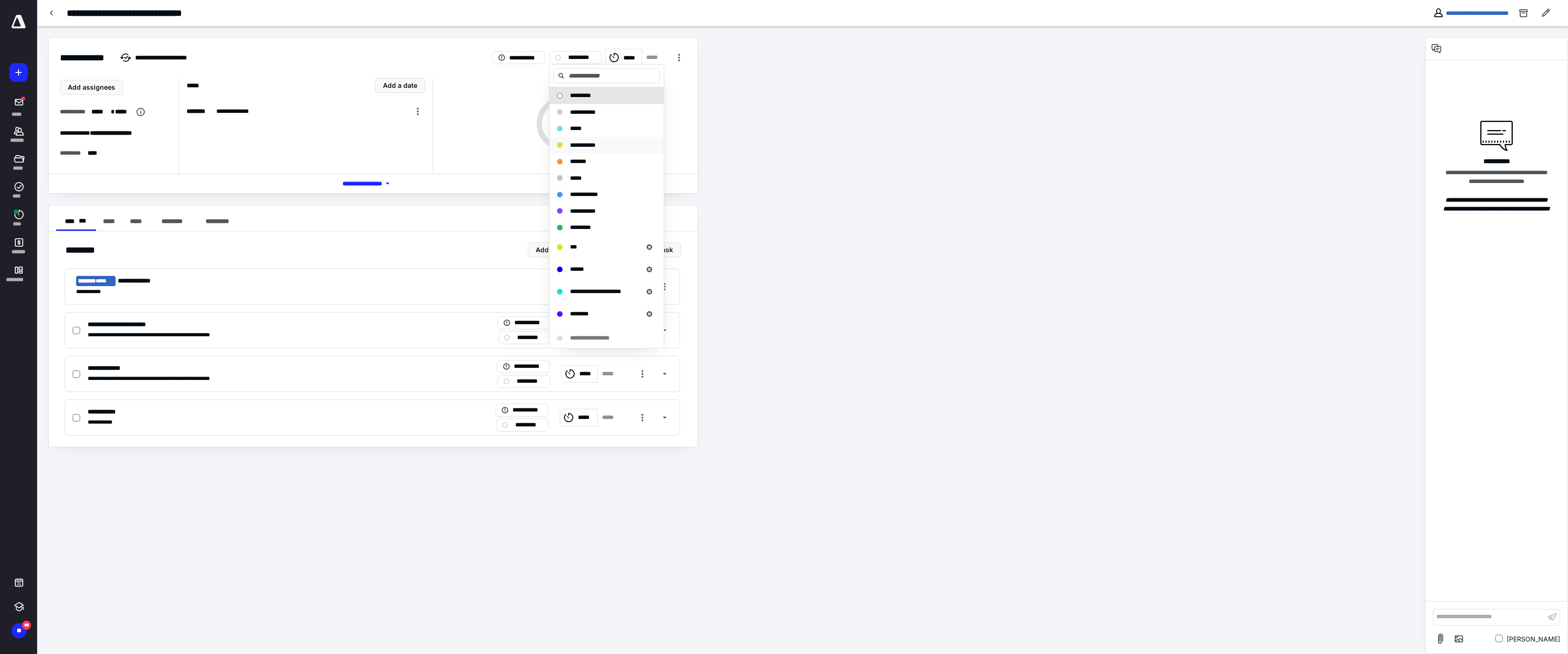 click on "**********" at bounding box center [583, 145] 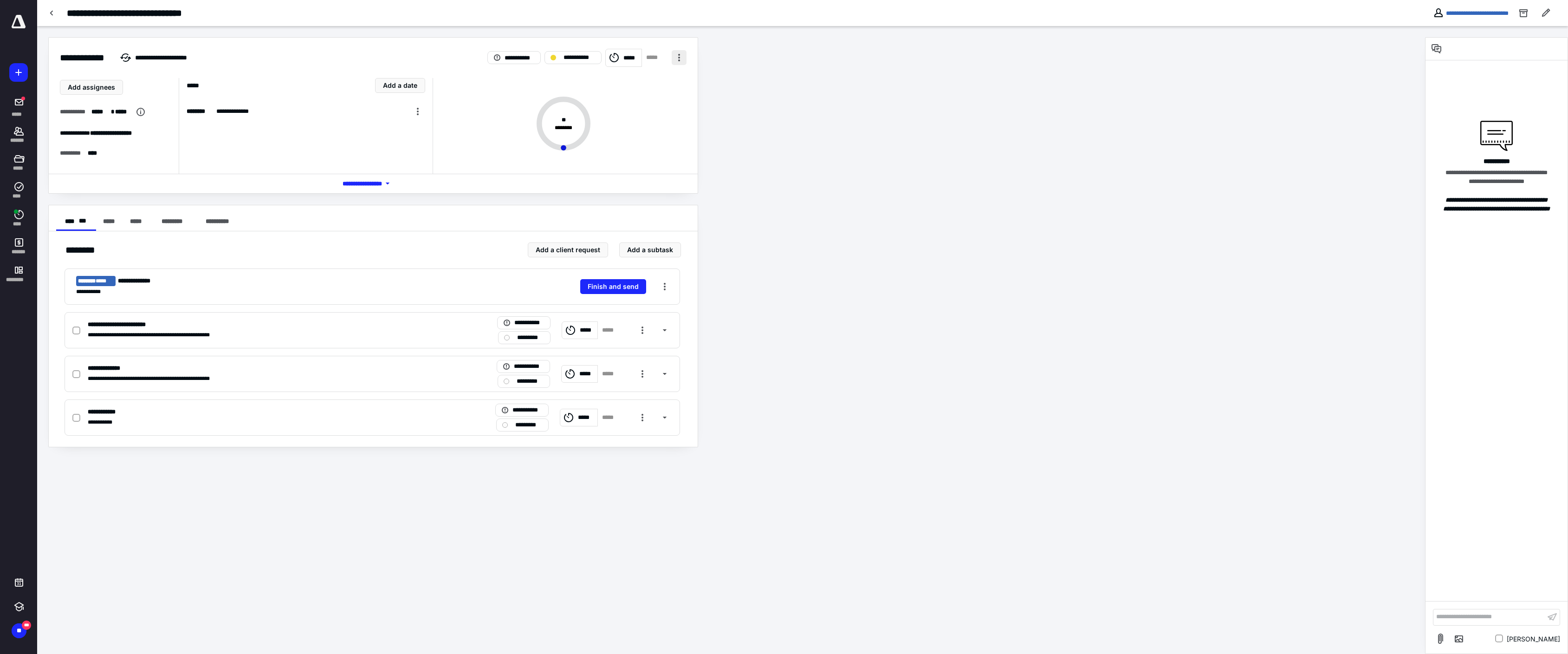 click at bounding box center [679, 58] 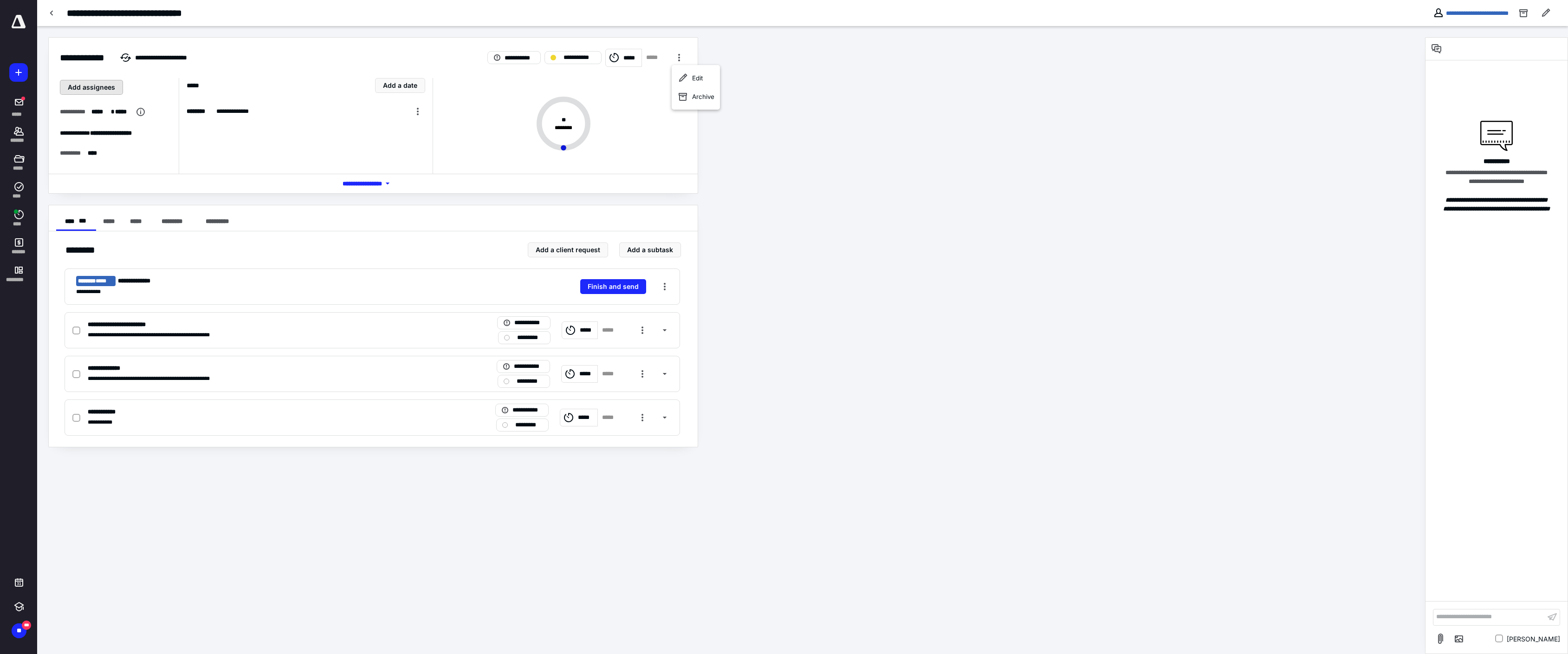 click on "Add assignees" at bounding box center (91, 87) 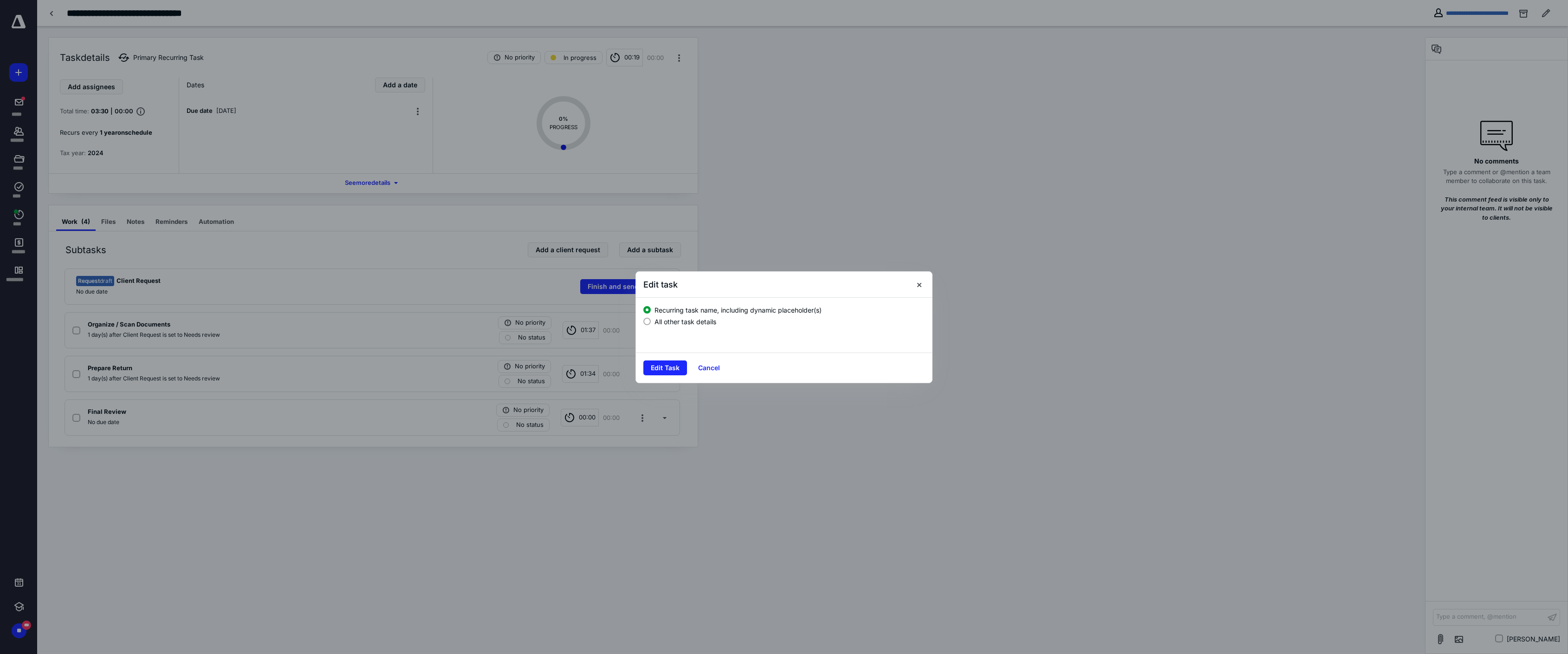 click on "All other task details" at bounding box center (784, 320) 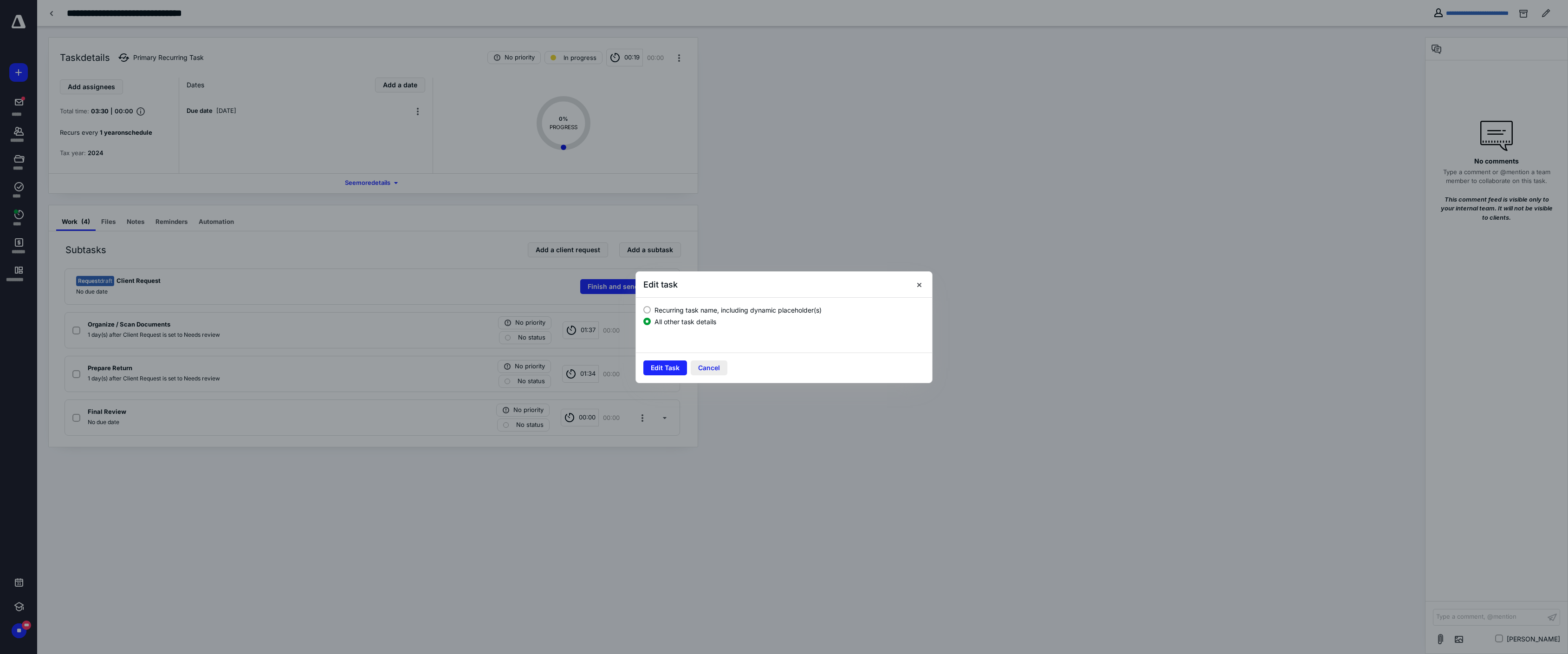 click on "Cancel" at bounding box center (709, 368) 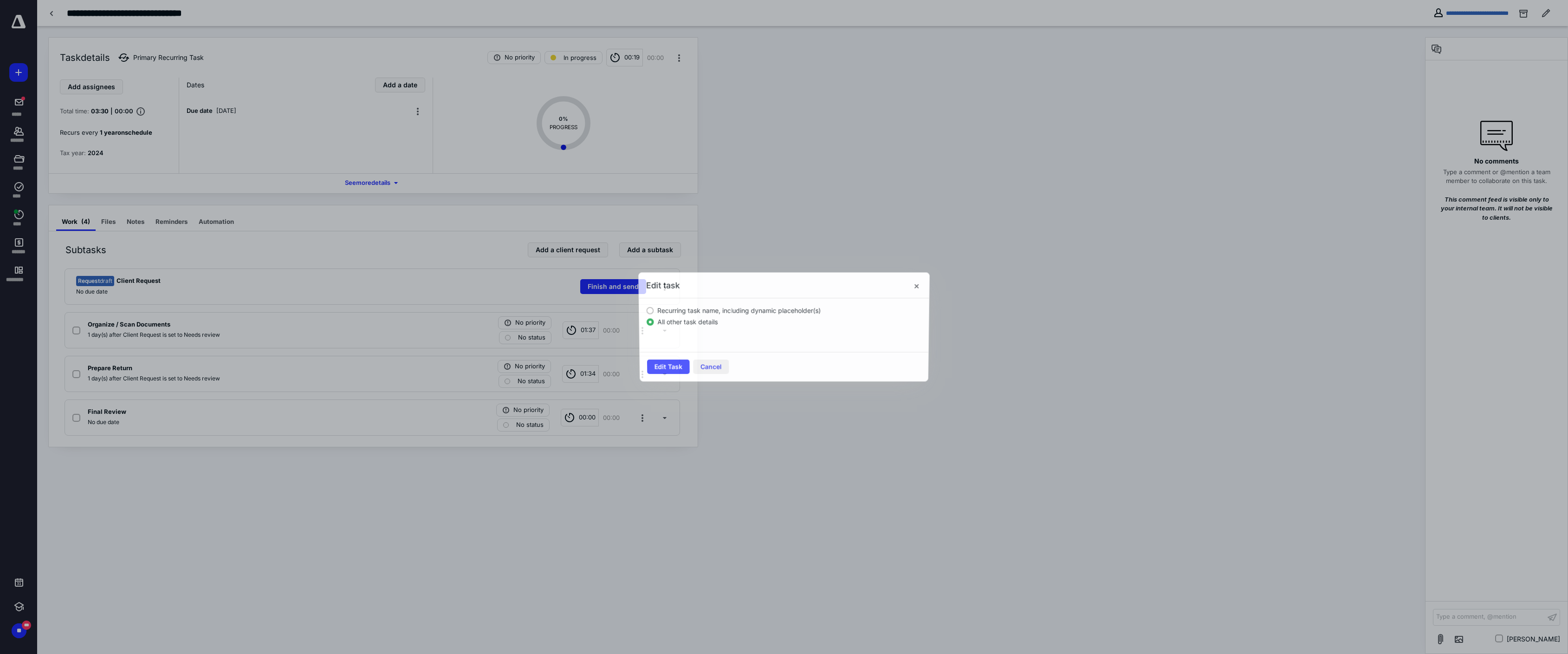 click on "Cancel" at bounding box center [711, 366] 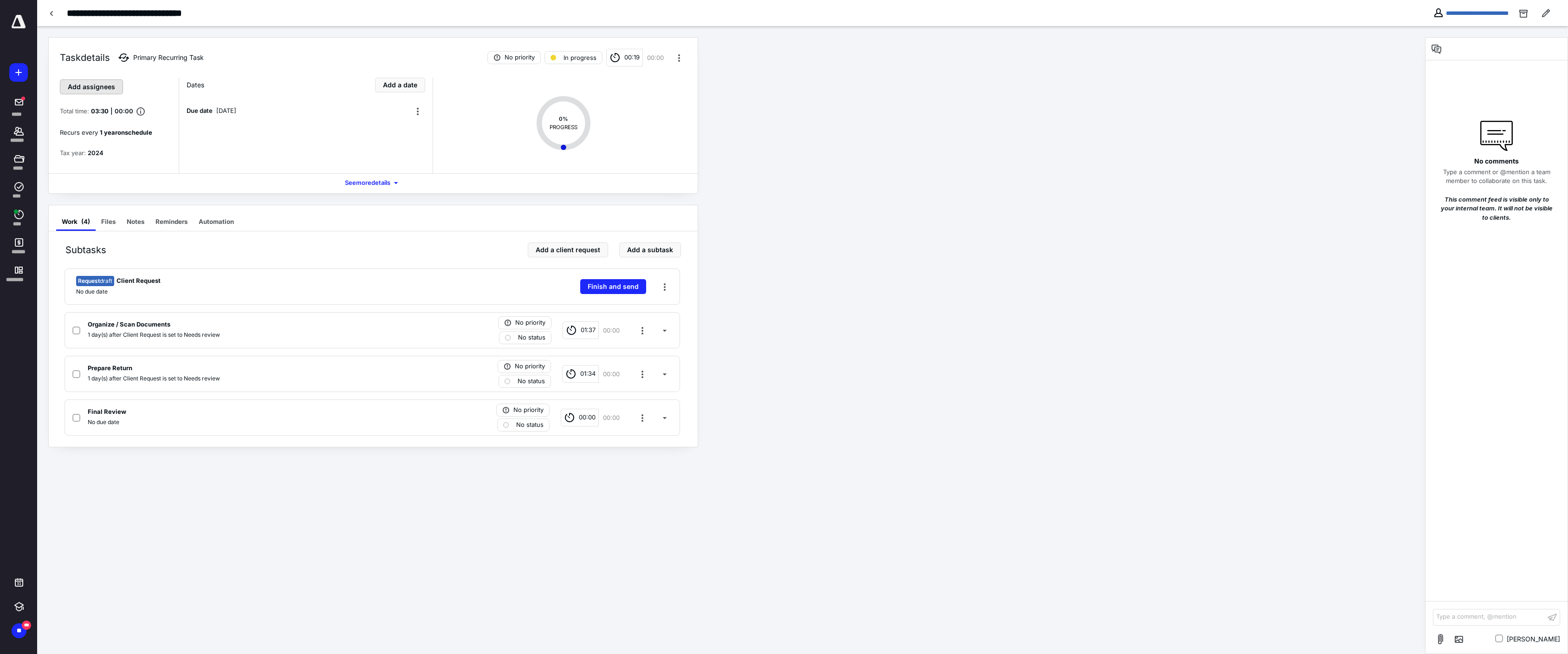 click on "Add assignees" at bounding box center [91, 87] 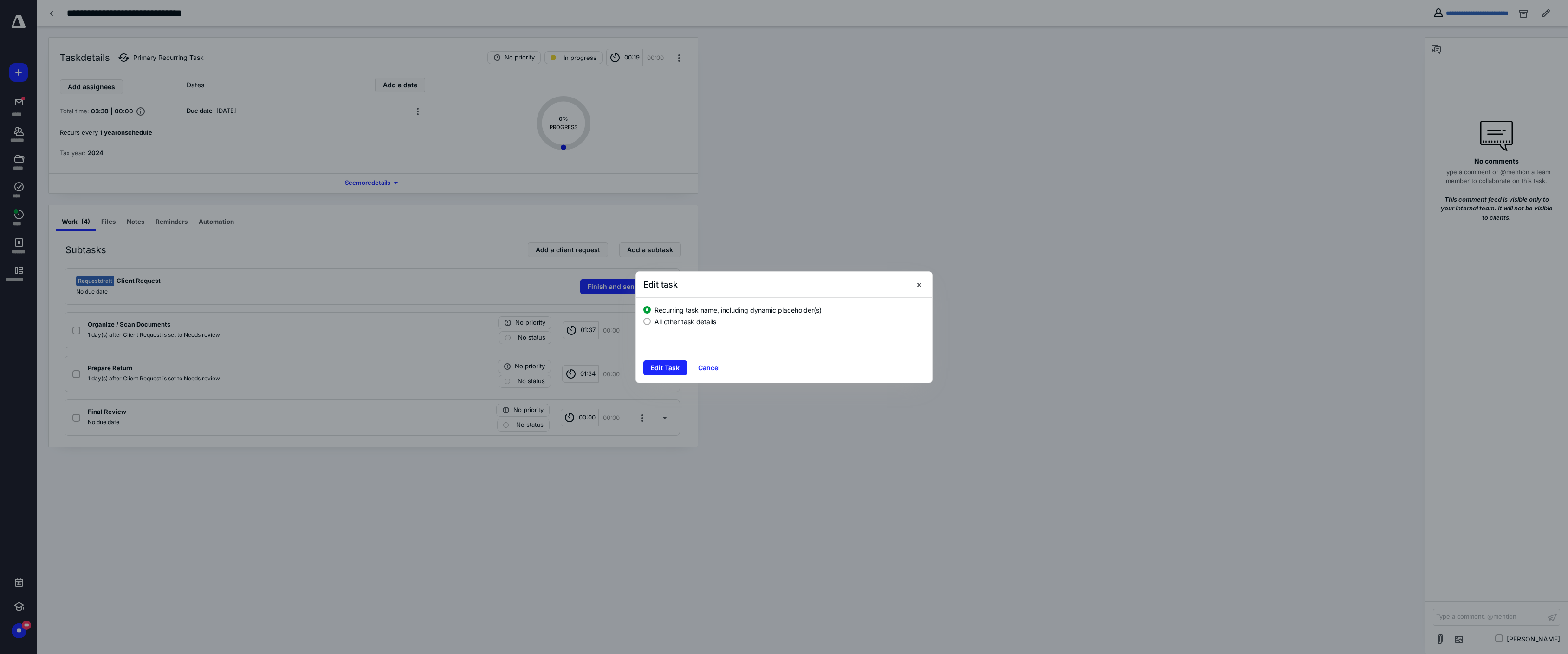 click at bounding box center [784, 327] 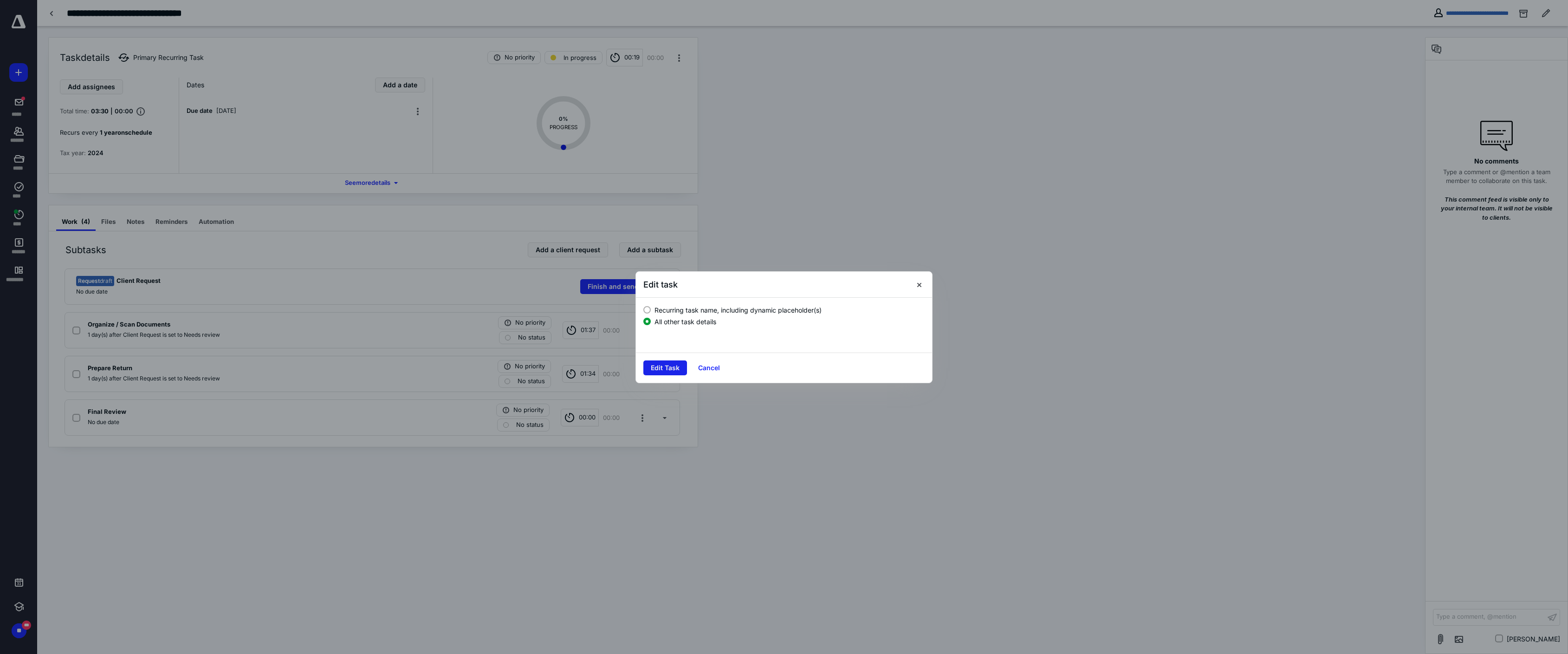 click on "Edit Task" at bounding box center [665, 368] 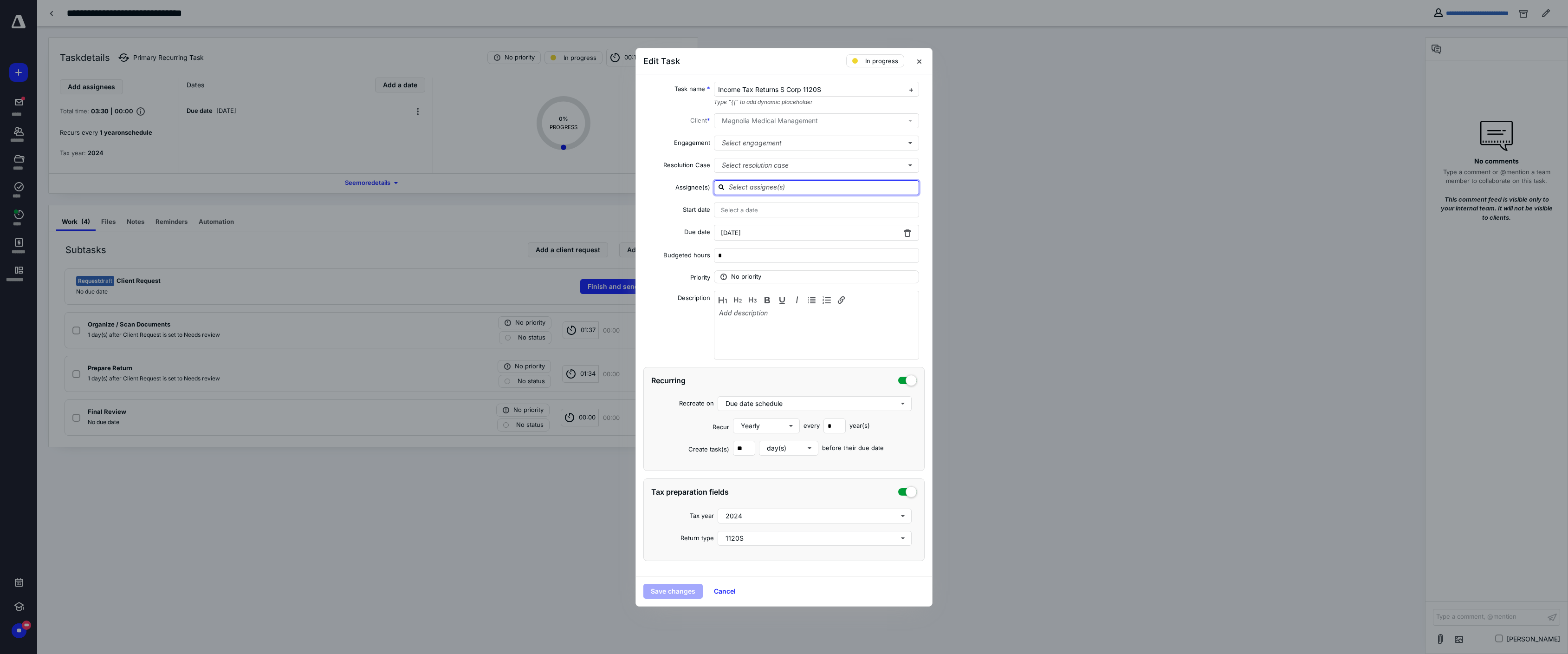 click at bounding box center (822, 187) 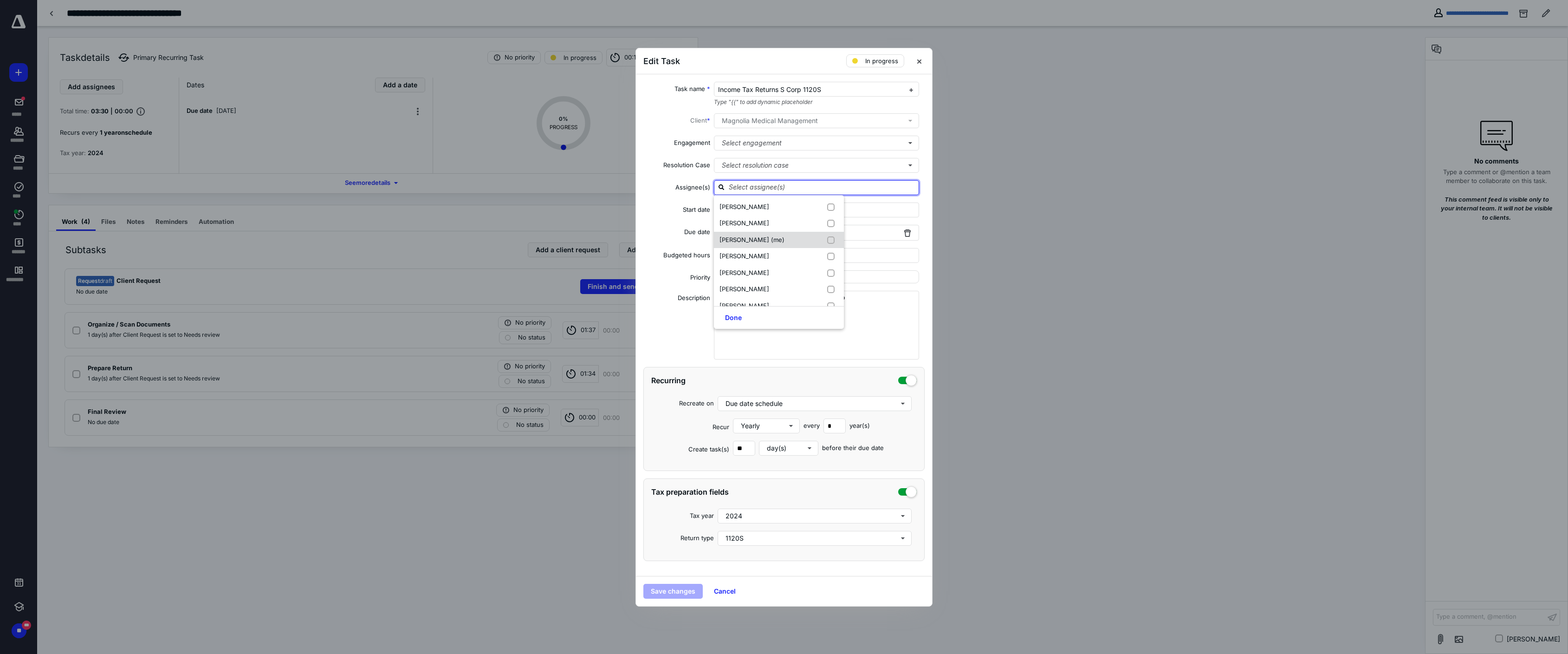 click at bounding box center (833, 240) 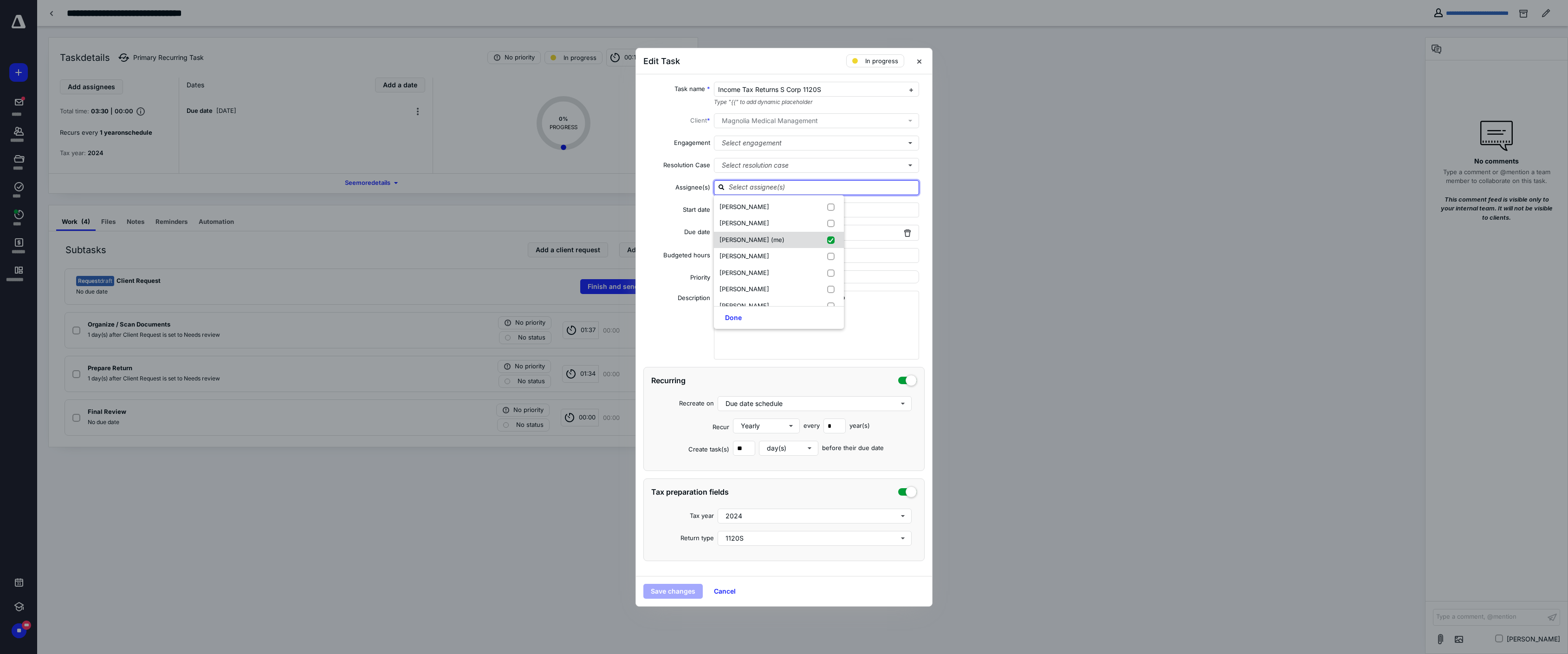 checkbox on "true" 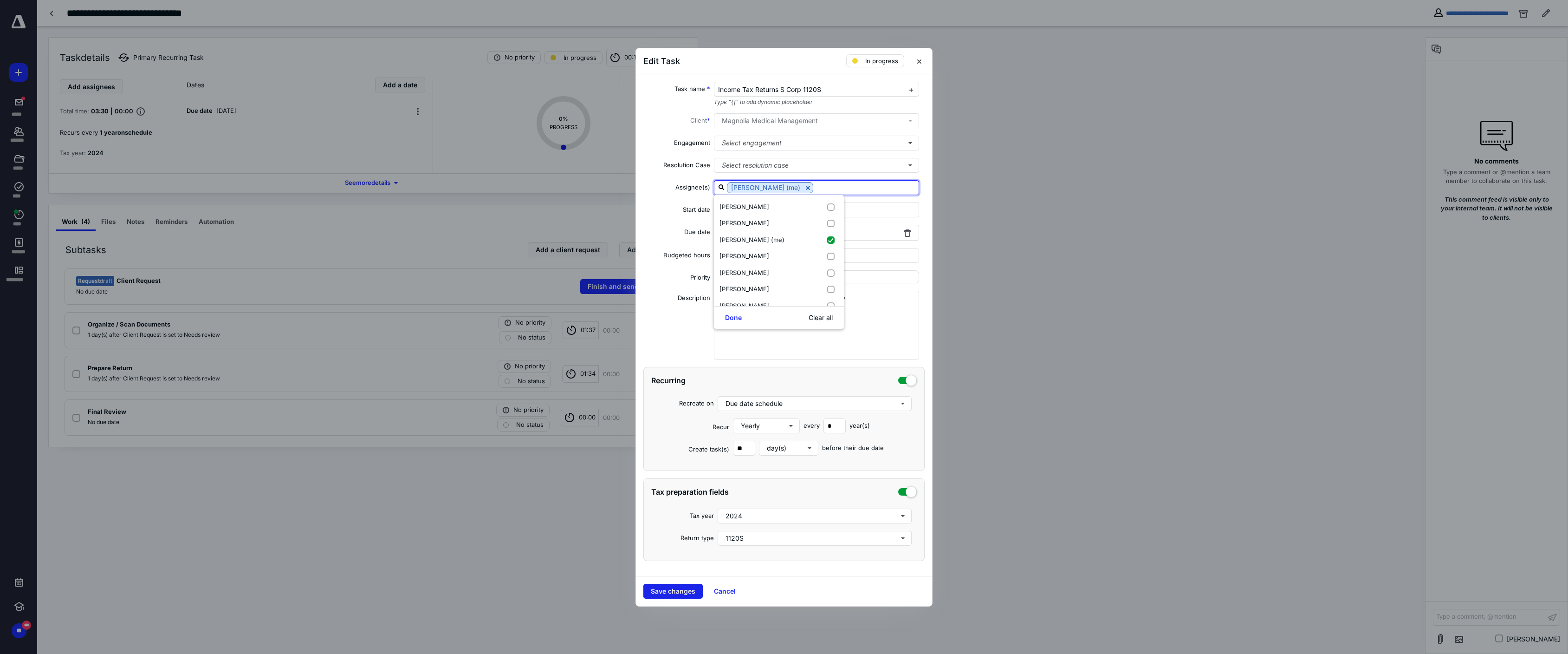 click on "Save changes" at bounding box center [673, 591] 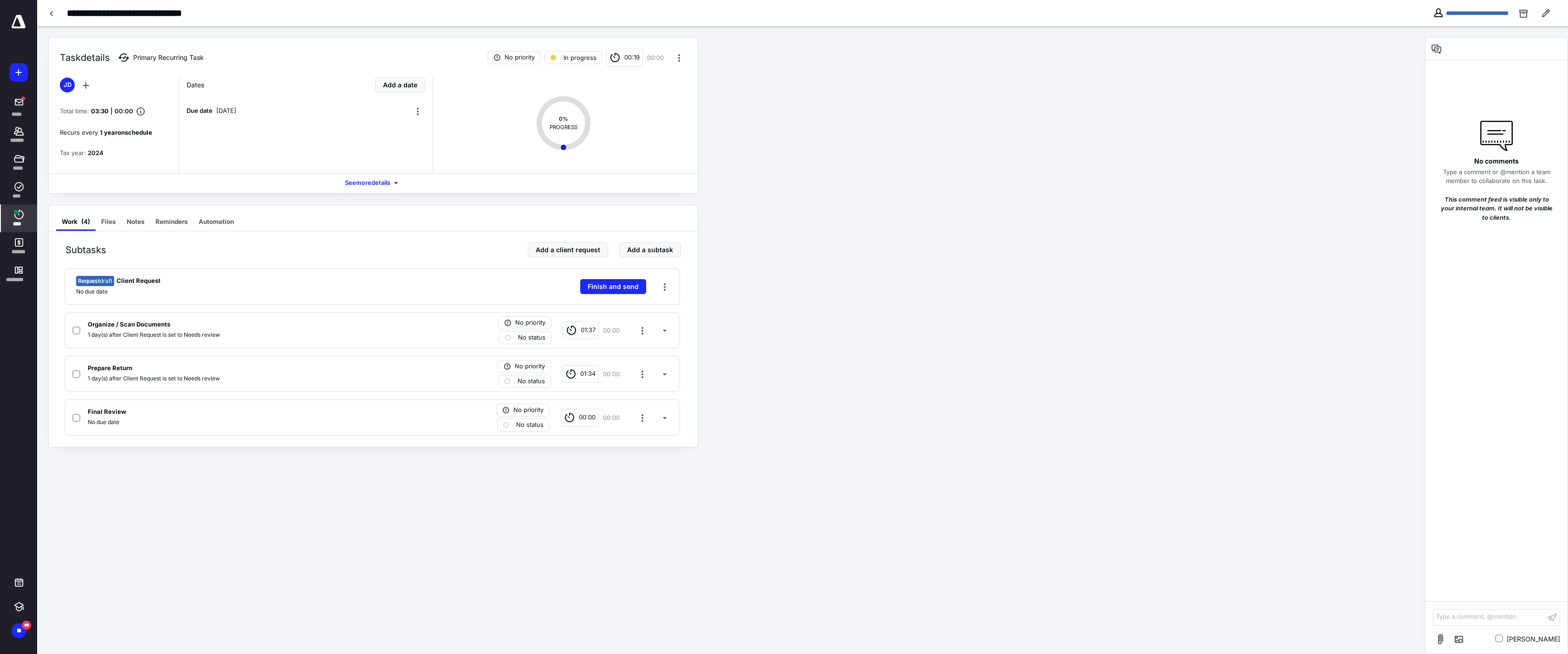 click 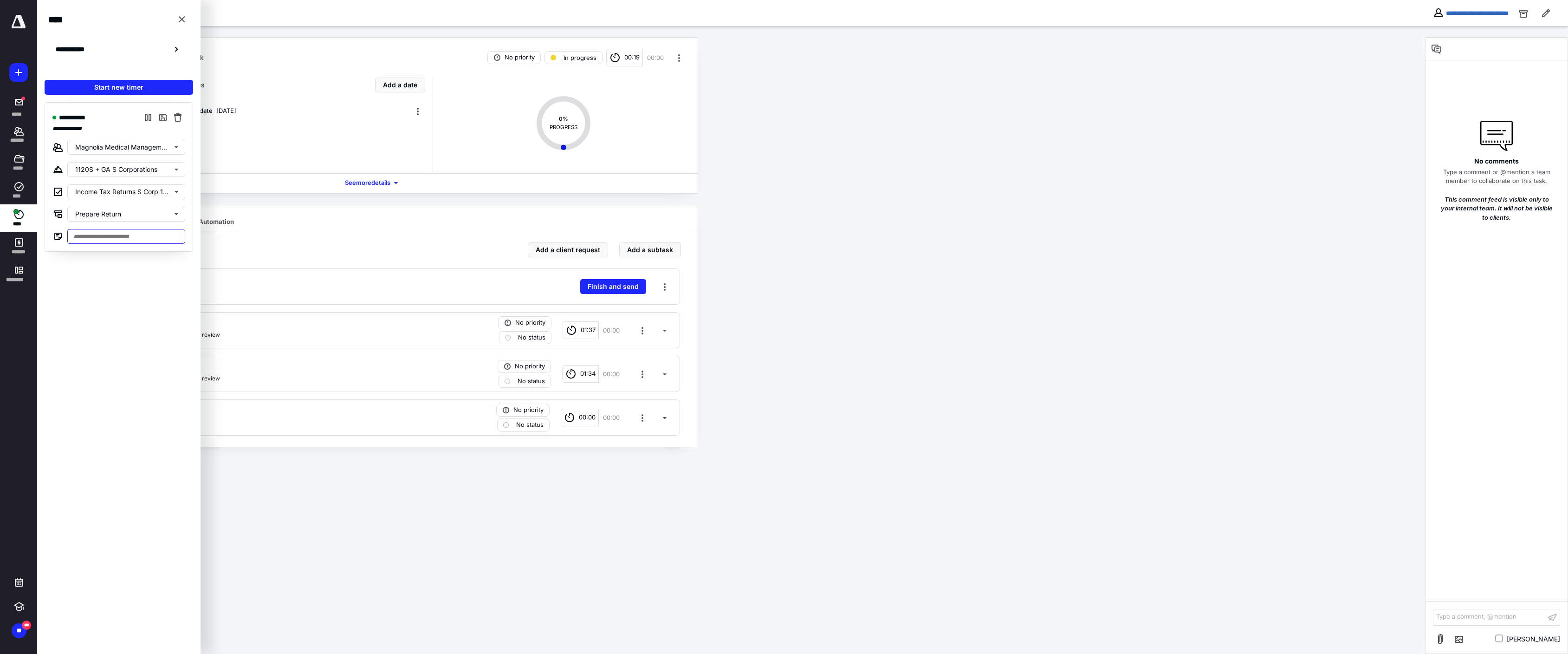 click at bounding box center (126, 236) 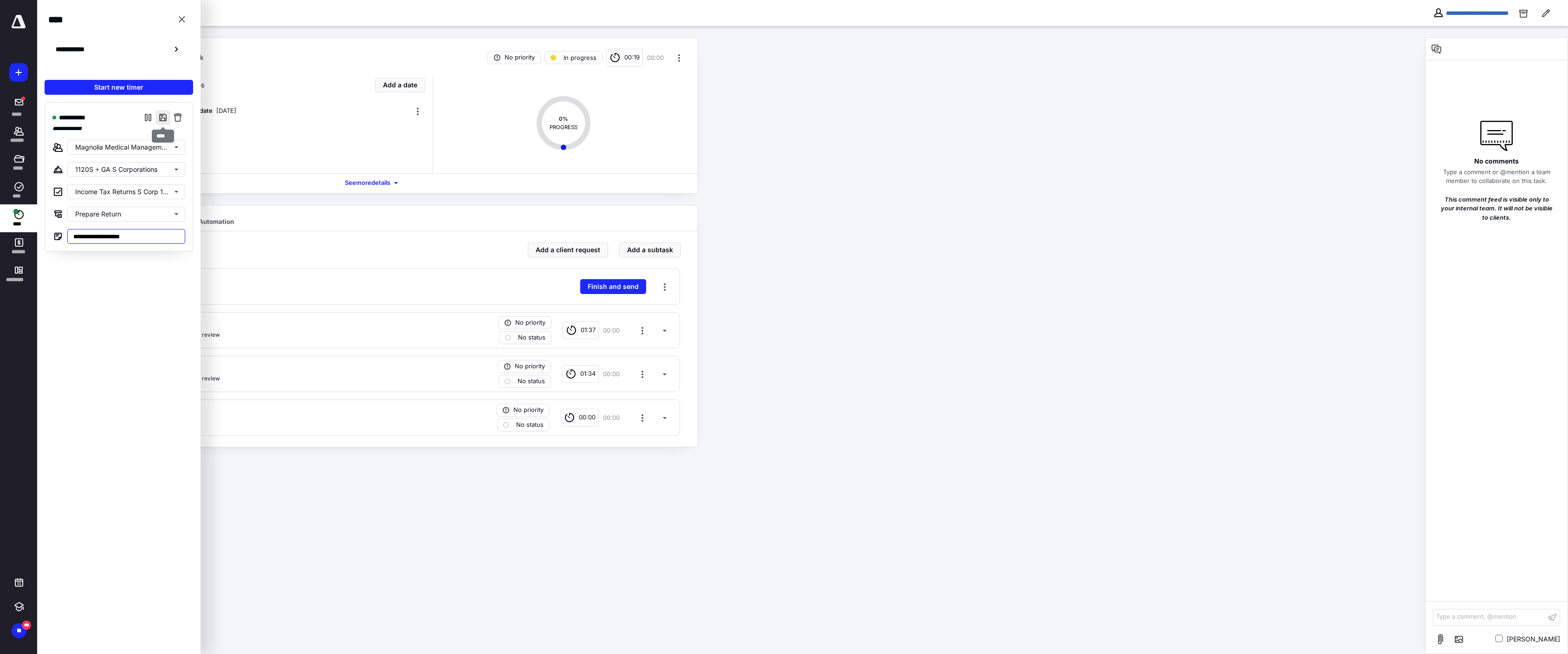 type on "**********" 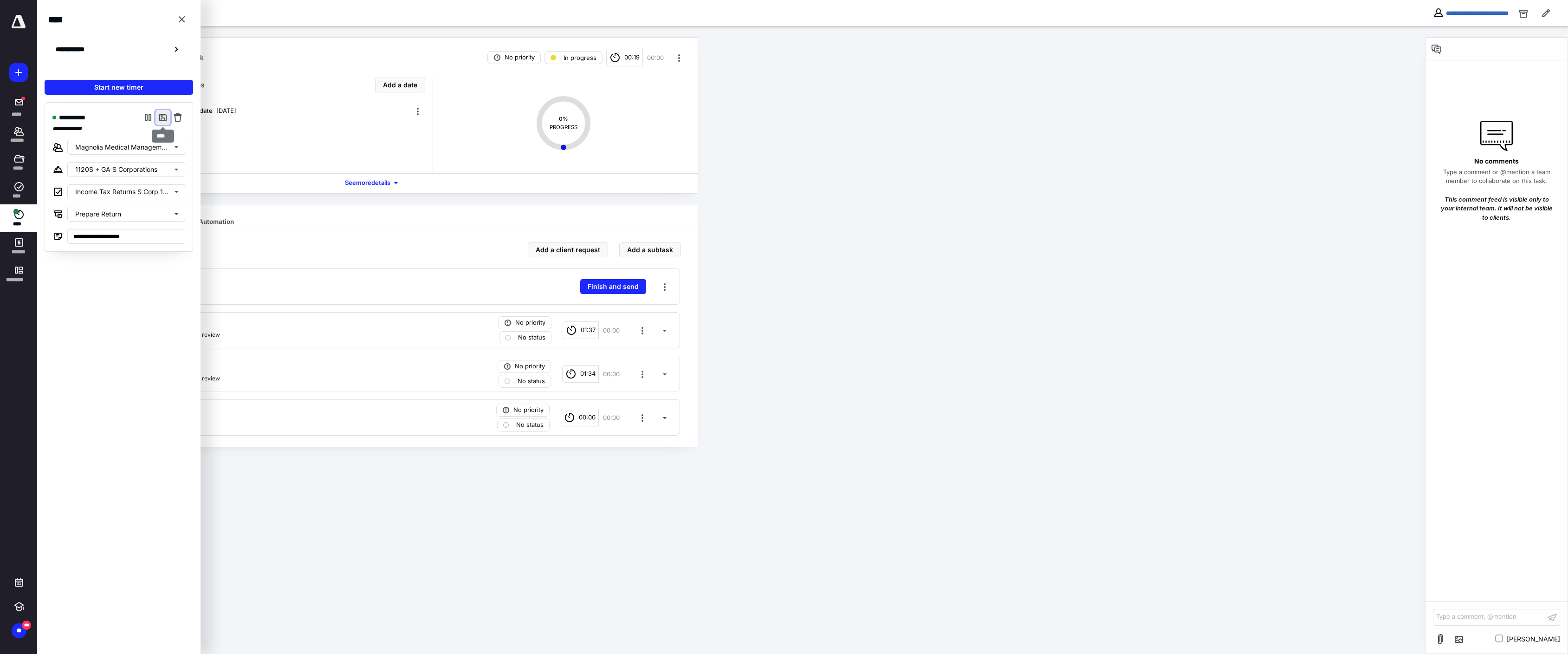 click at bounding box center (163, 118) 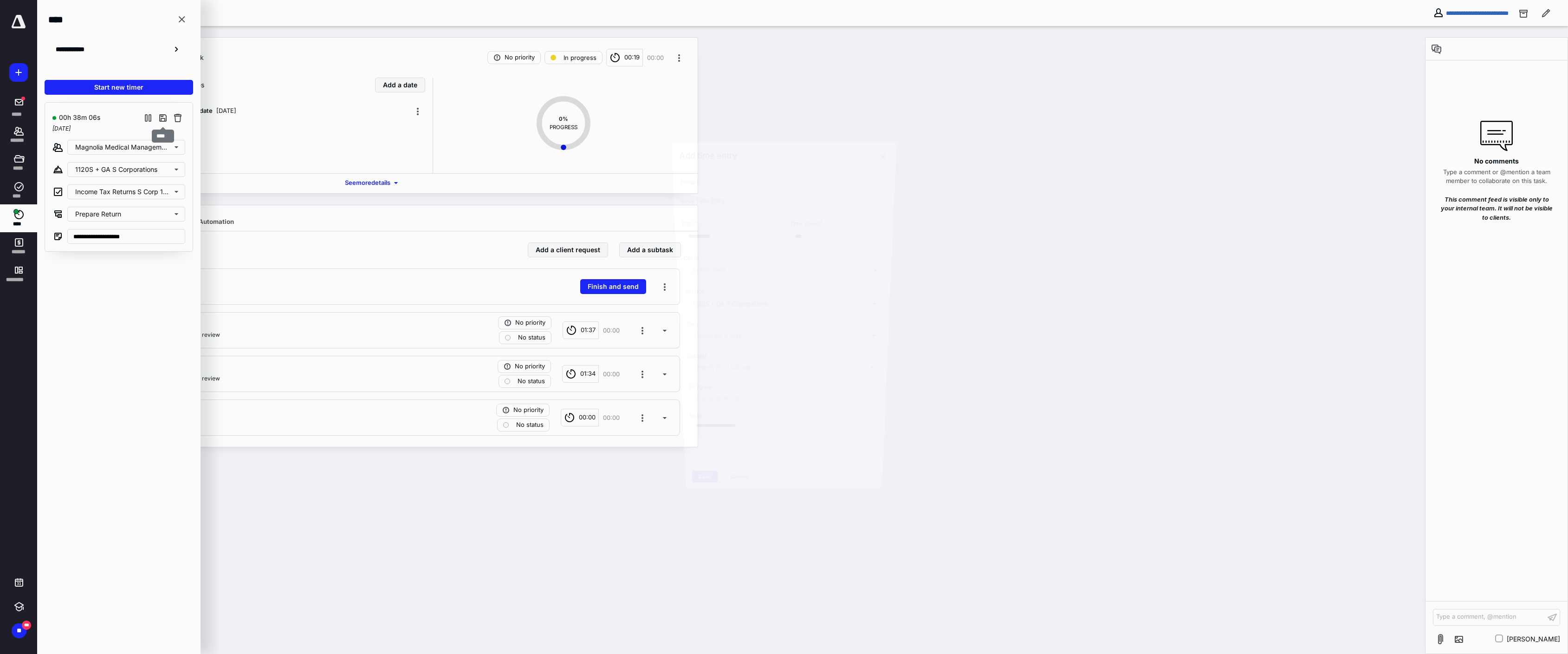 type on "***" 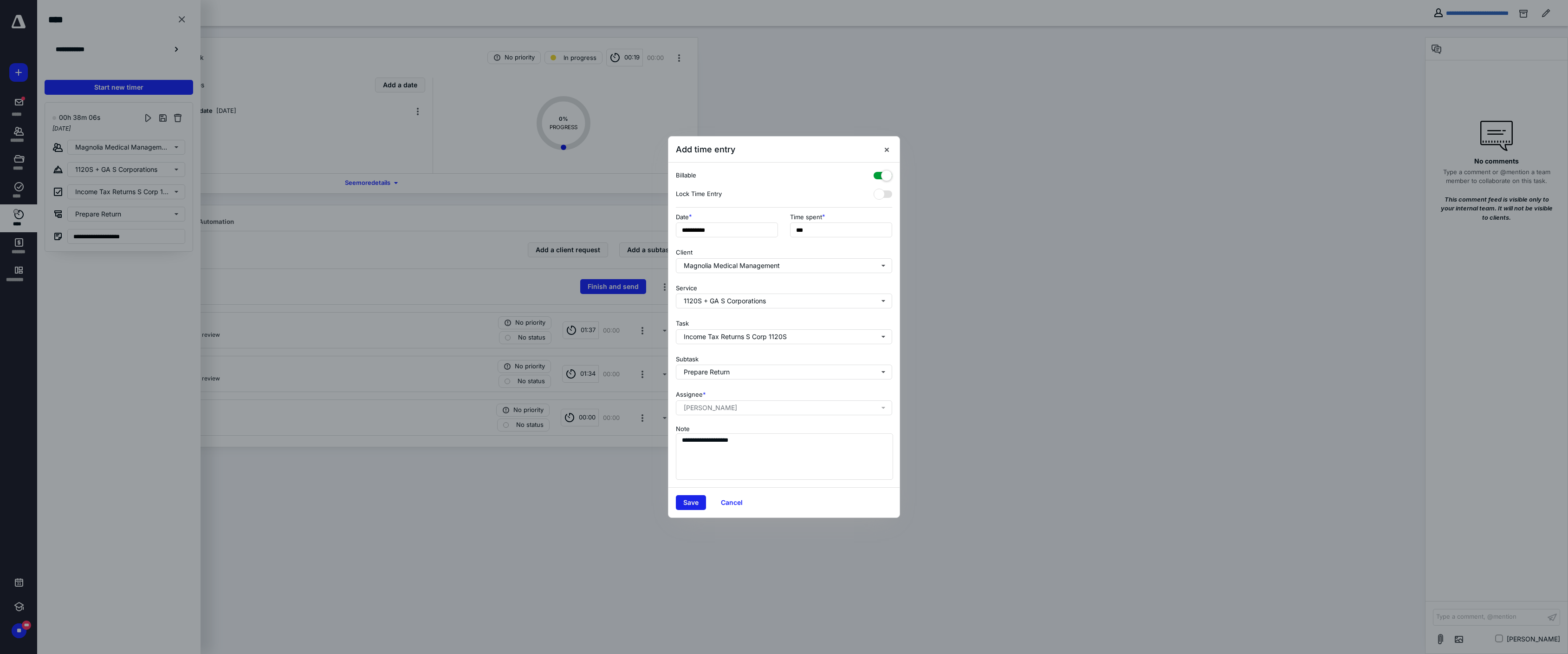 click on "Save" at bounding box center [691, 503] 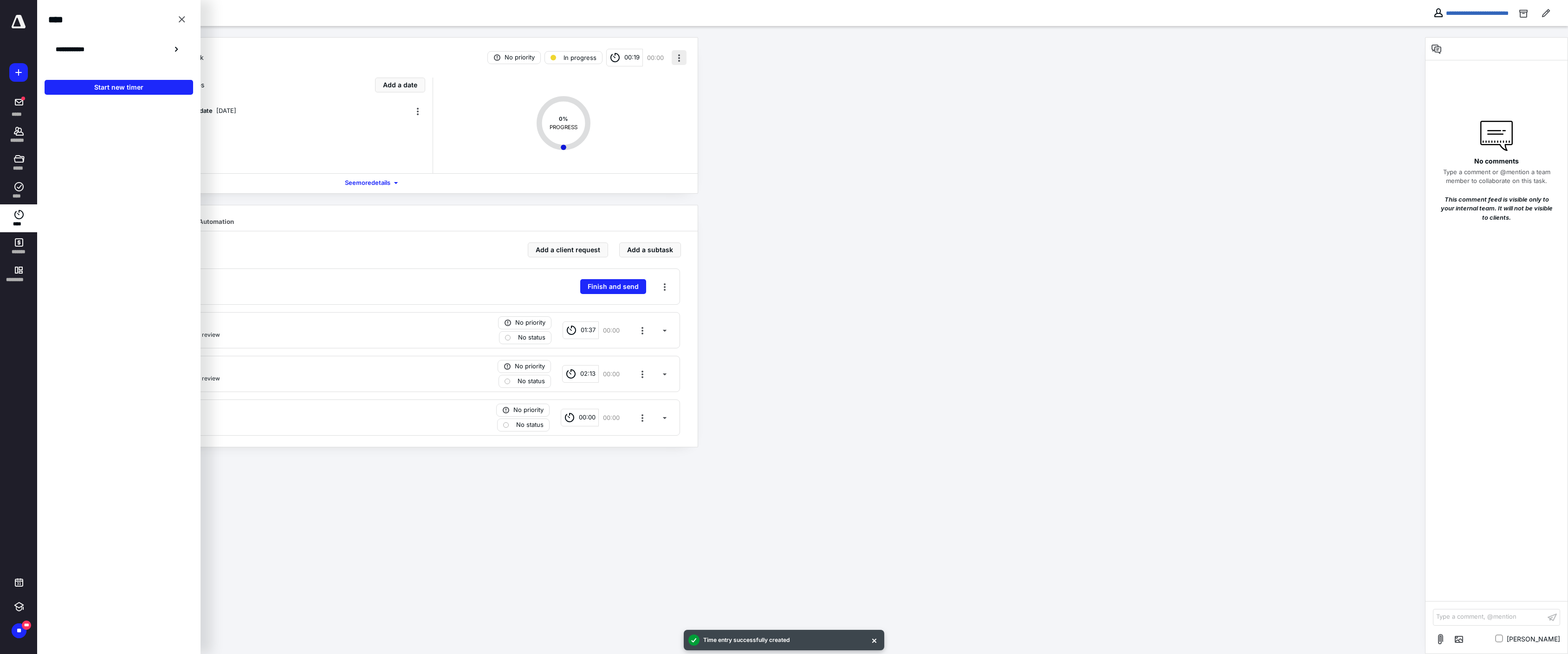 click at bounding box center [679, 58] 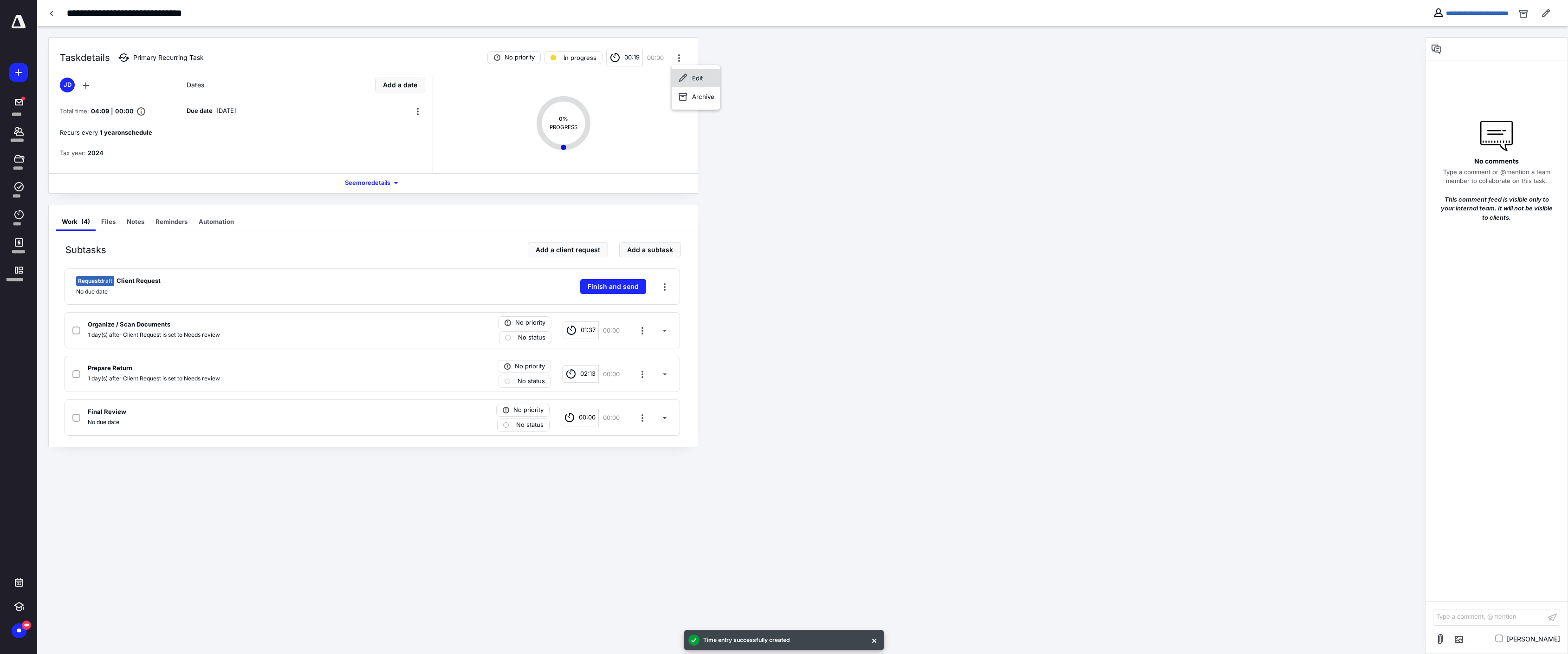 click on "Edit" at bounding box center (696, 78) 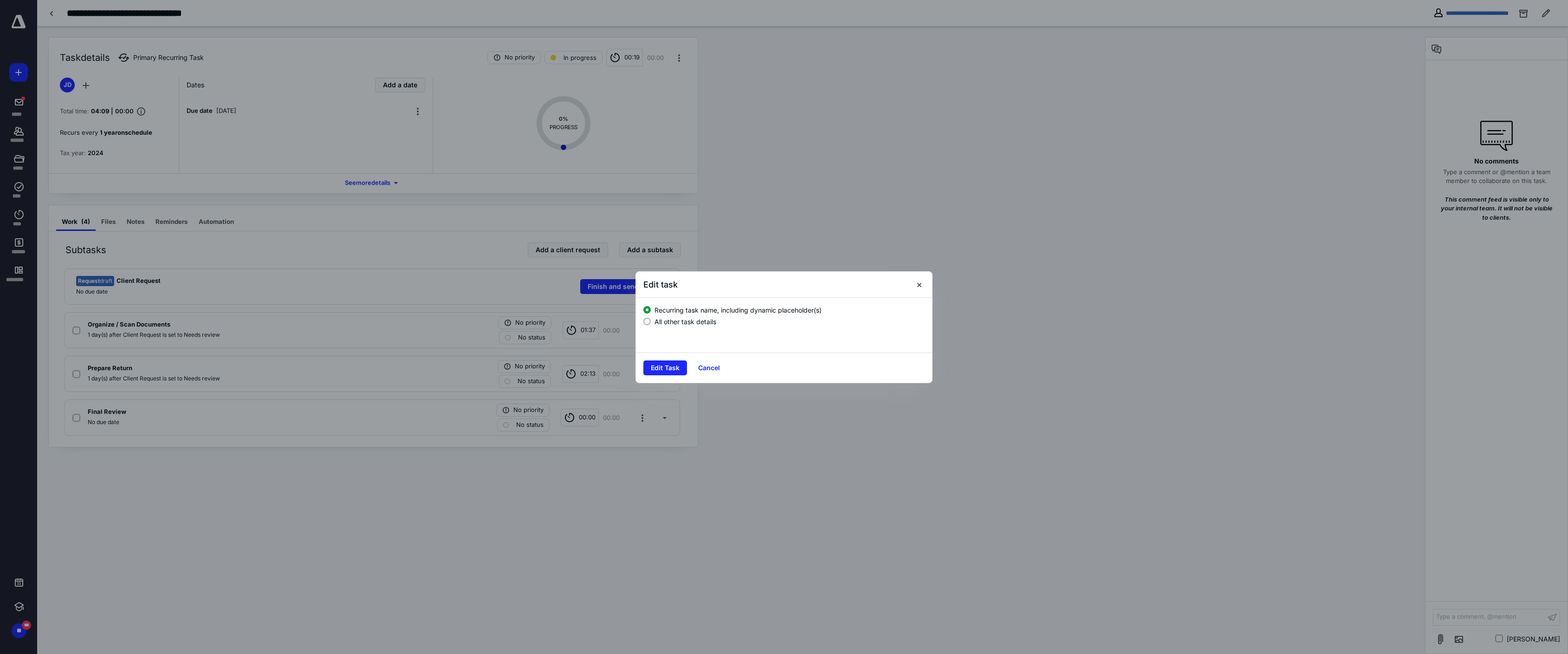 click at bounding box center [647, 321] 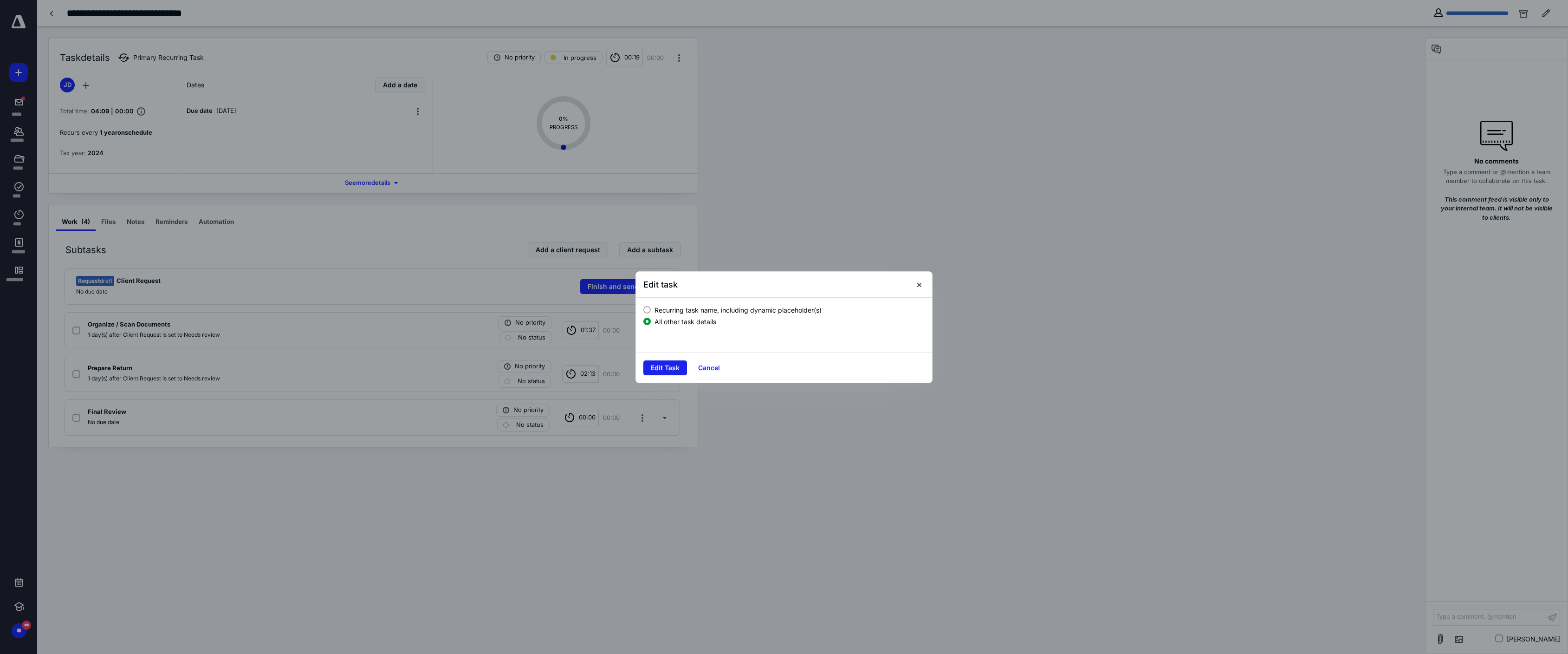 click on "Edit Task" at bounding box center (665, 368) 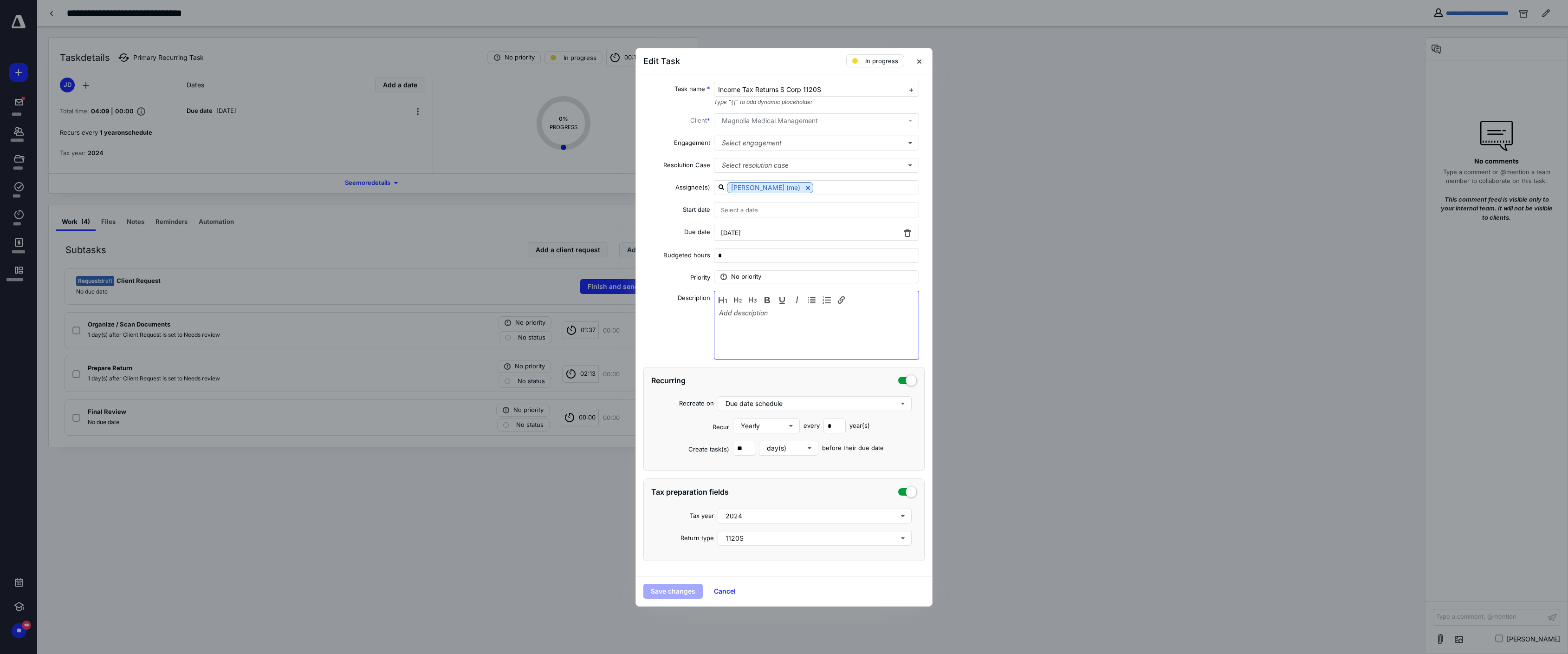 click at bounding box center [816, 332] 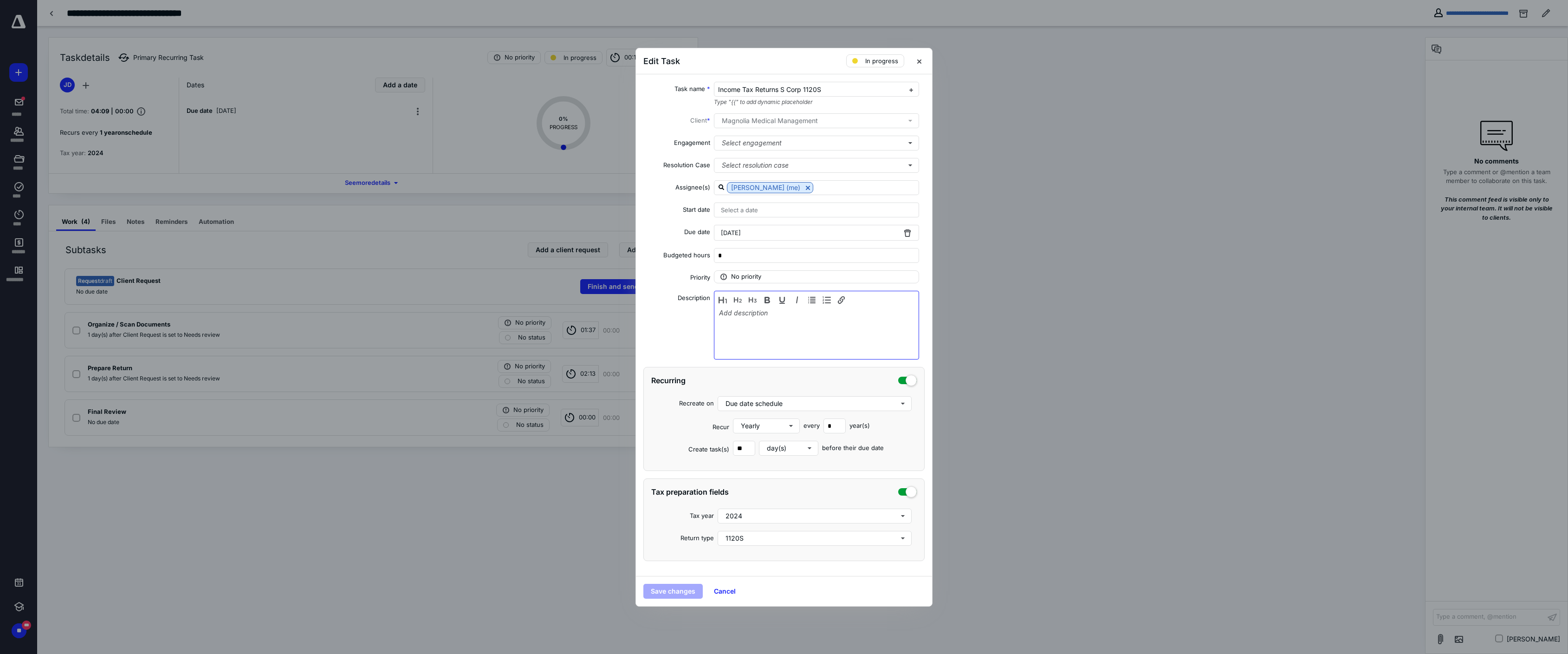 type 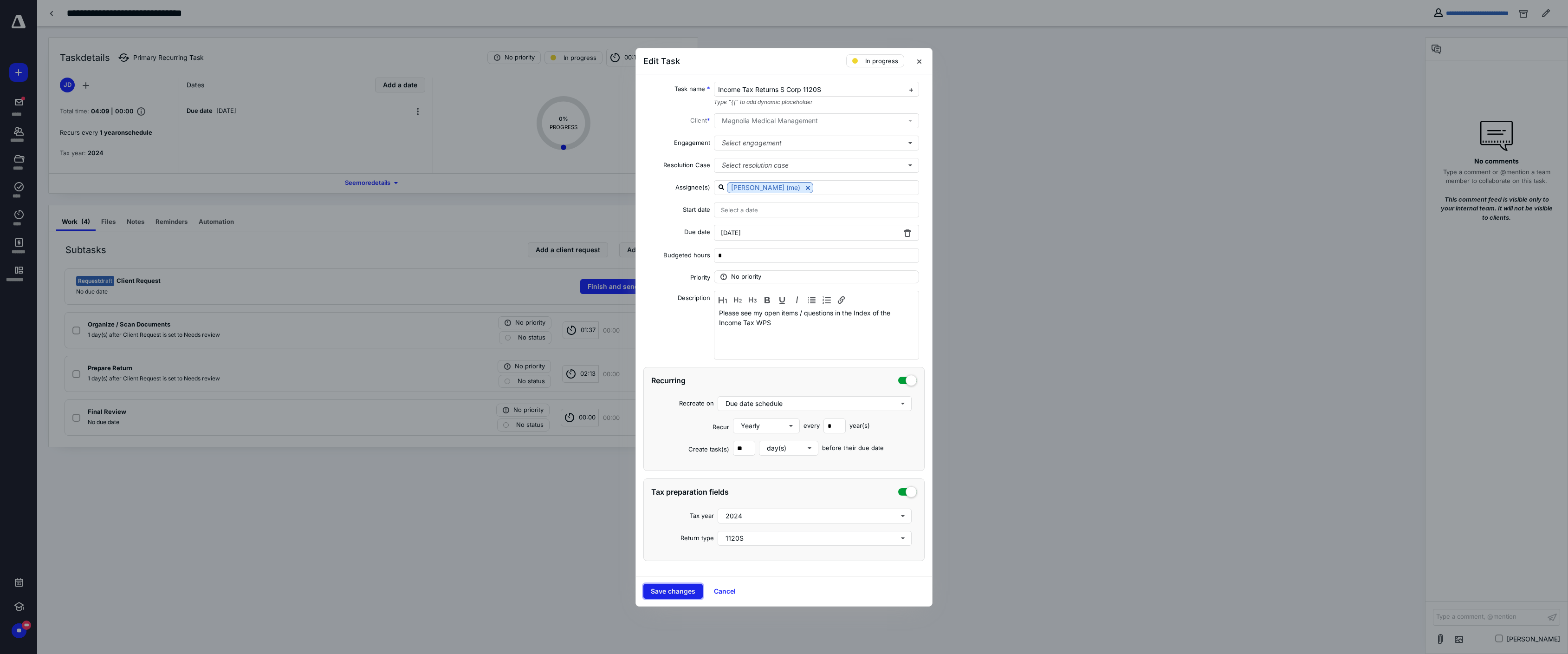 click on "Save changes" at bounding box center [673, 591] 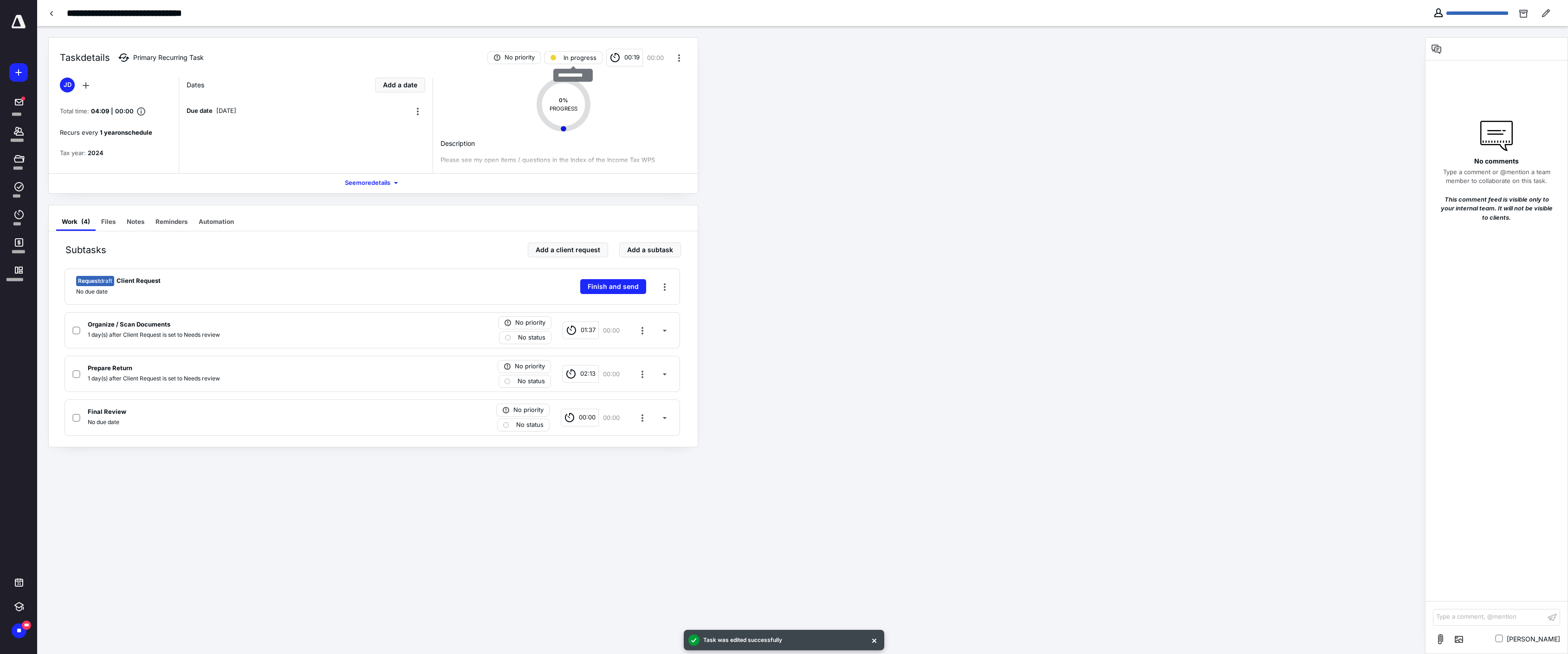 click on "In progress" at bounding box center (580, 58) 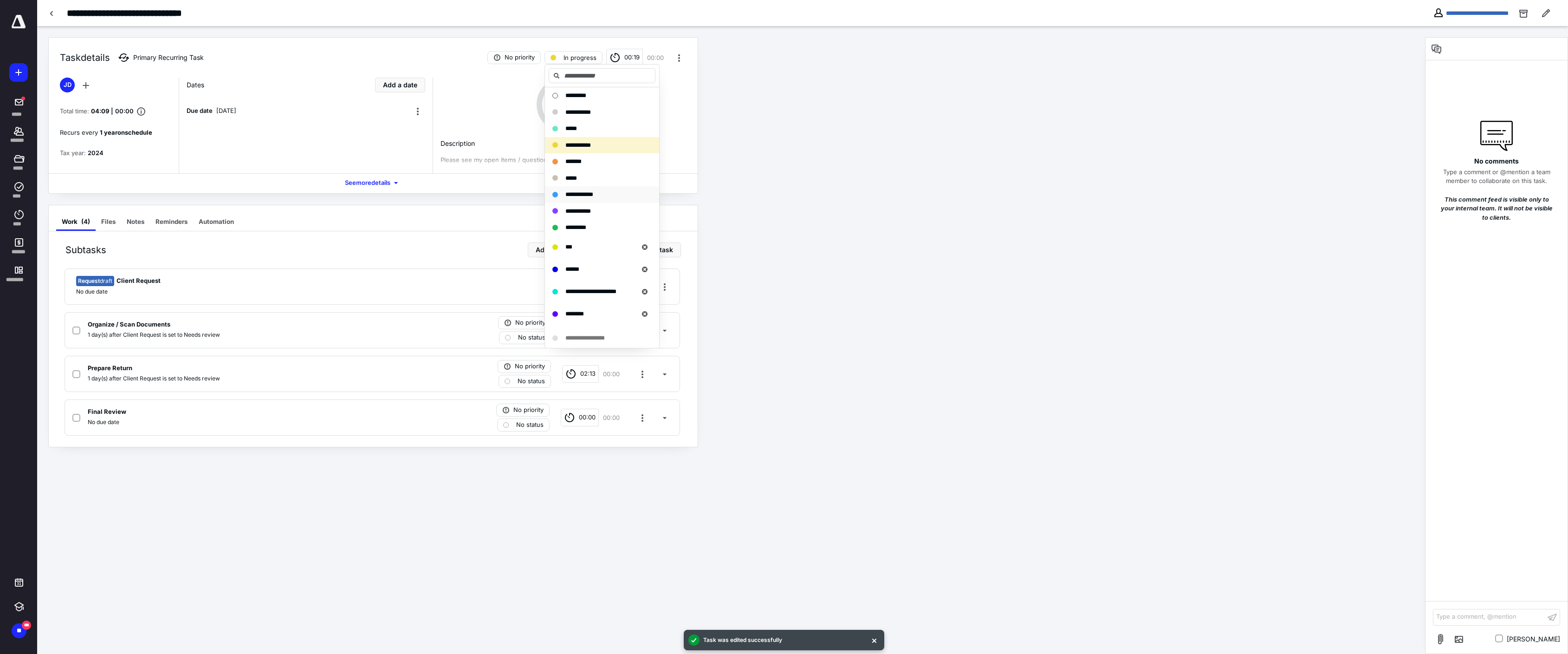 click on "**********" at bounding box center [579, 194] 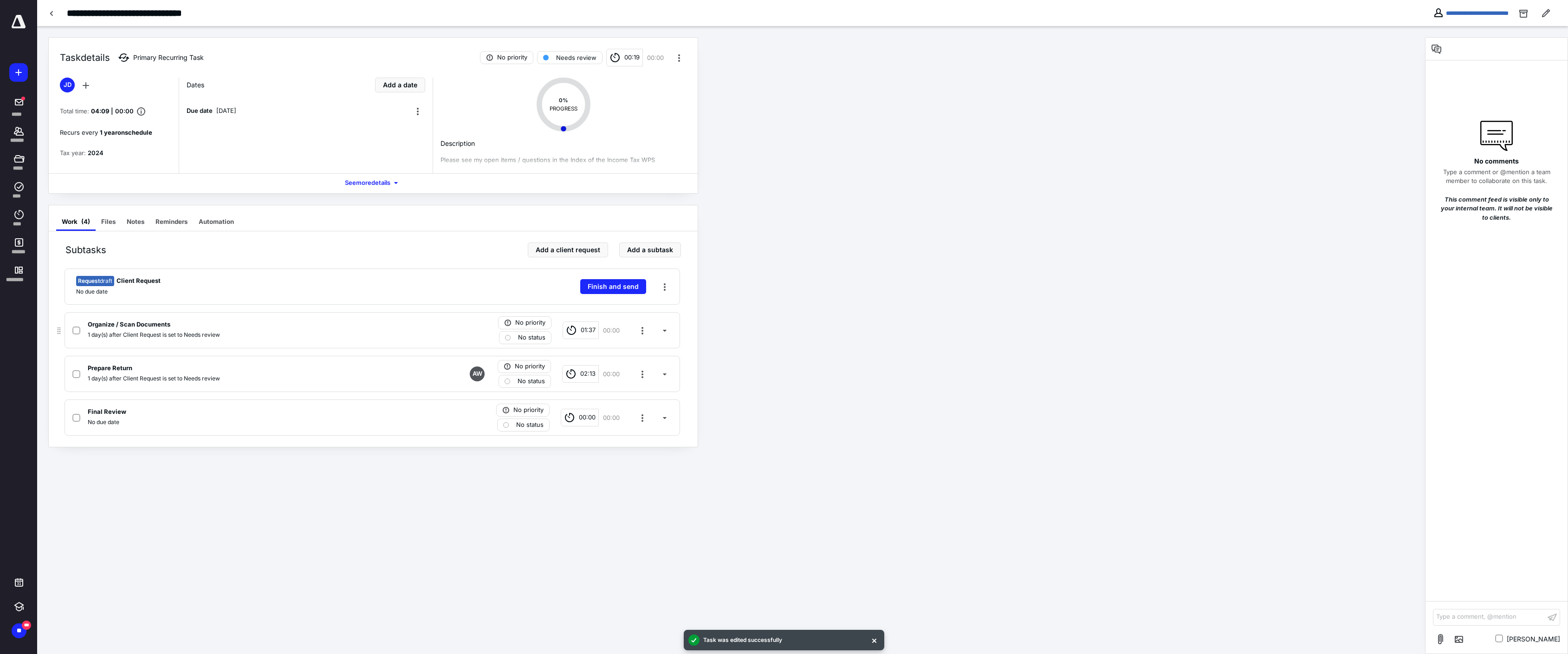 click 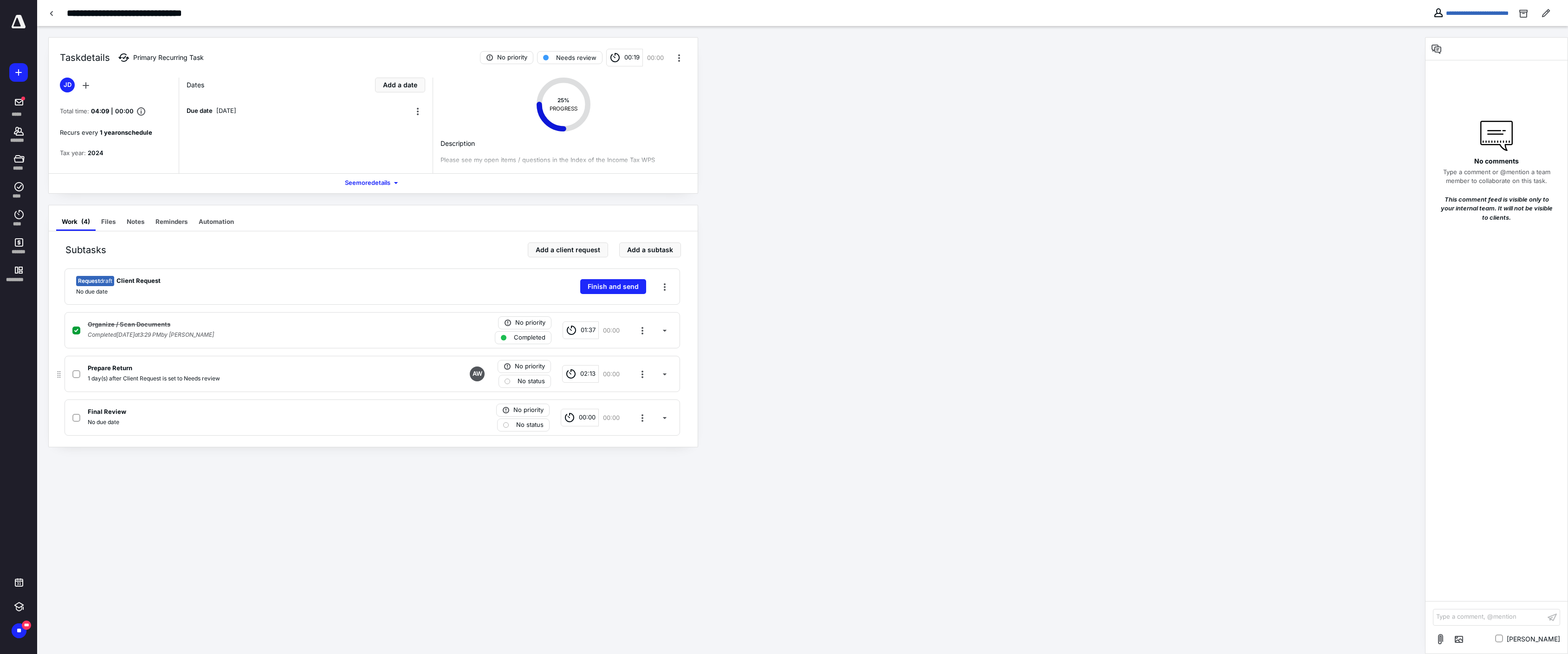 click 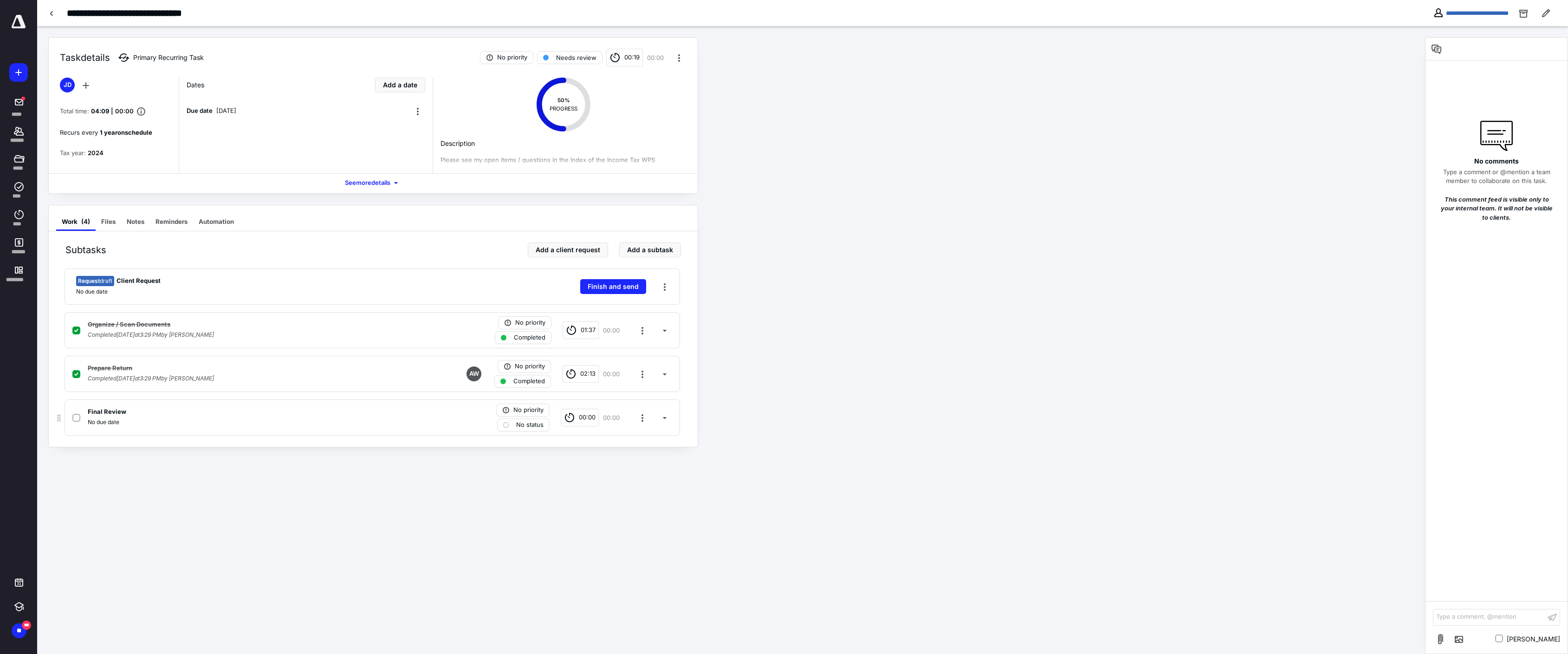 click on "No status" at bounding box center (530, 425) 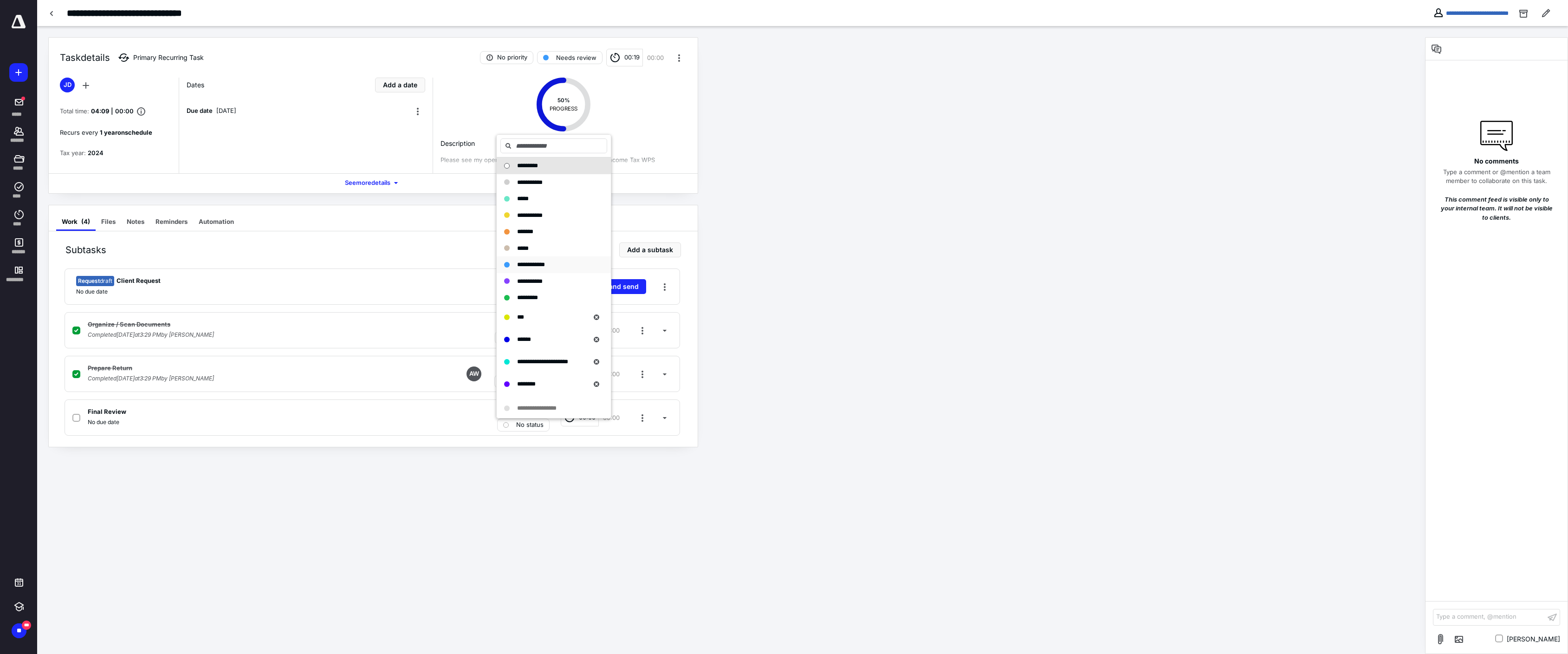 click on "**********" at bounding box center (531, 264) 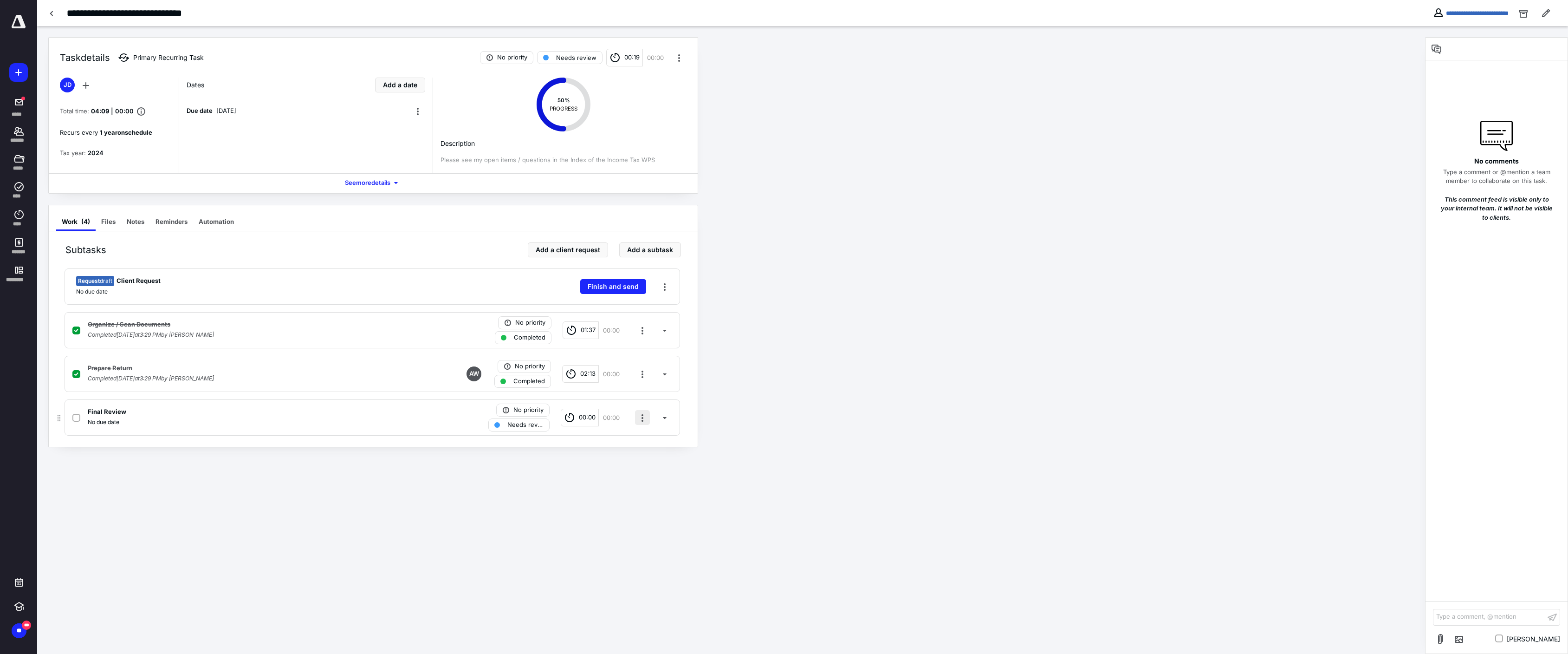 click at bounding box center (642, 418) 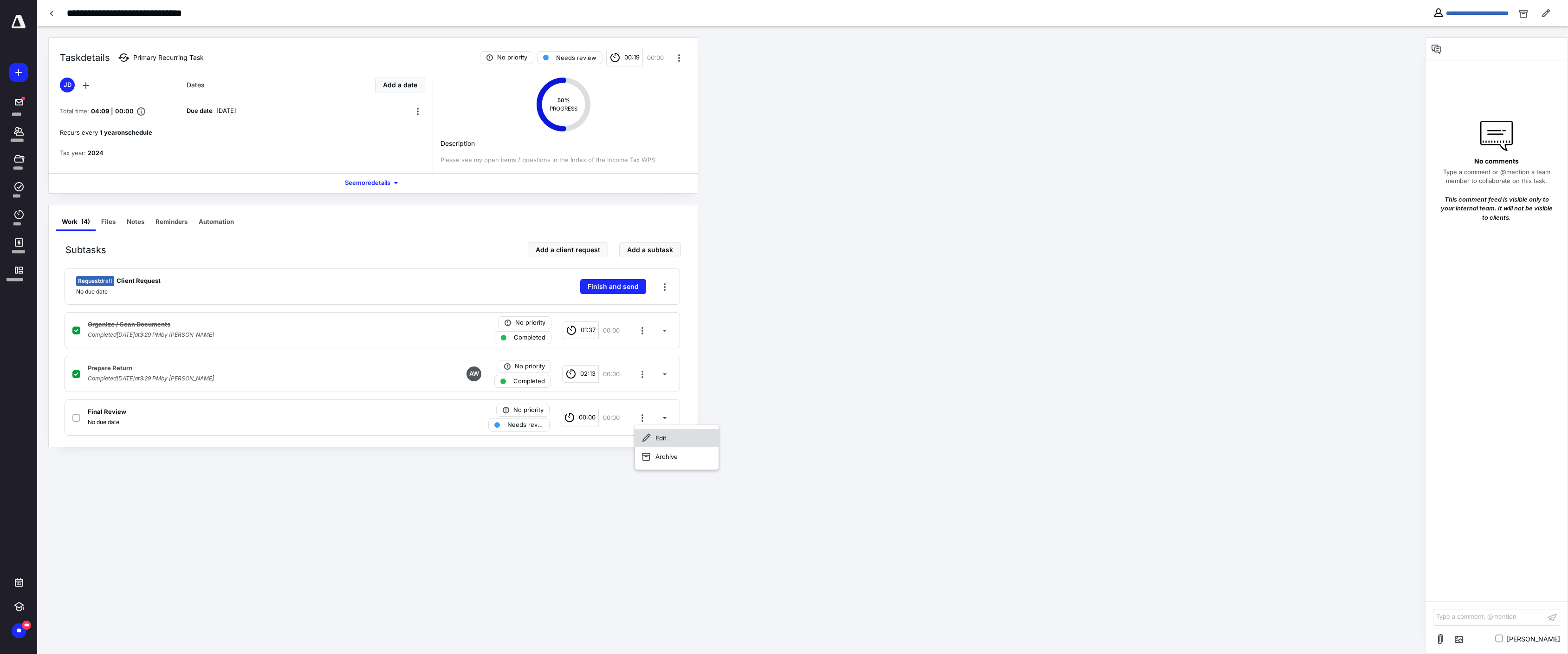 click on "Edit" at bounding box center (677, 438) 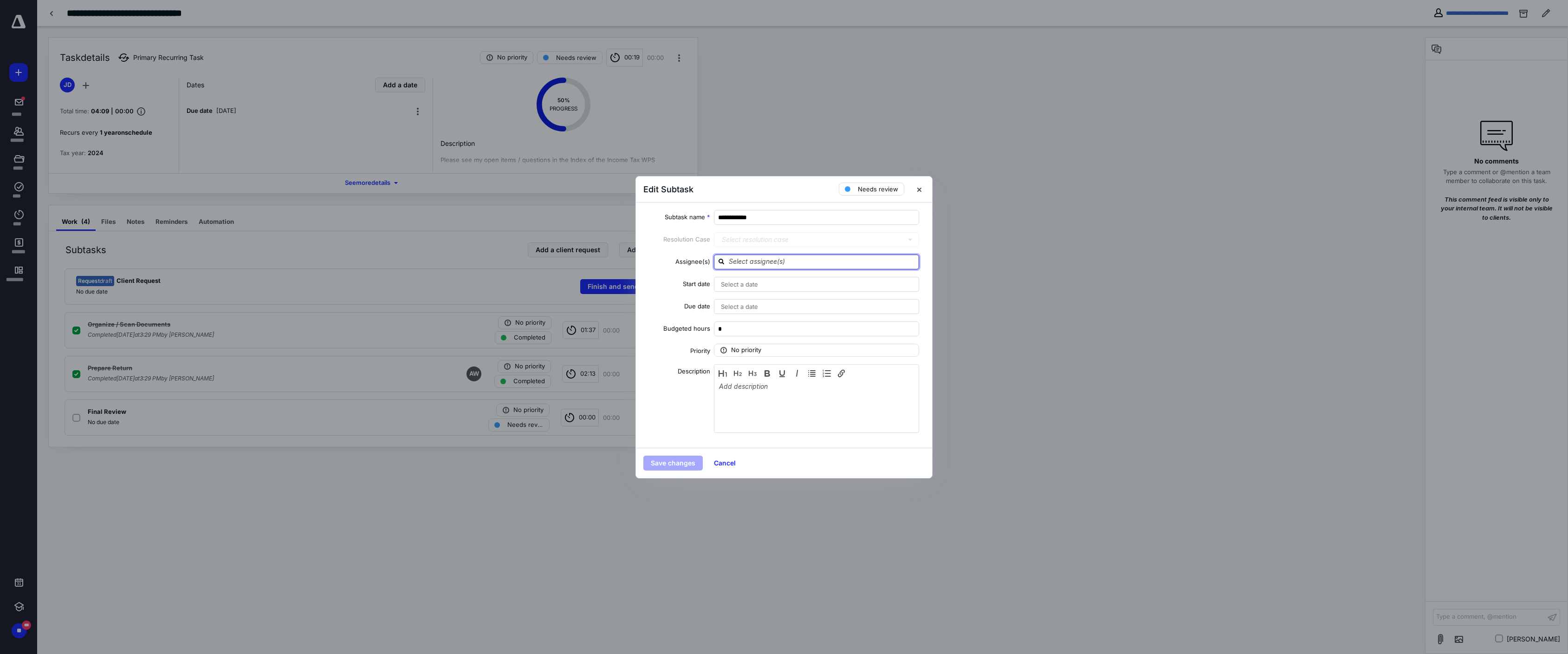 click at bounding box center [822, 262] 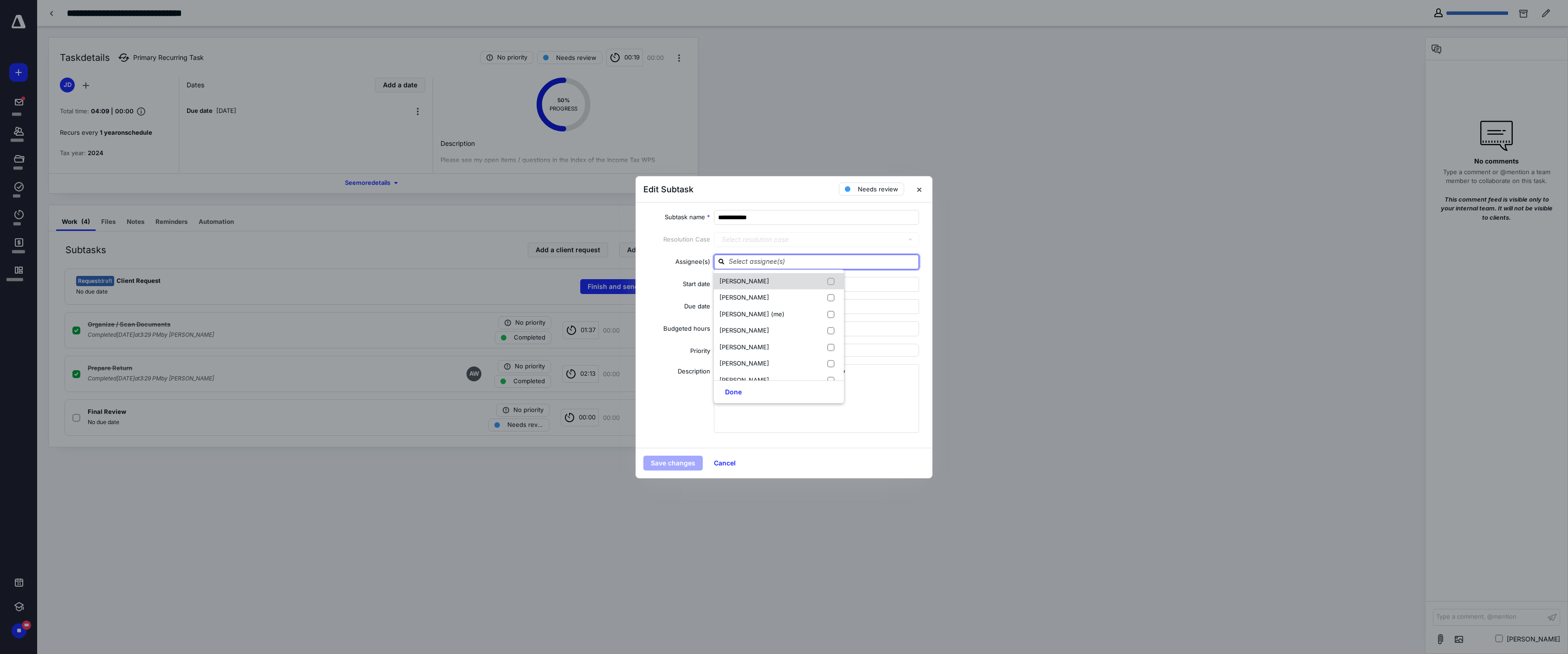 click at bounding box center [833, 281] 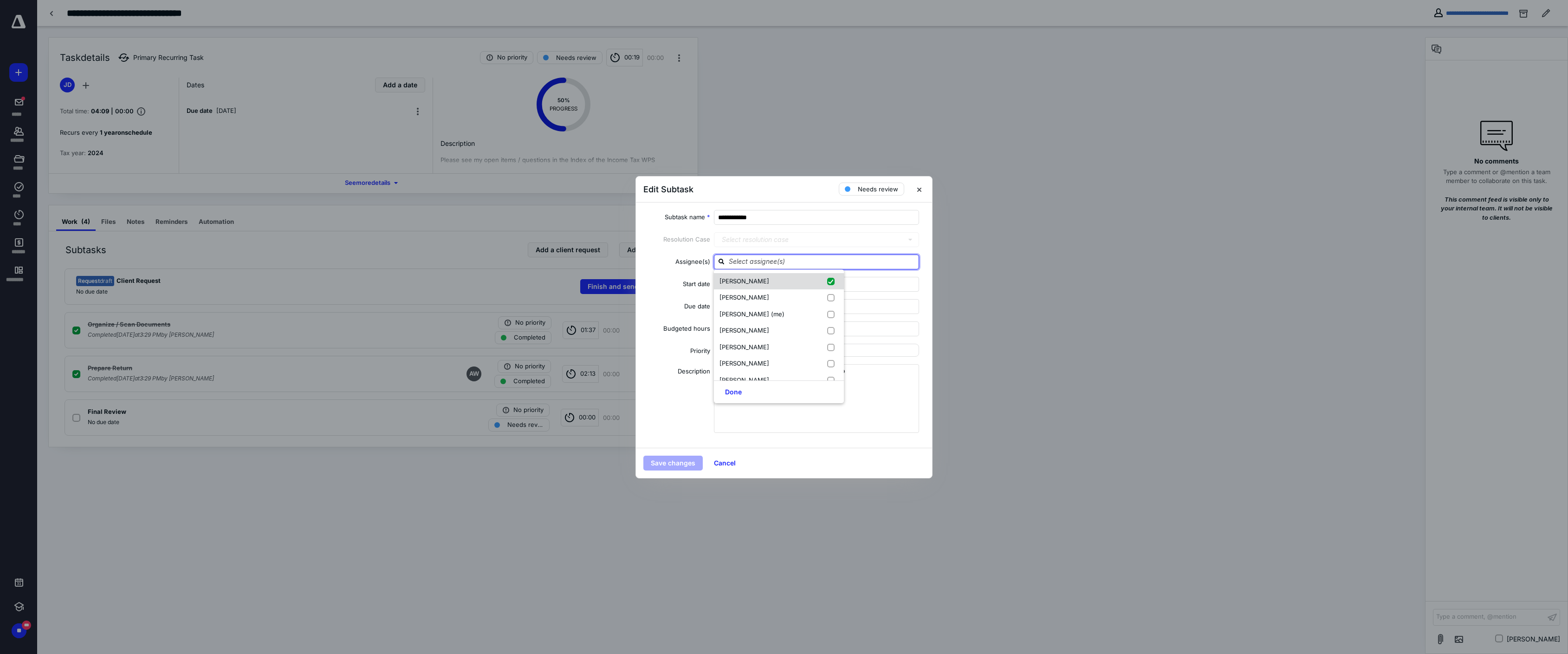 checkbox on "true" 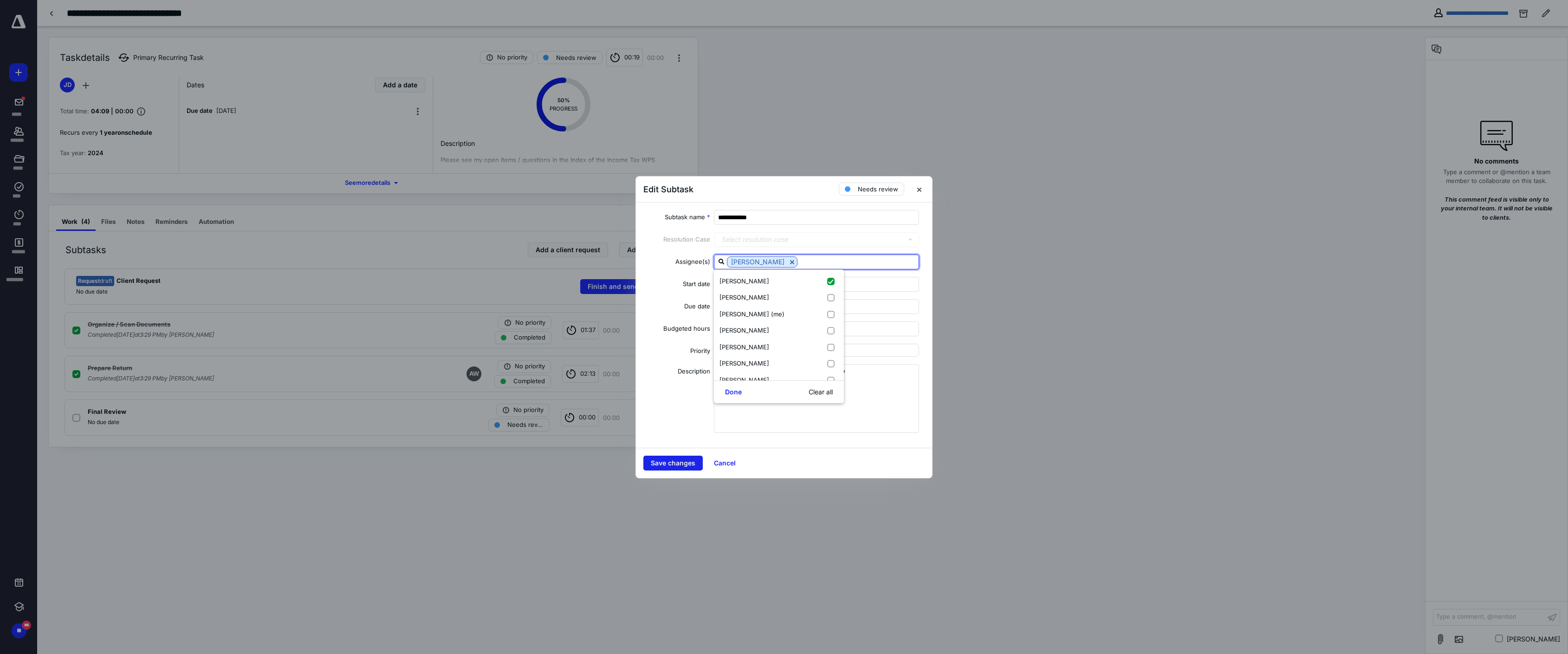 click on "Save changes" at bounding box center [673, 463] 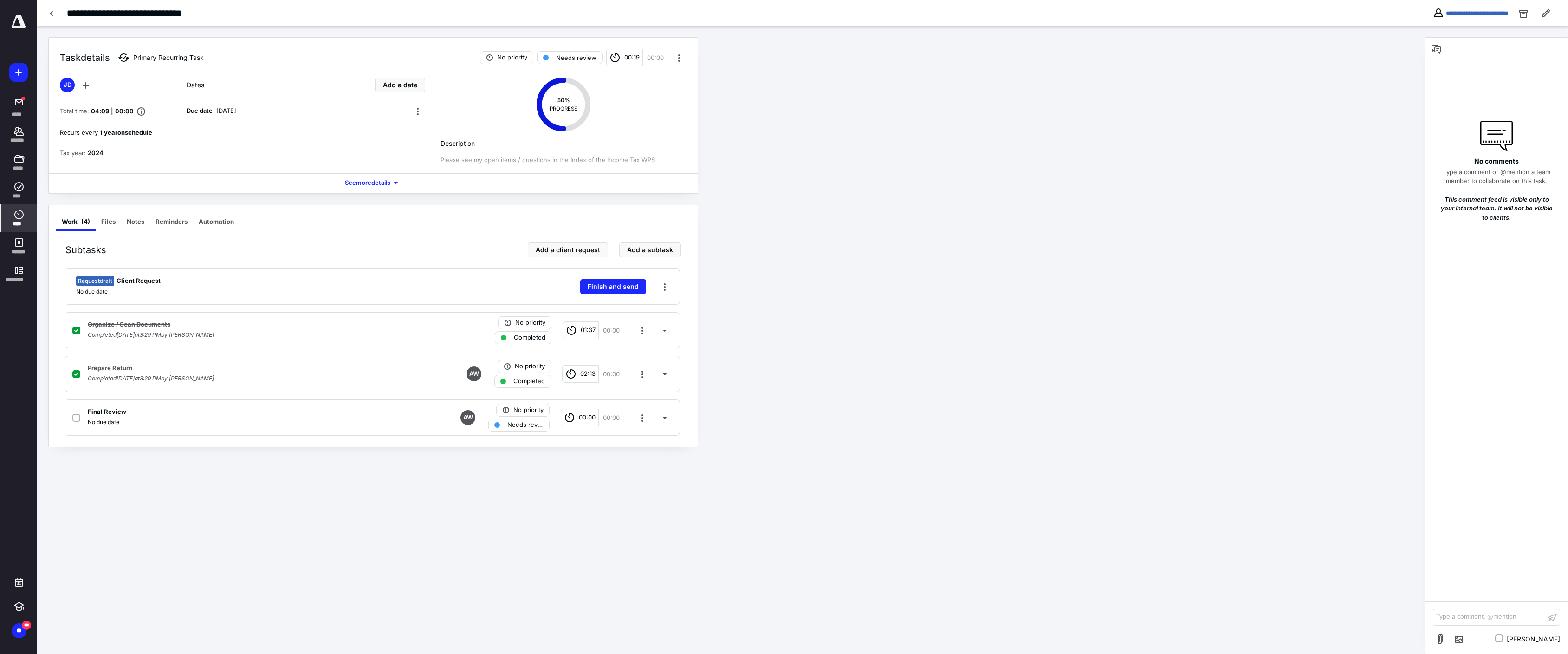 click 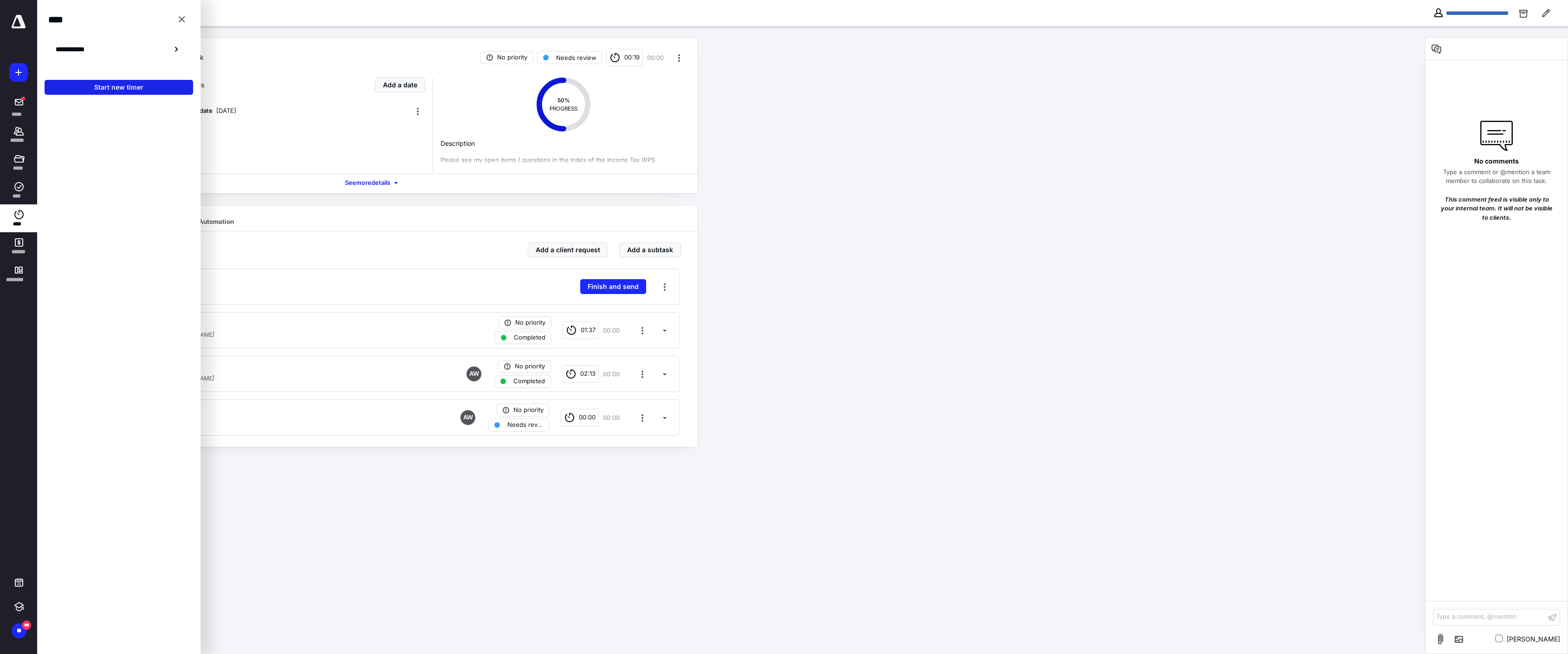 click on "Start new timer" at bounding box center [119, 87] 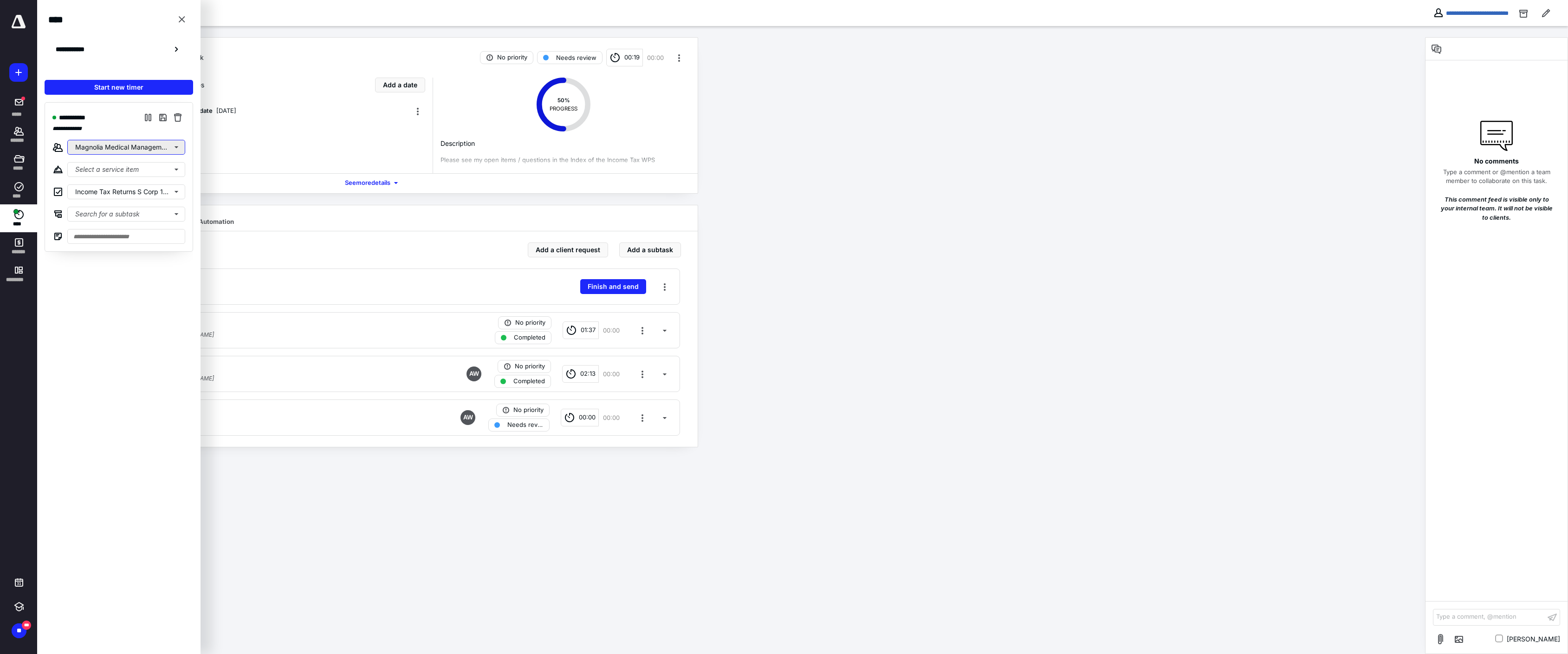 click on "Magnolia Medical Management" at bounding box center (126, 147) 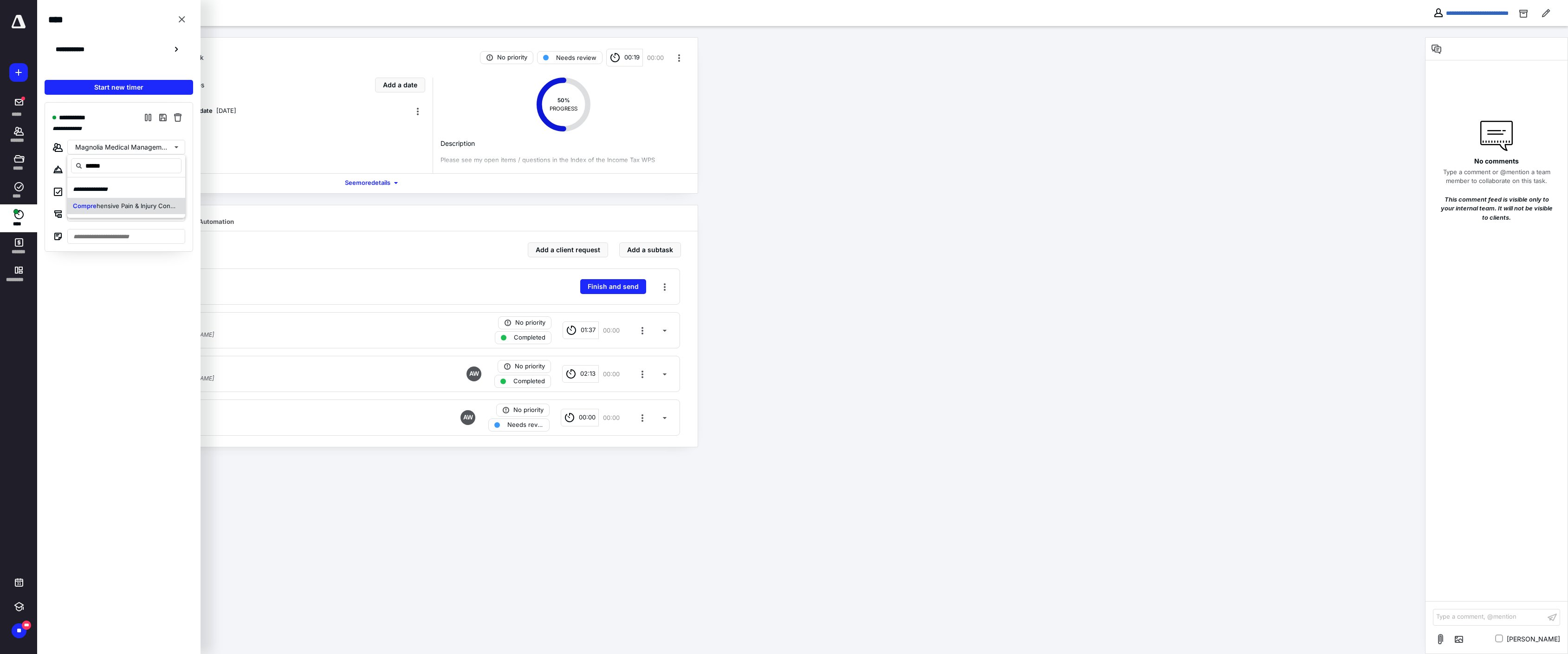 click on "hensive Pain & Injury Consultant LLC" at bounding box center [149, 206] 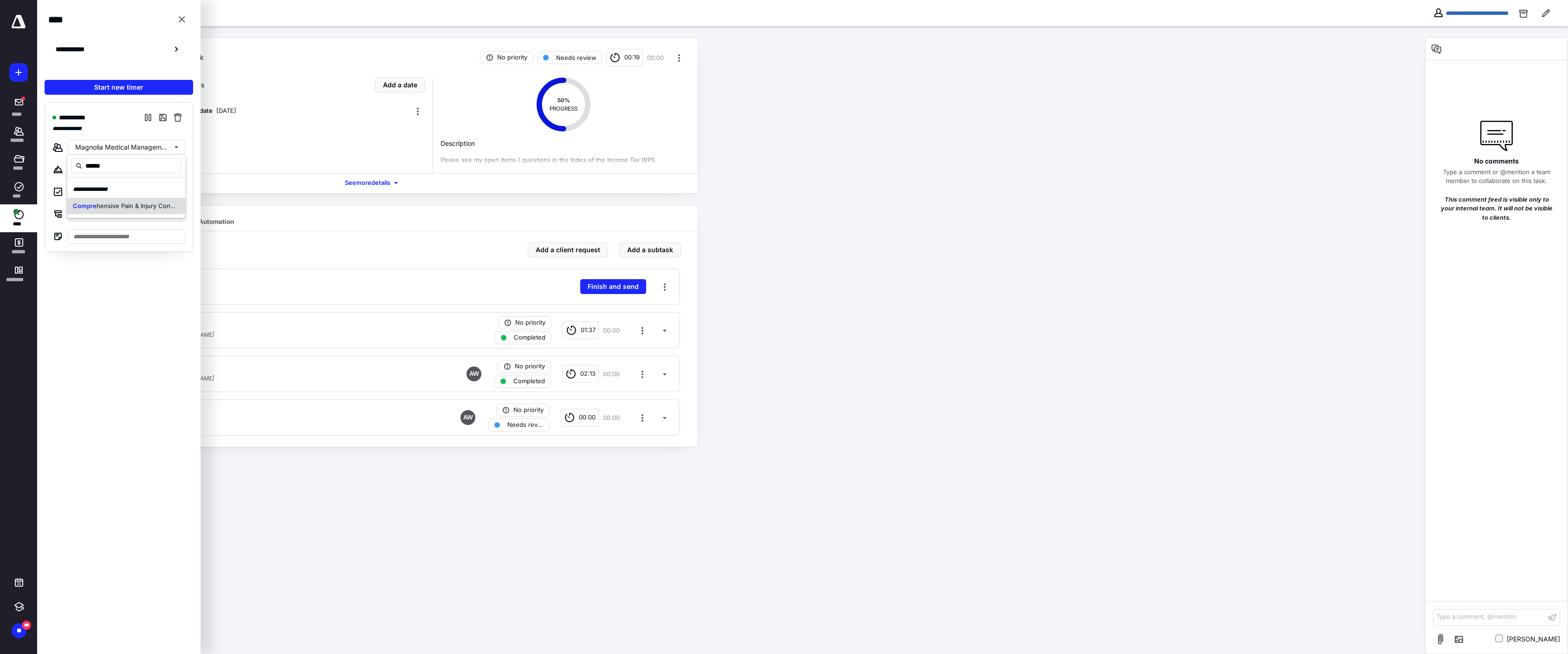 type on "******" 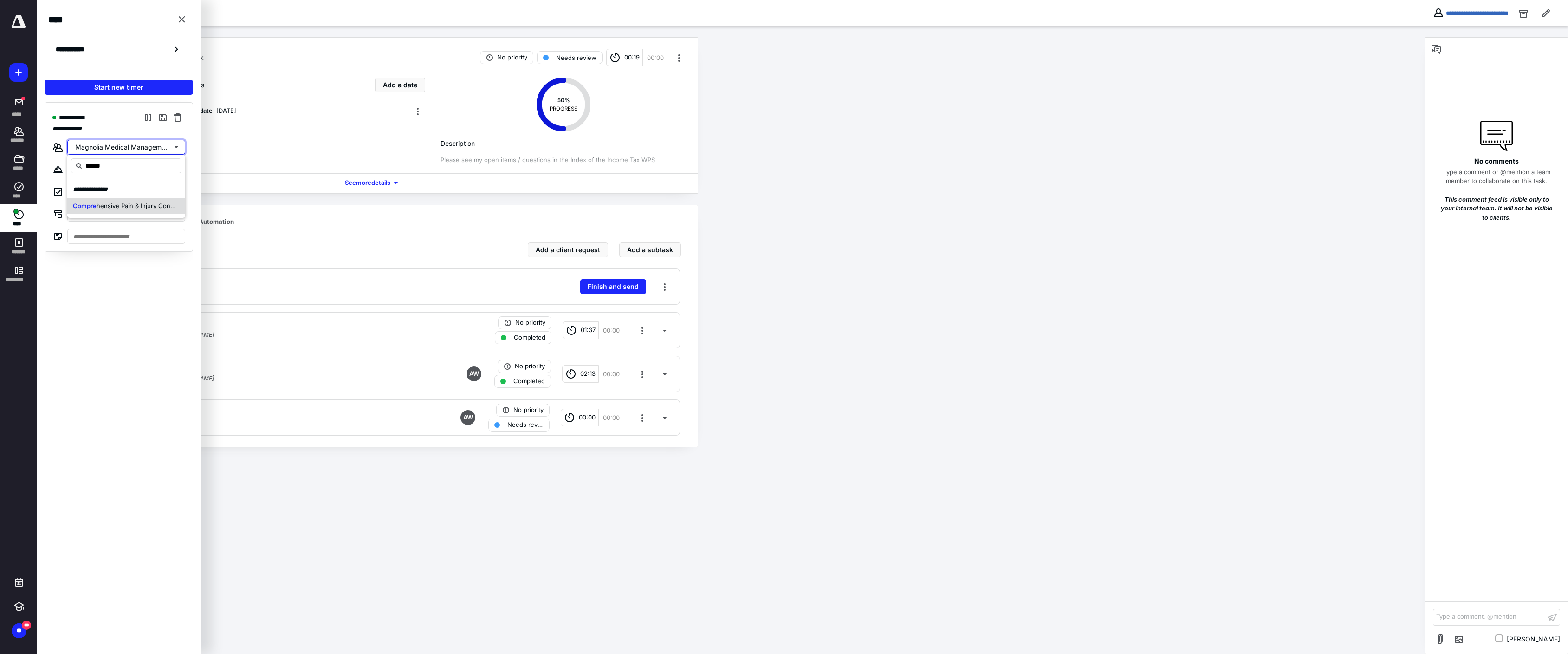 type 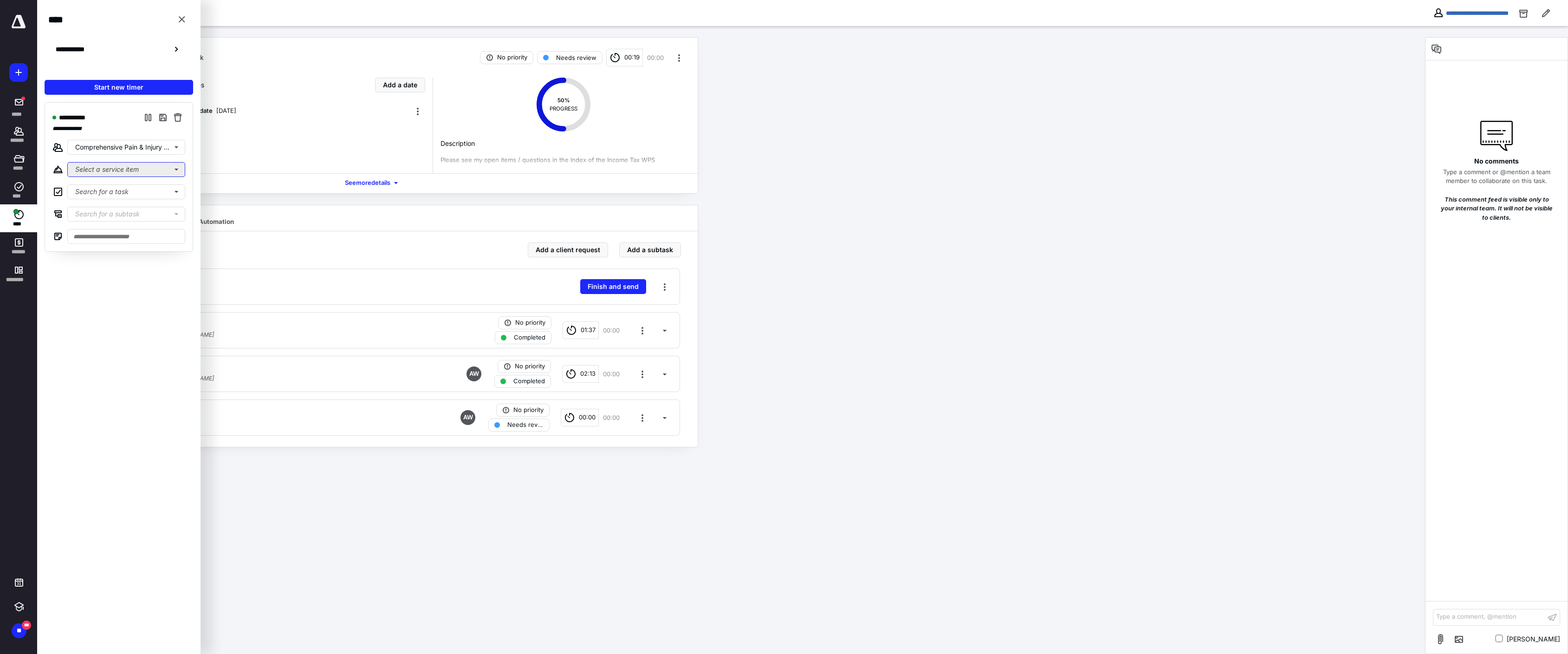 click on "Select a service item" at bounding box center [126, 170] 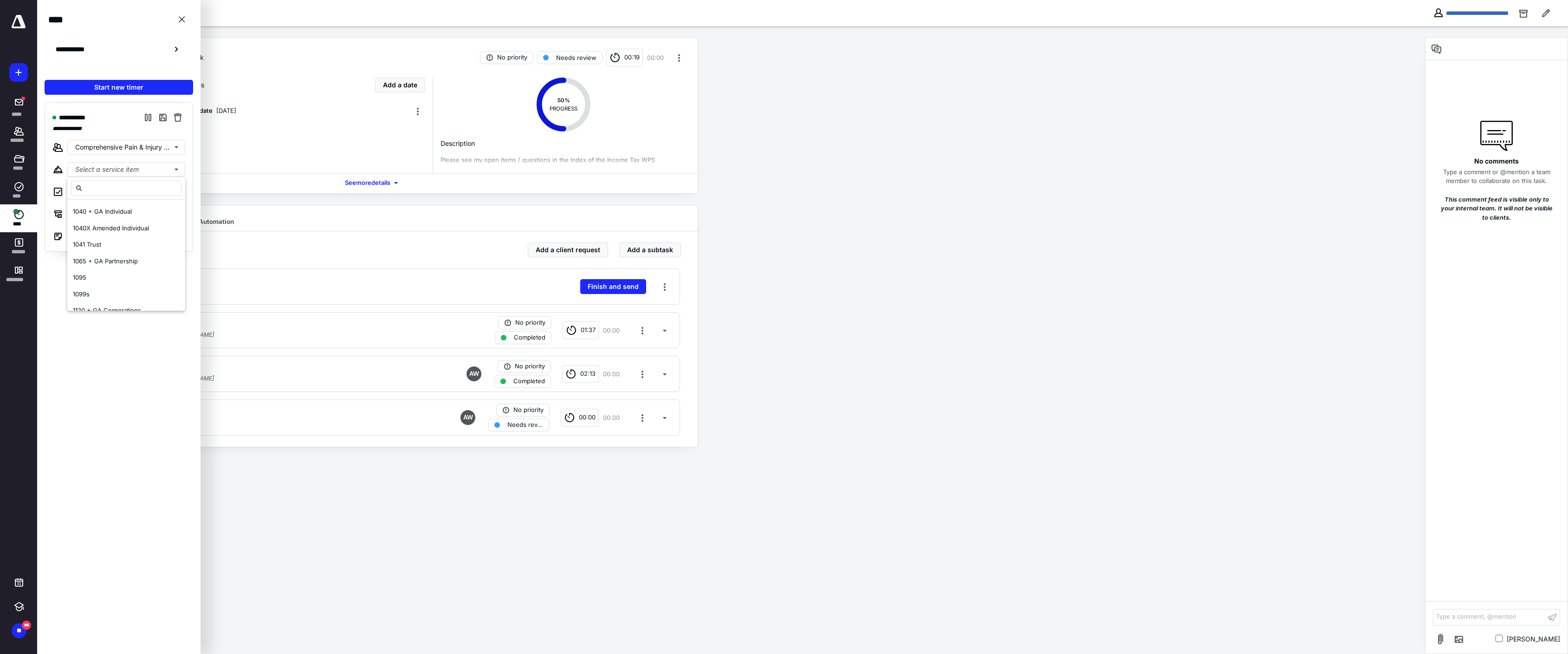 scroll, scrollTop: 97, scrollLeft: 0, axis: vertical 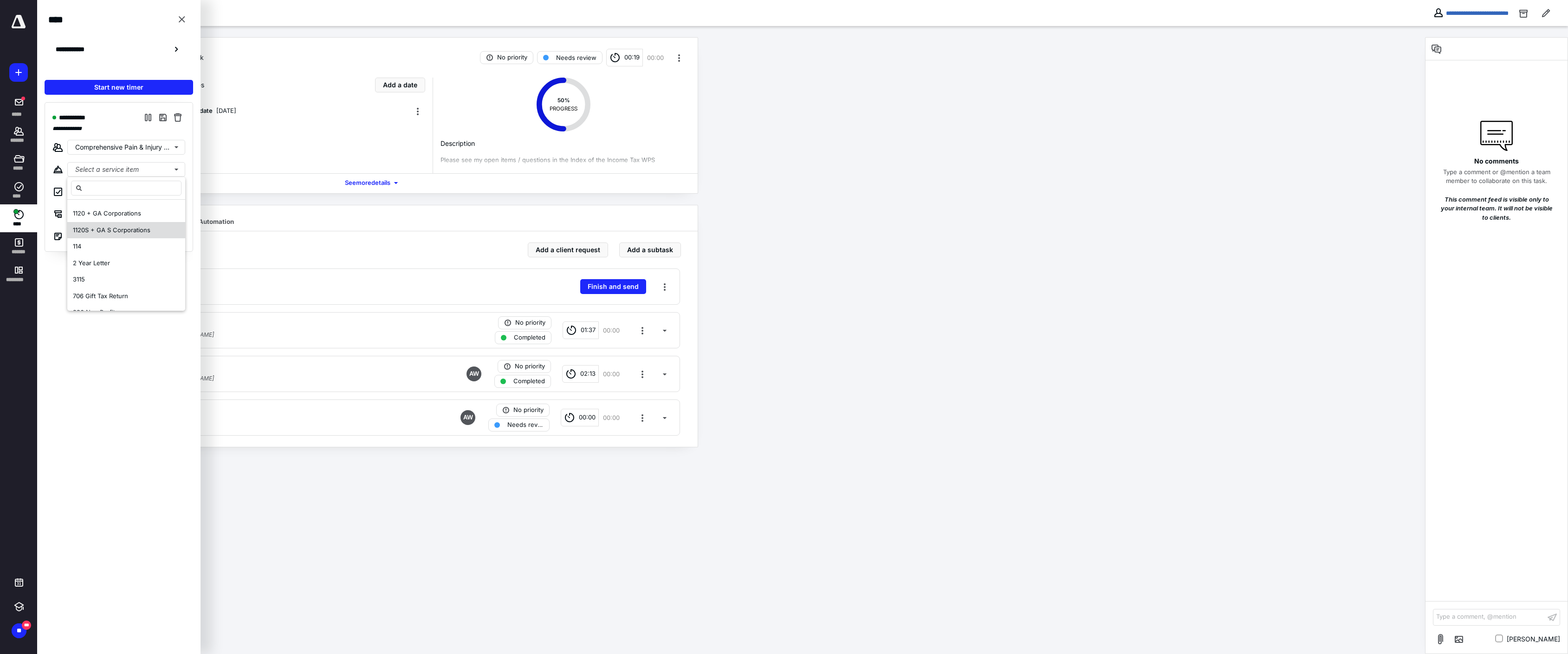 click on "1120S + GA S Corporations" at bounding box center [111, 230] 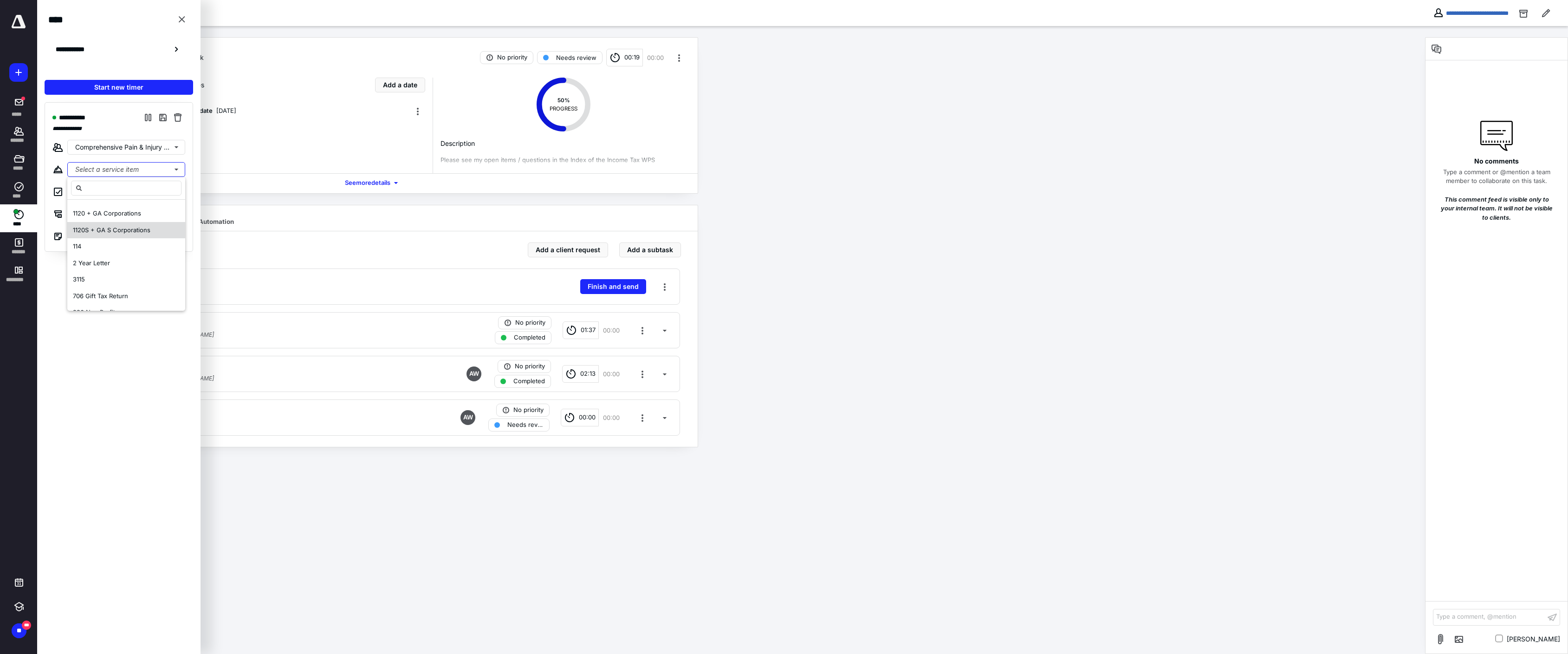 scroll, scrollTop: 0, scrollLeft: 0, axis: both 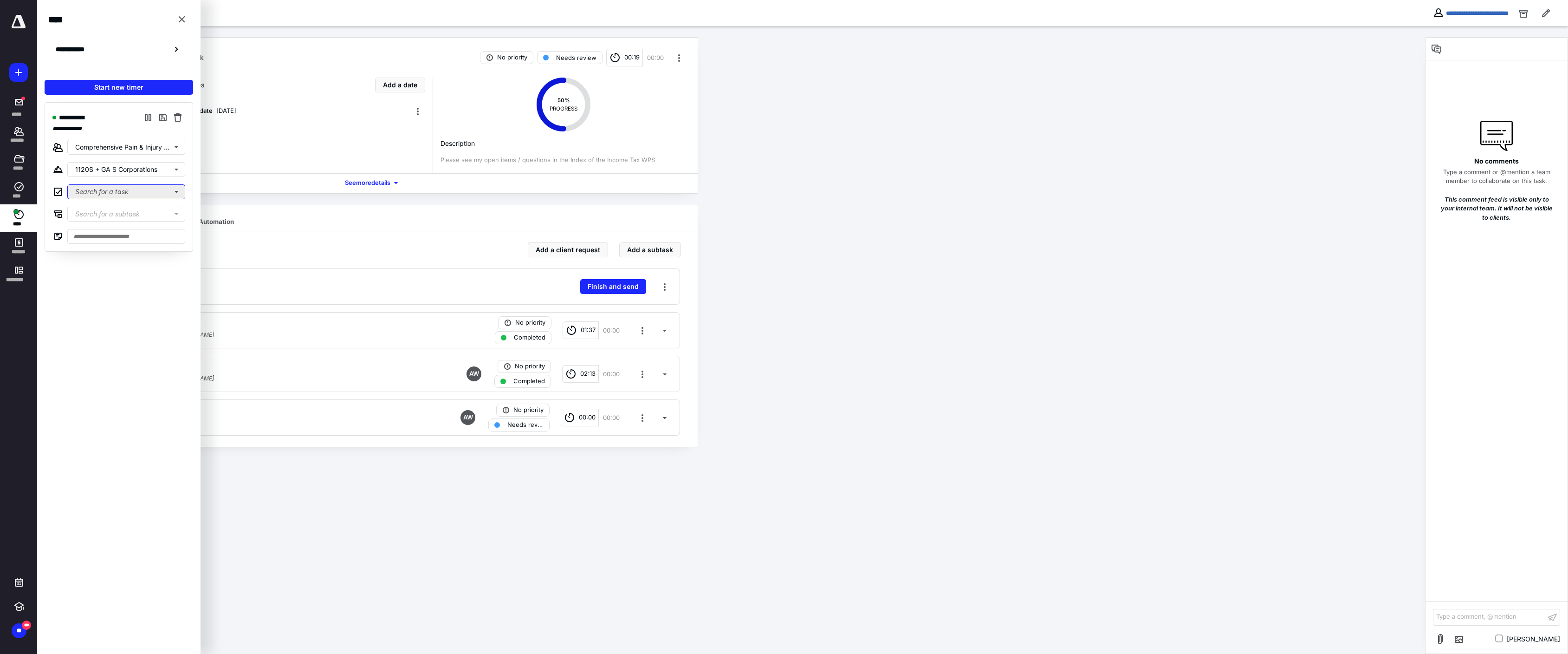 click on "Search for a task" at bounding box center (126, 192) 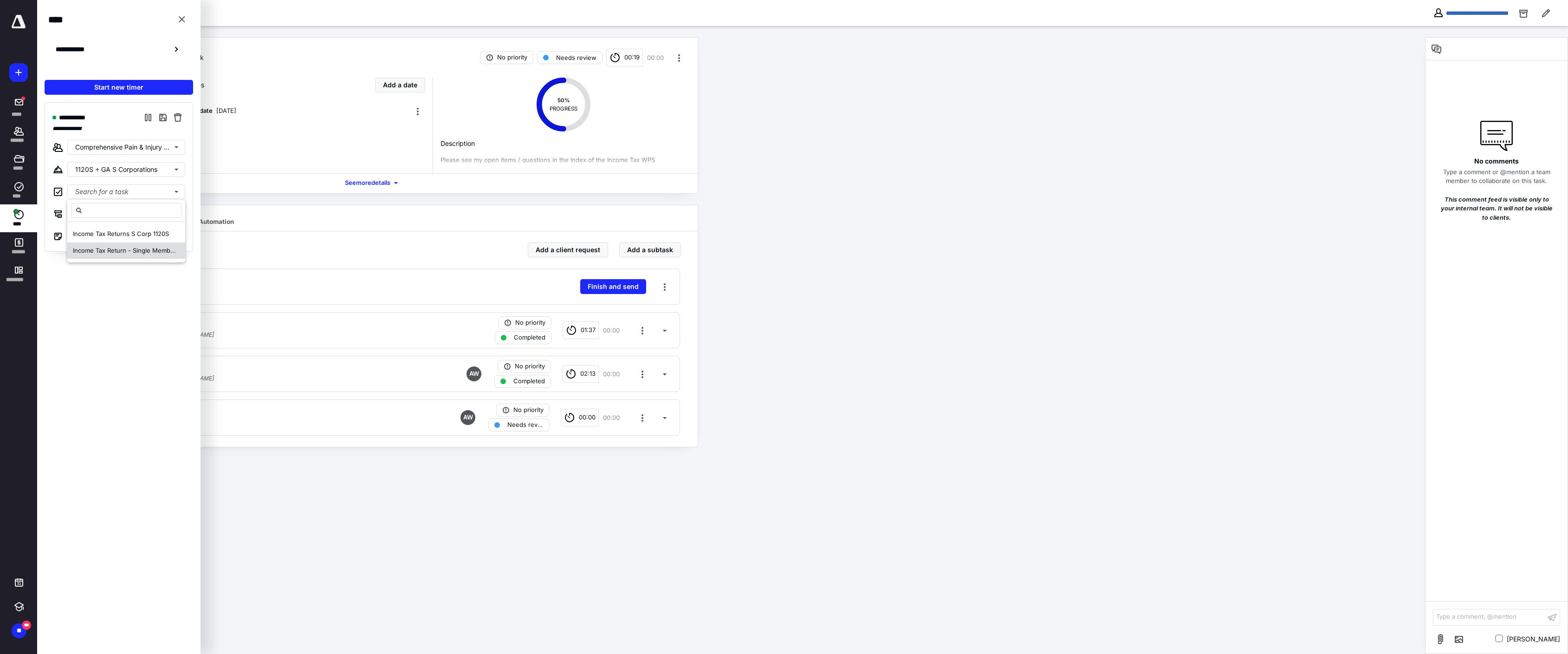 click on "Income Tax Return - Single Member LLC WPs" at bounding box center [126, 251] 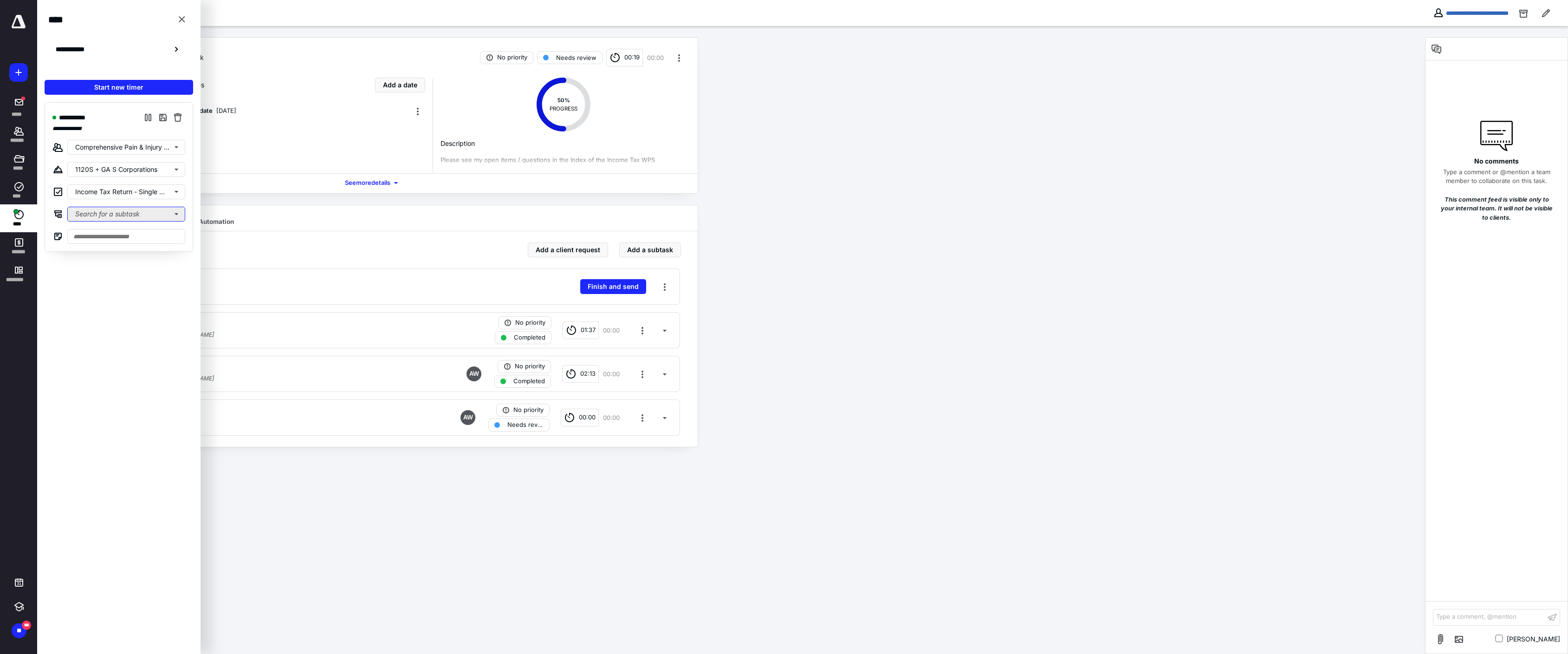 click on "Search for a subtask" at bounding box center (126, 214) 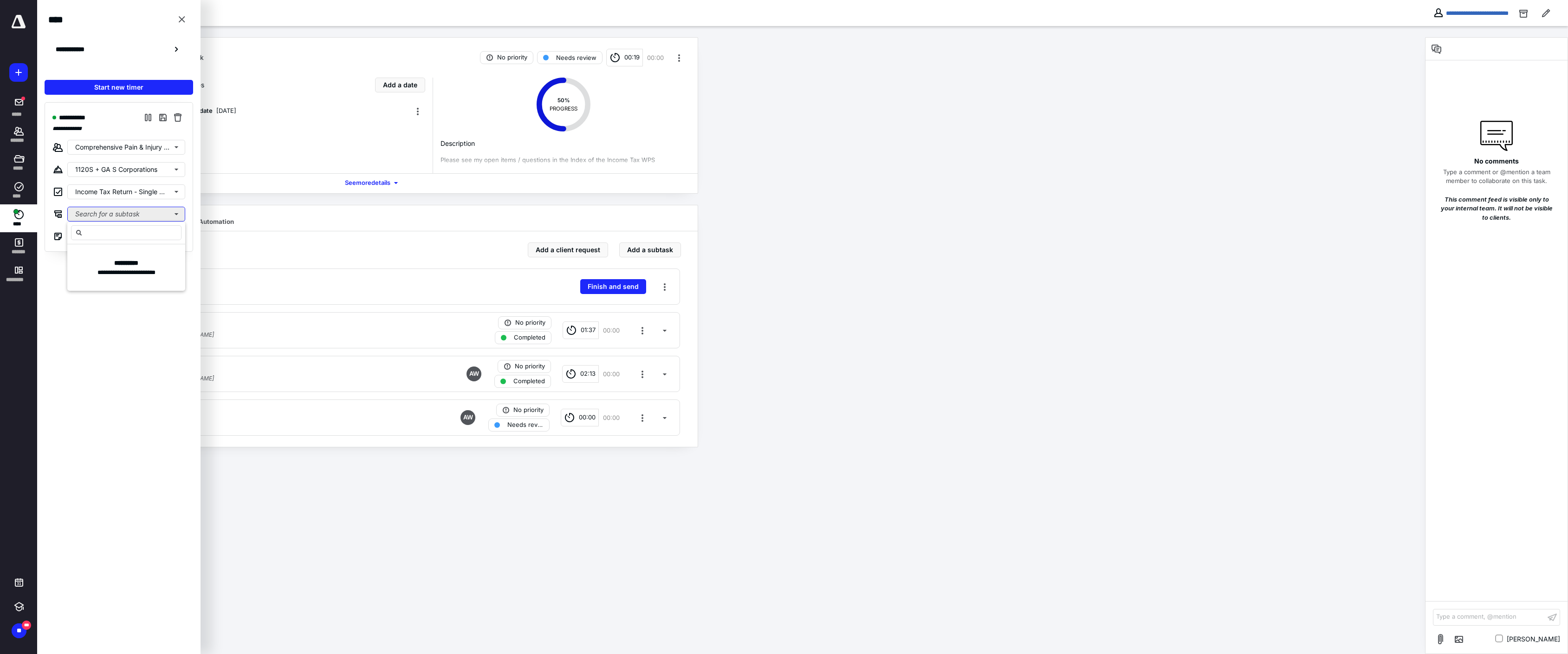 click on "Search for a subtask" at bounding box center [126, 214] 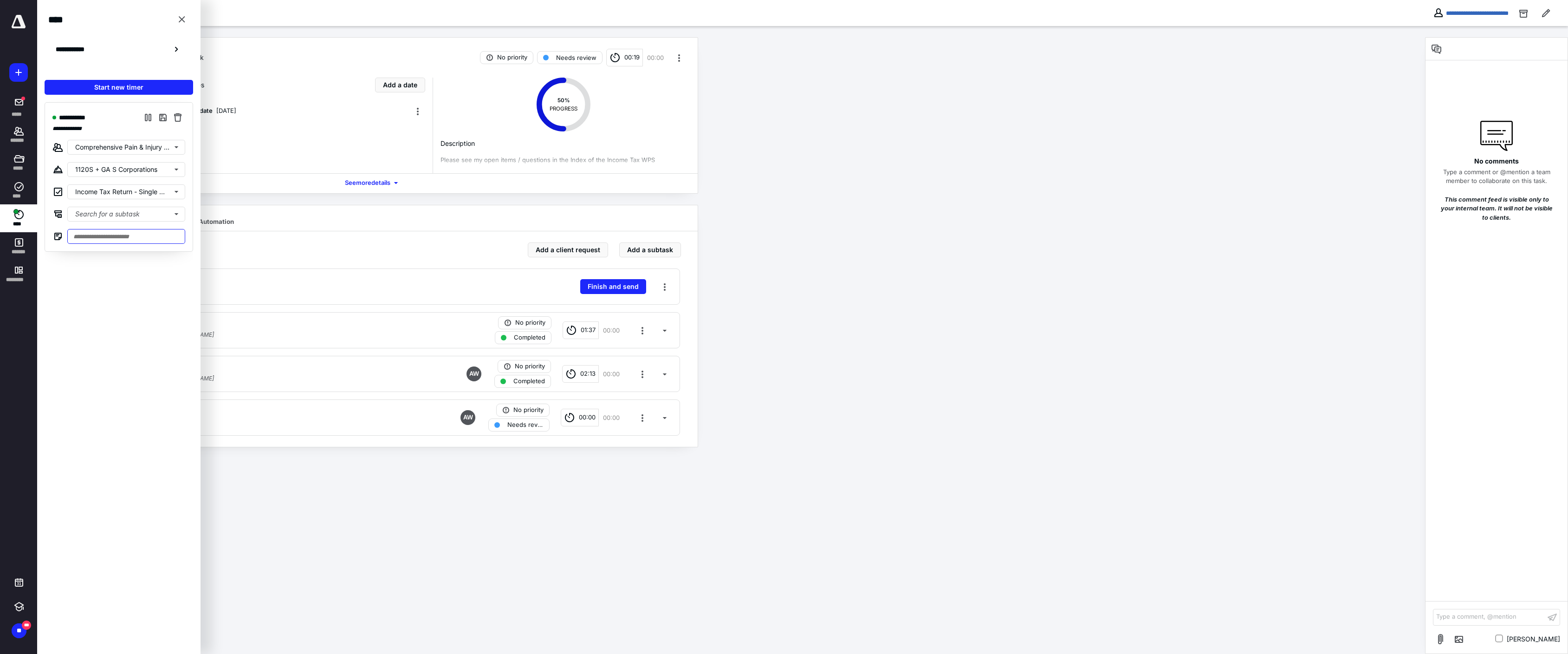 click at bounding box center (126, 236) 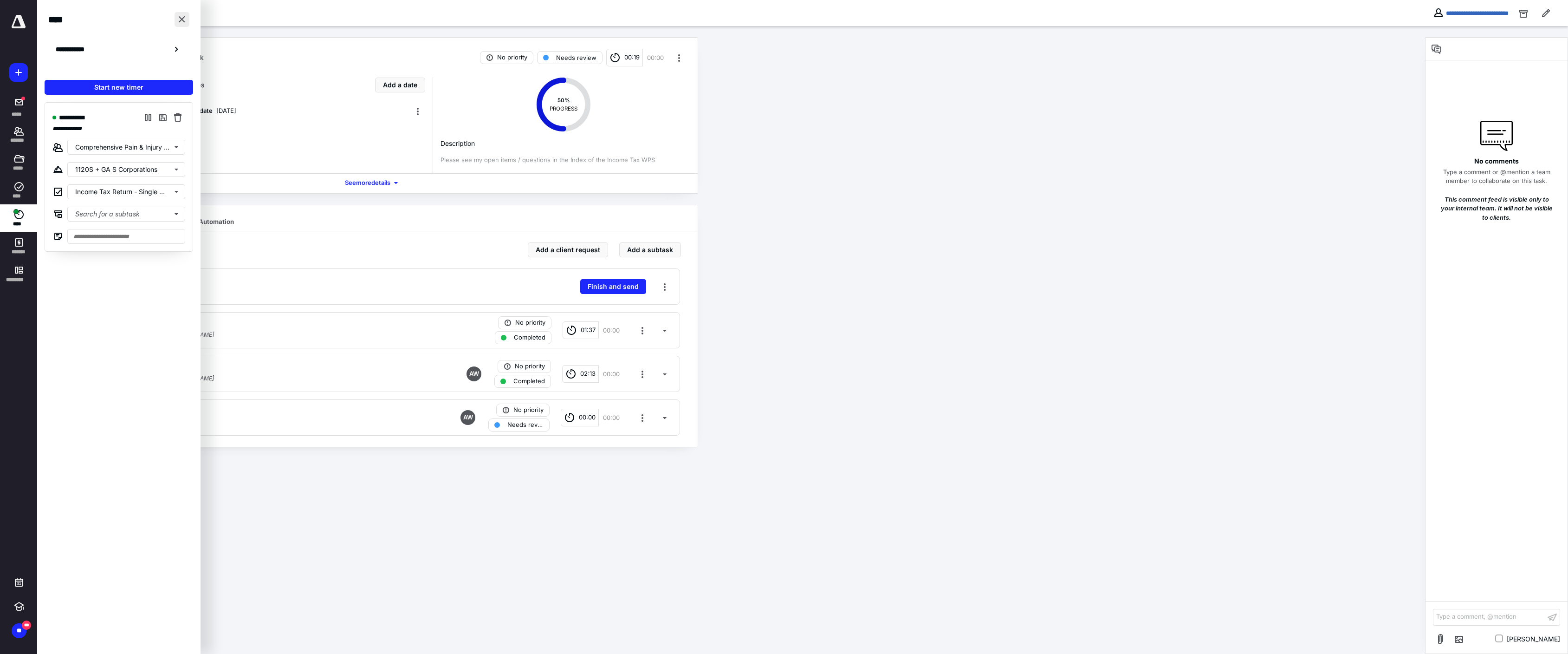 click at bounding box center [182, 20] 